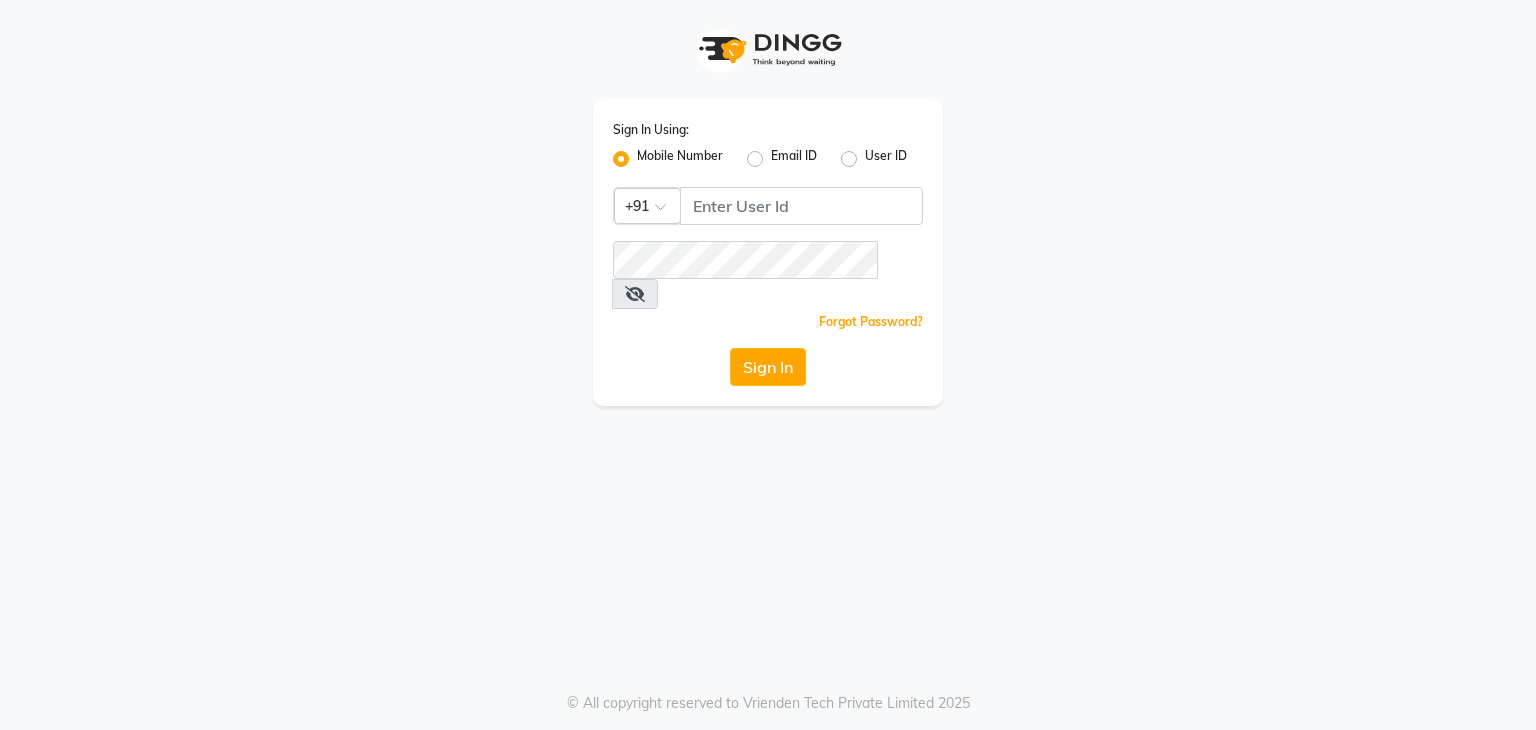 scroll, scrollTop: 0, scrollLeft: 0, axis: both 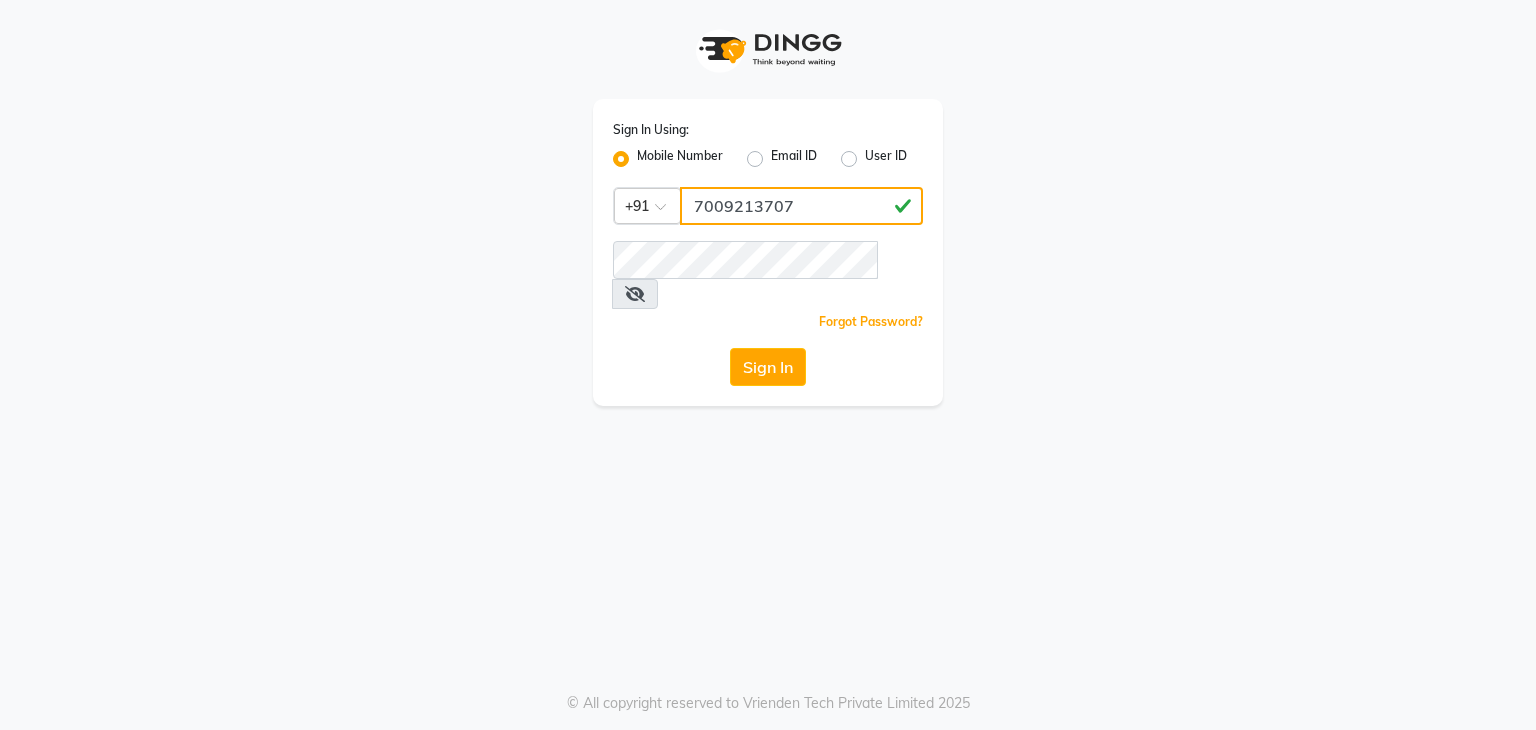 click on "7009213707" 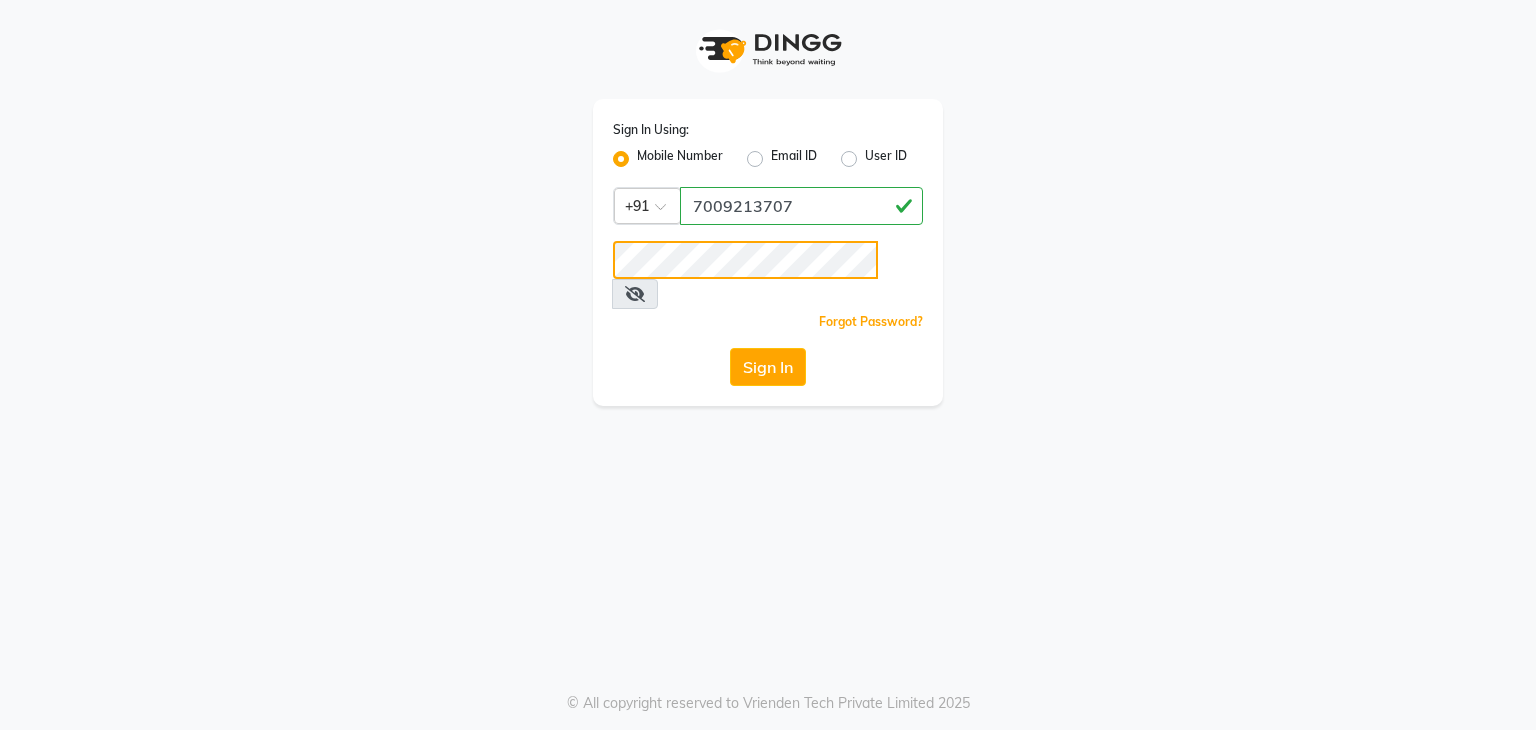 click on "Sign In" 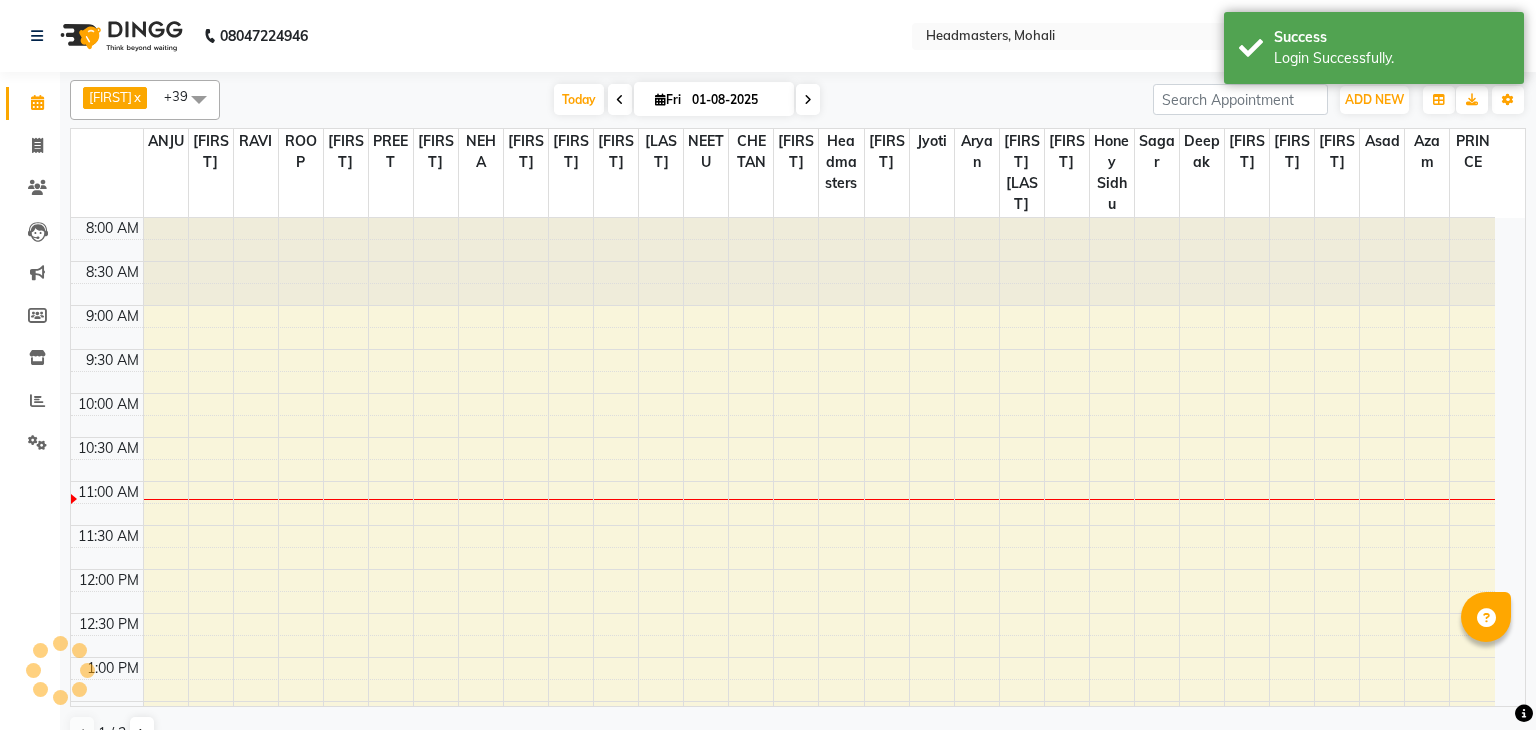 select on "en" 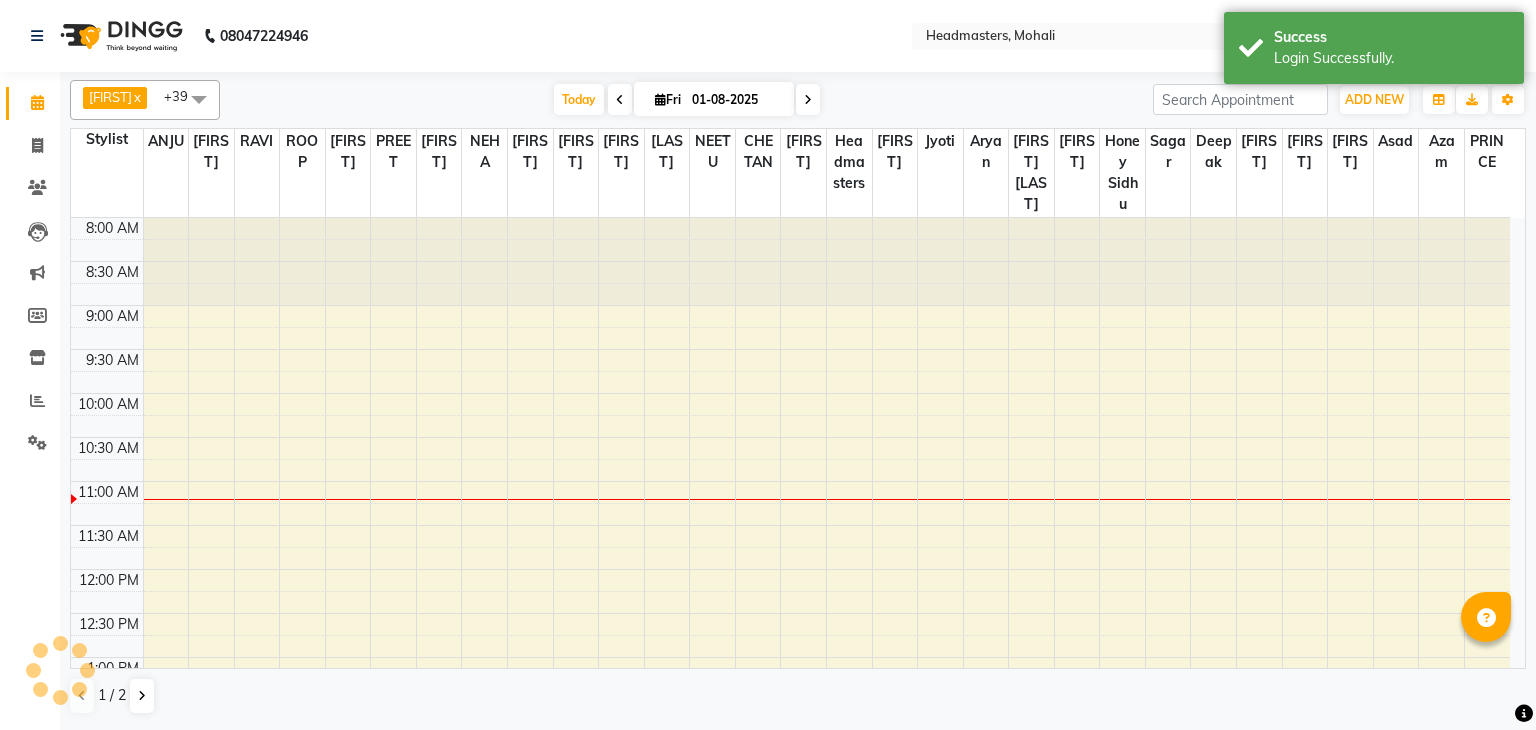 scroll, scrollTop: 0, scrollLeft: 0, axis: both 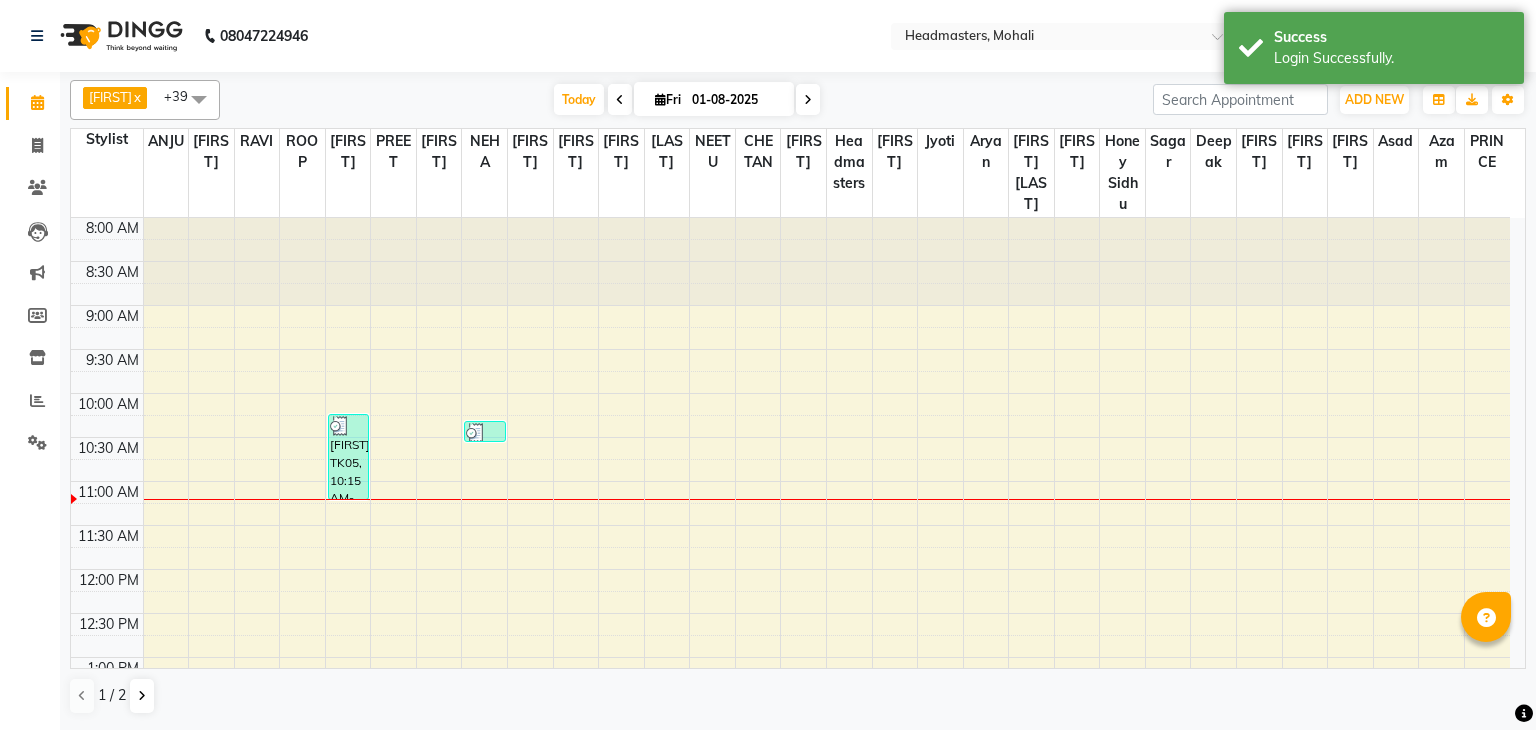 click on "8:00 AM 8:30 AM 9:00 AM 9:30 AM 10:00 AM 10:30 AM 11:00 AM 11:30 AM 12:00 PM 12:30 PM 1:00 PM 1:30 PM 2:00 PM 2:30 PM 3:00 PM 3:30 PM 4:00 PM 4:30 PM 5:00 PM 5:30 PM 6:00 PM 6:30 PM 7:00 PM 7:30 PM 8:00 PM 8:30 PM 9:00 PM 9:30 PM" at bounding box center (790, 833) 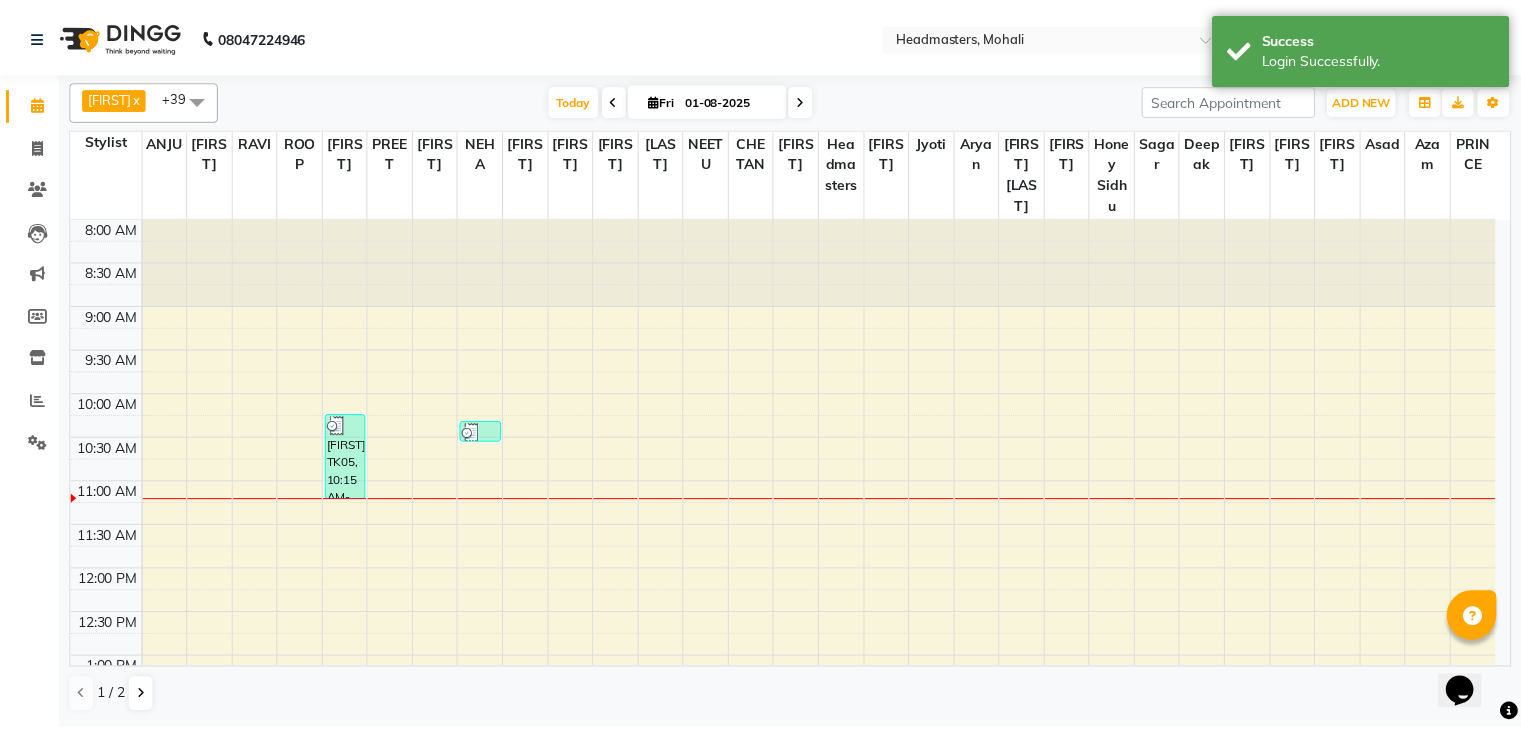 scroll, scrollTop: 0, scrollLeft: 0, axis: both 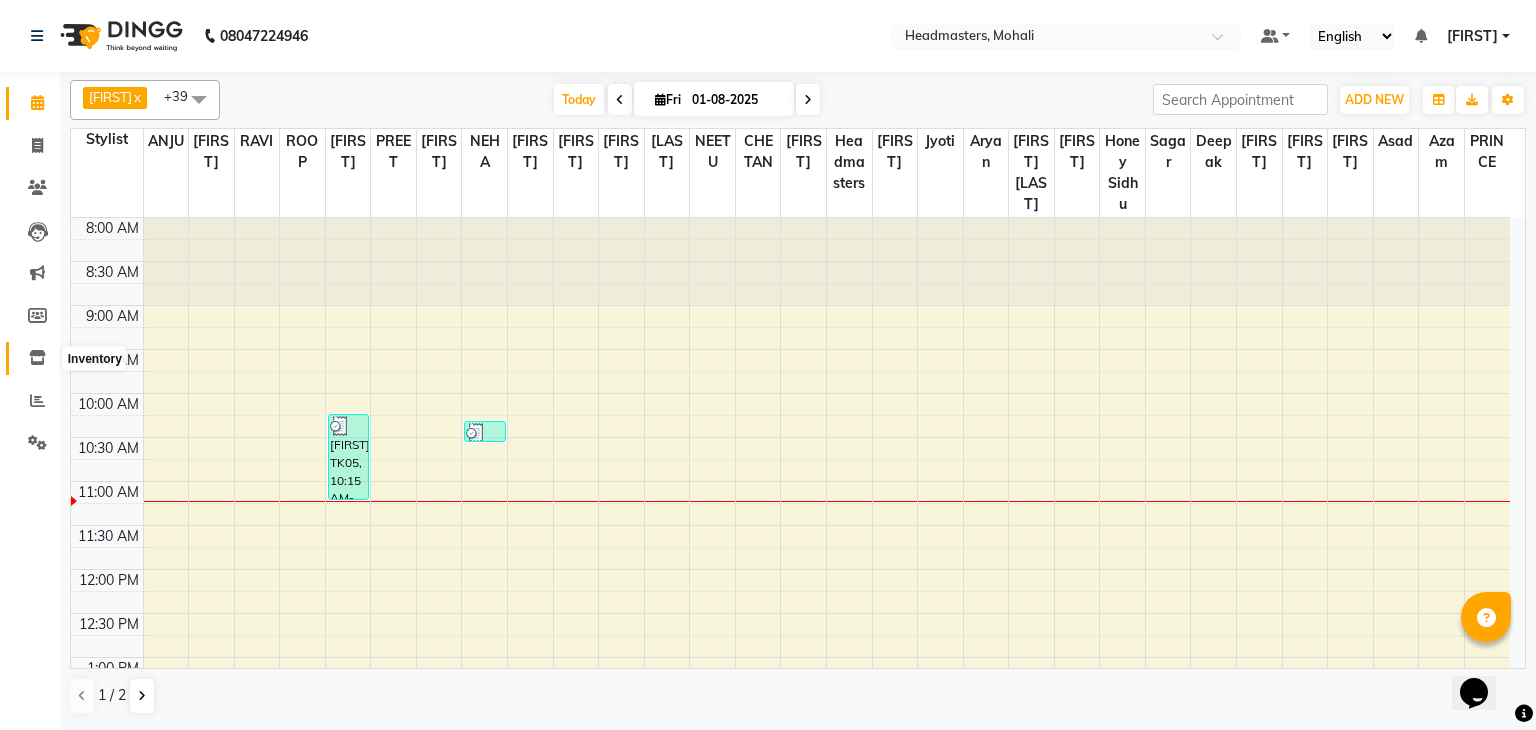 click 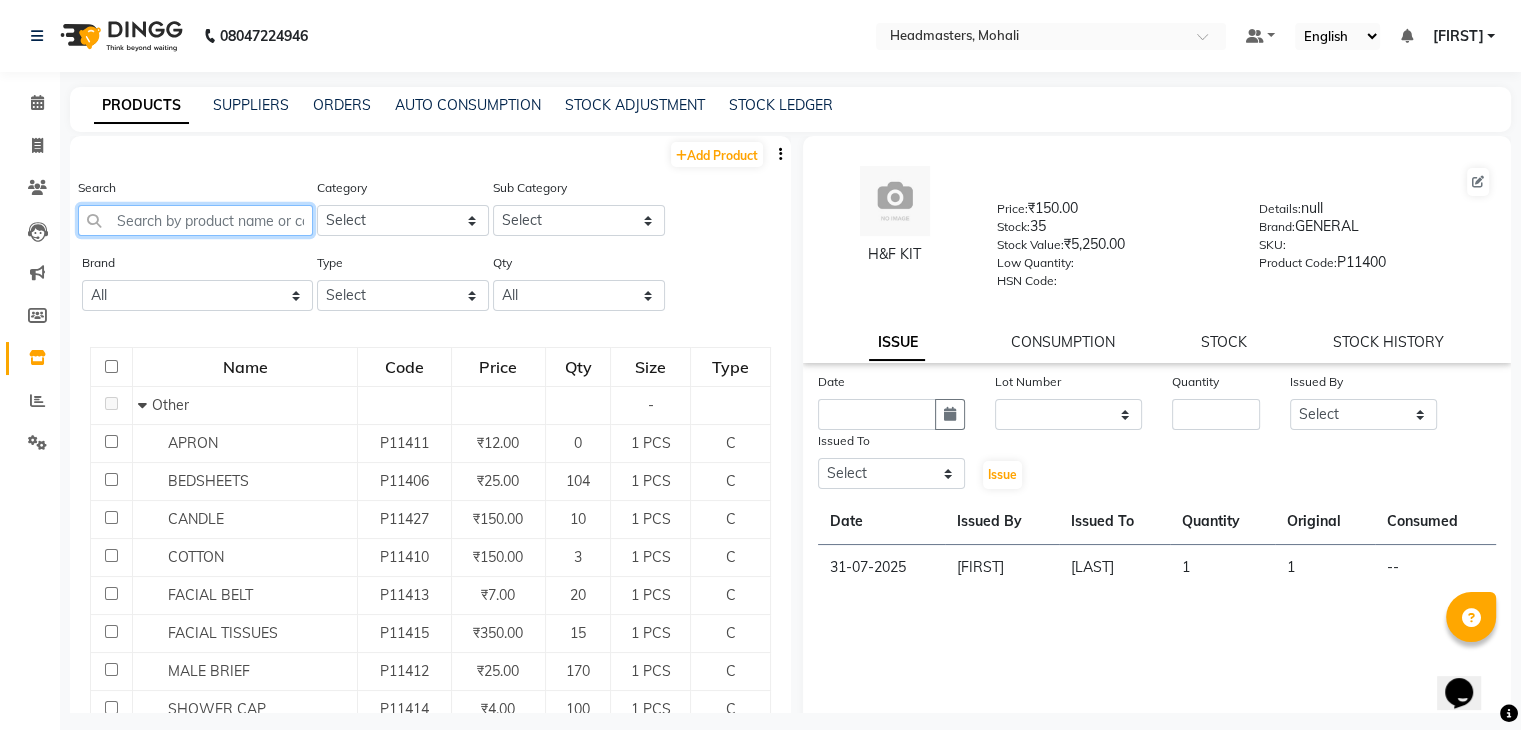 click 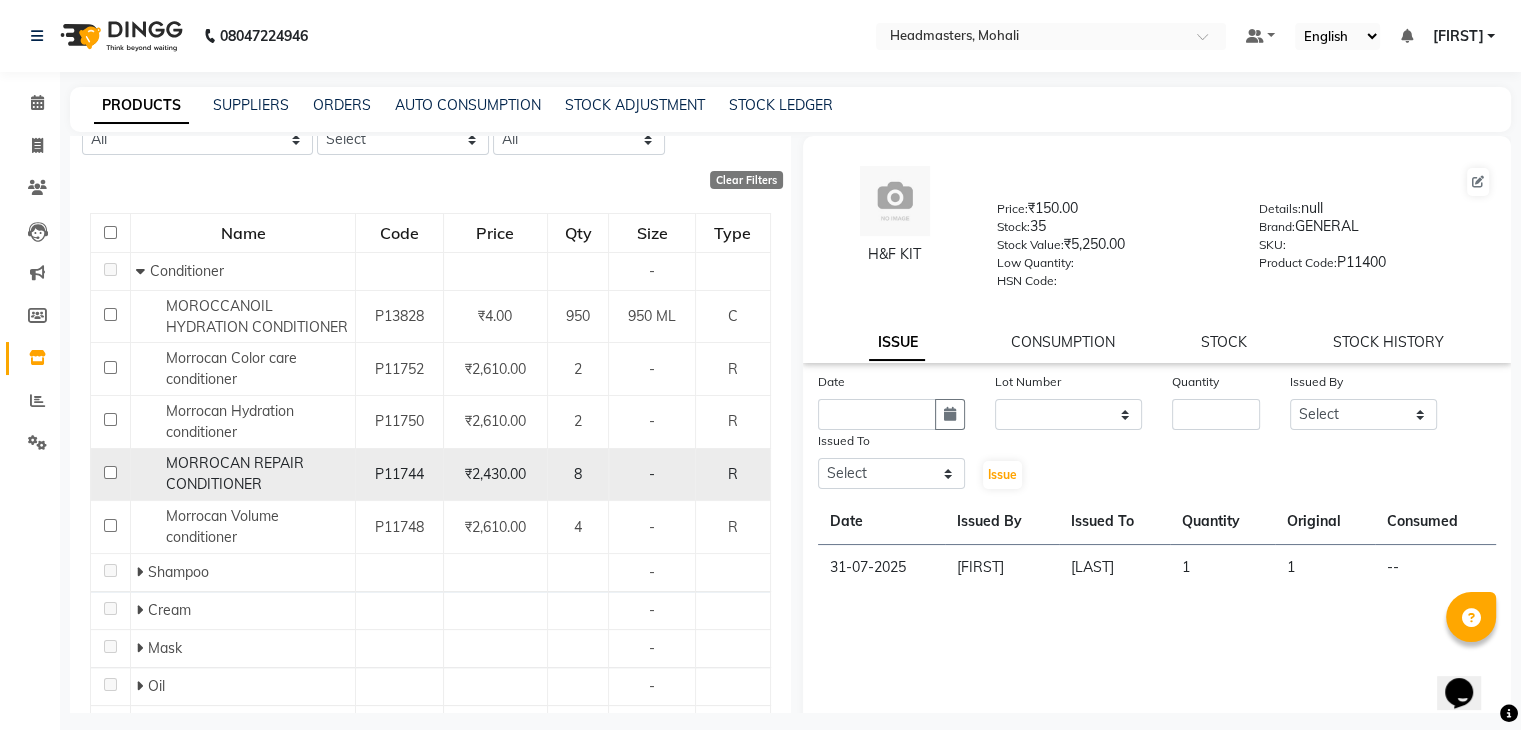 scroll, scrollTop: 172, scrollLeft: 0, axis: vertical 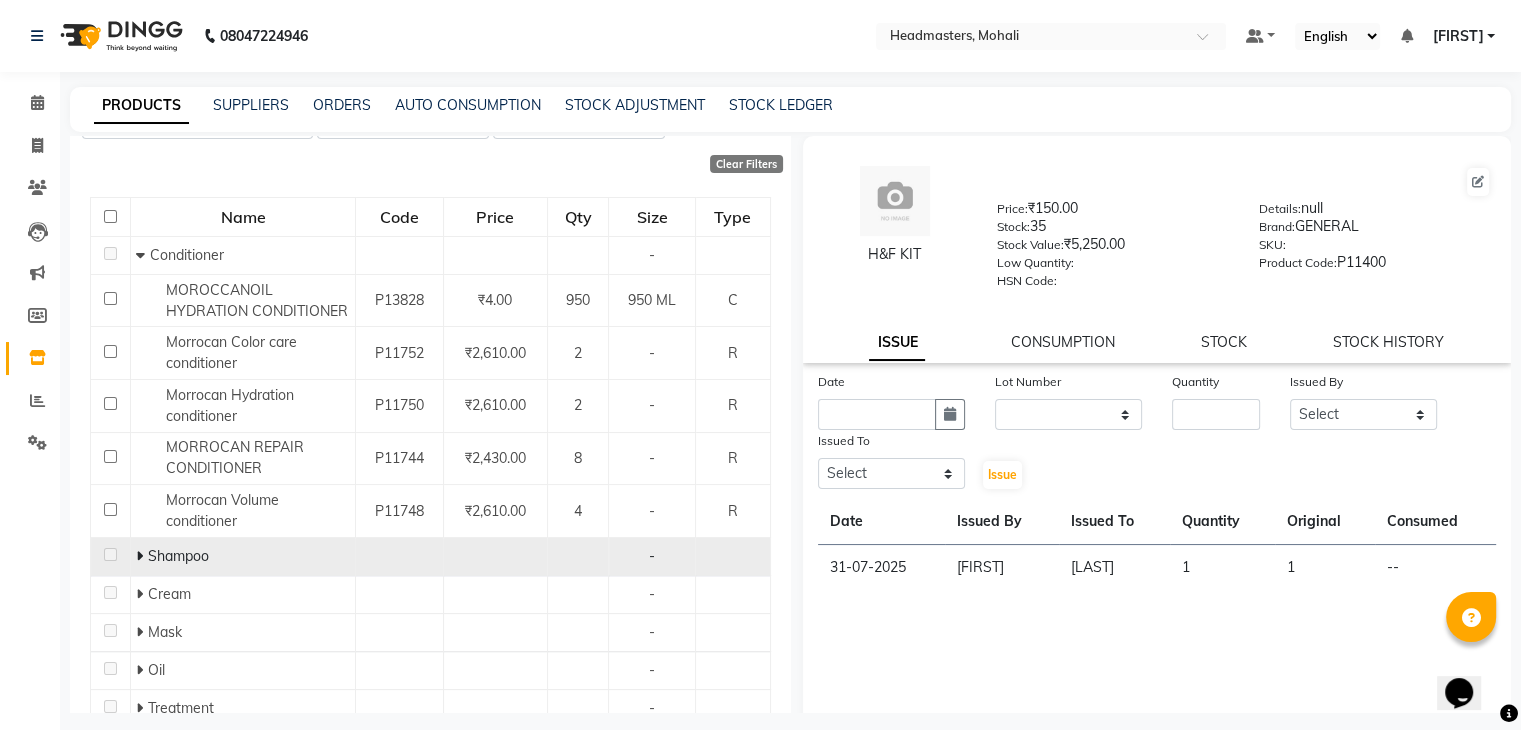 click on "Shampoo" 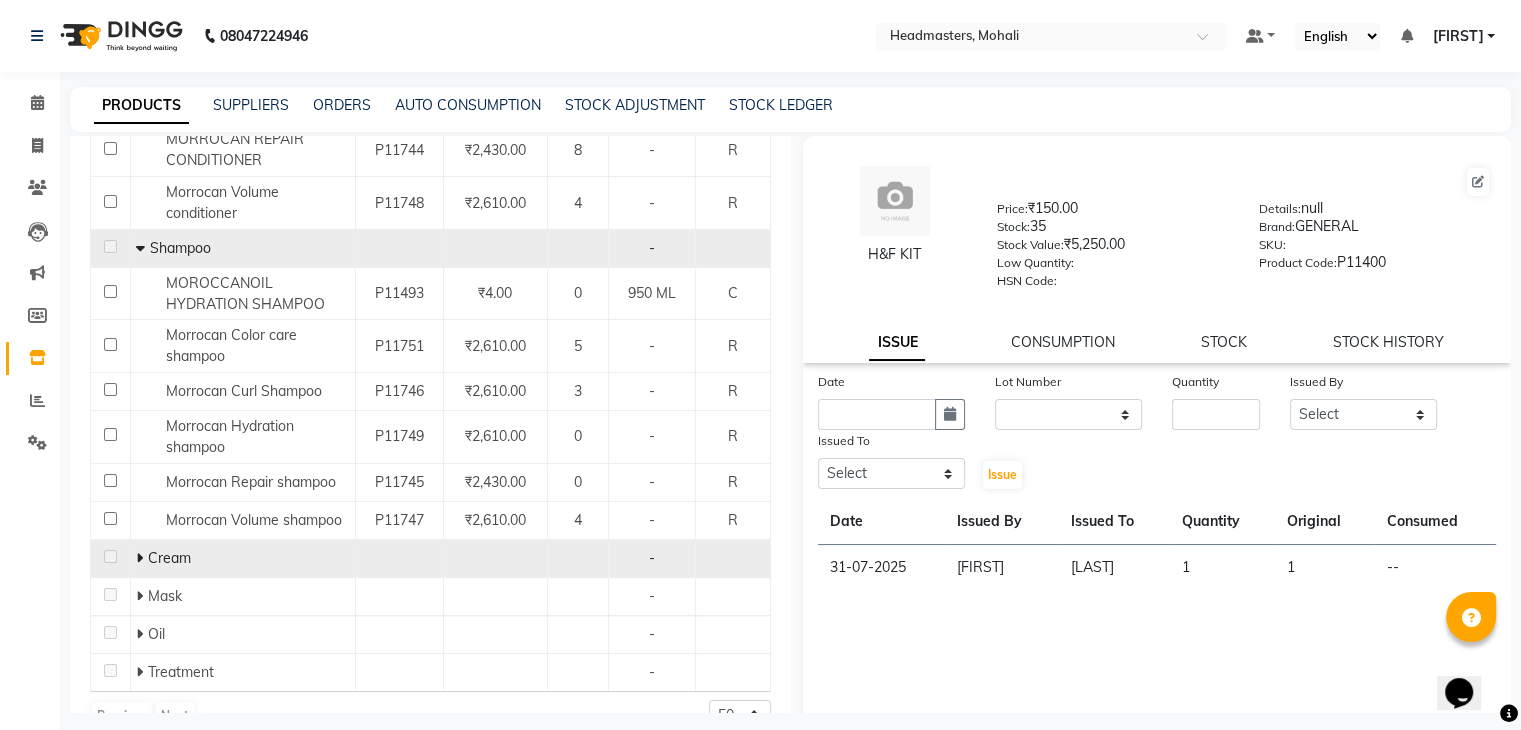 scroll, scrollTop: 480, scrollLeft: 0, axis: vertical 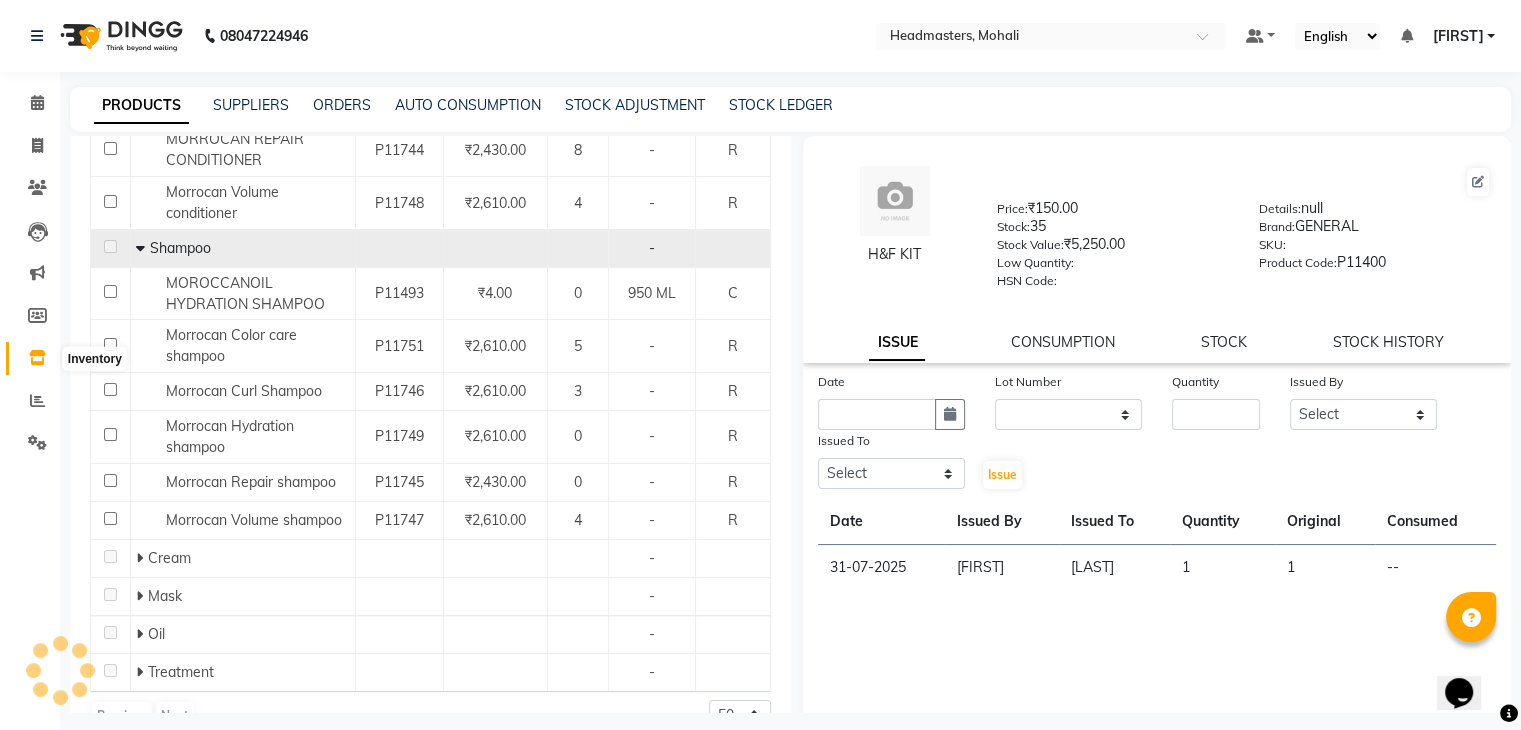 click 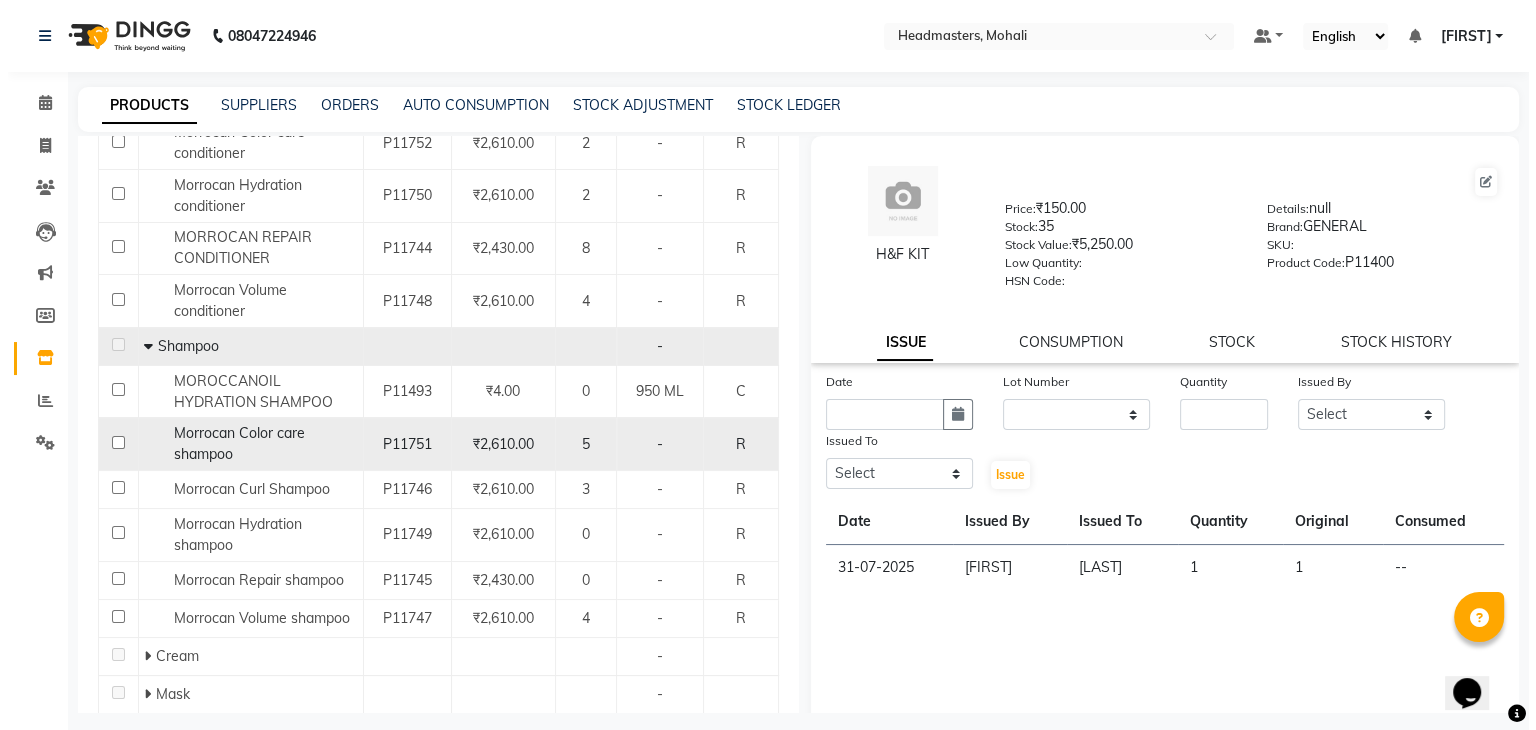 scroll, scrollTop: 0, scrollLeft: 0, axis: both 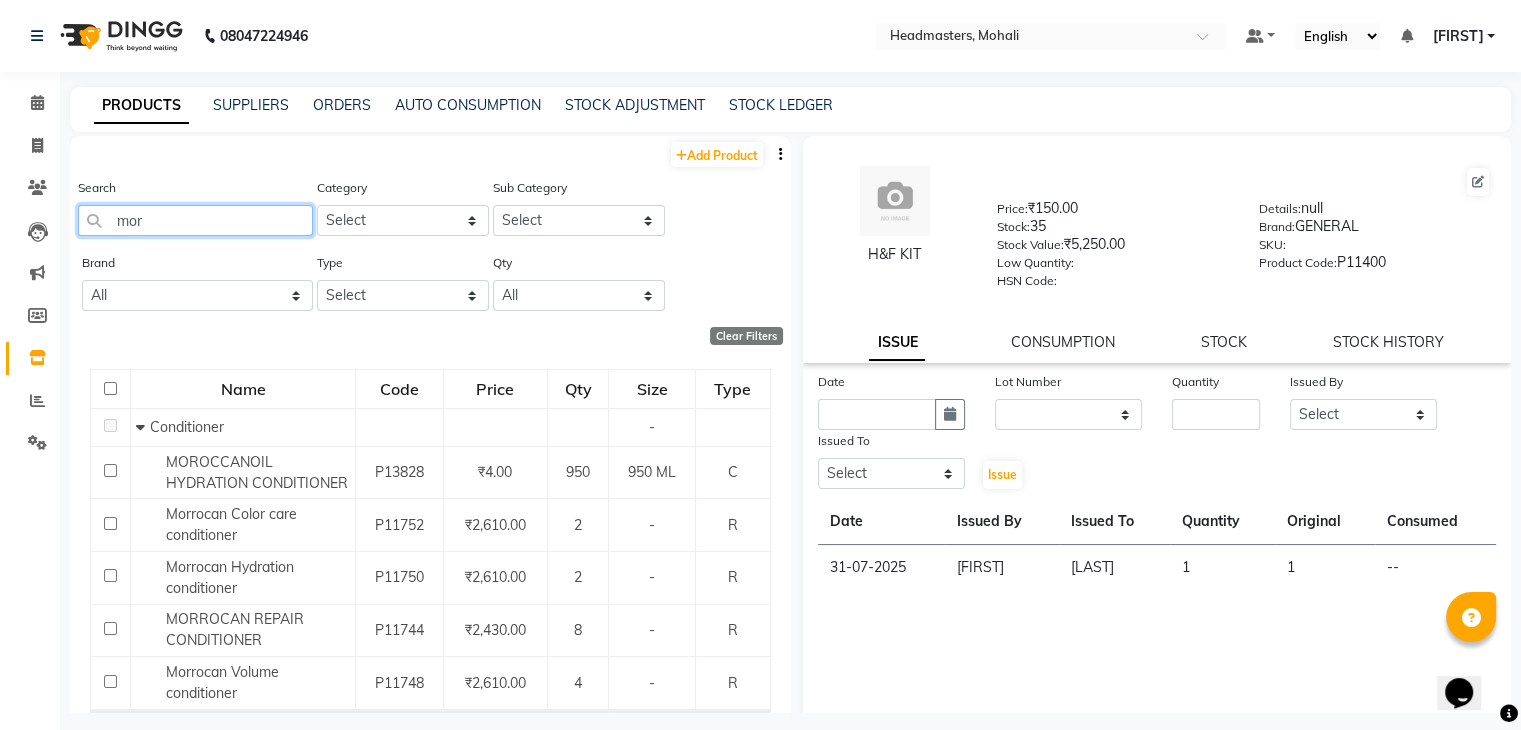 click on "mor" 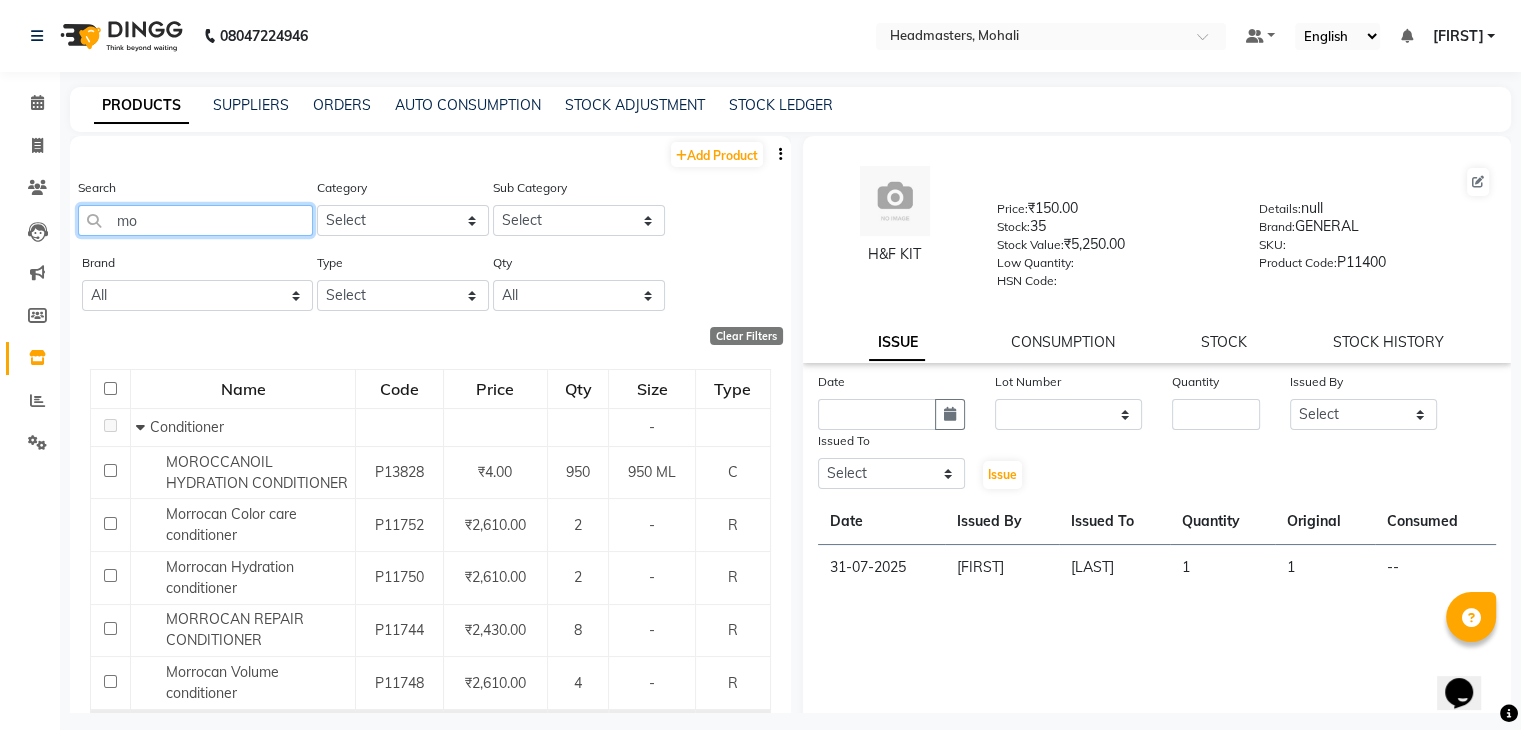 type on "m" 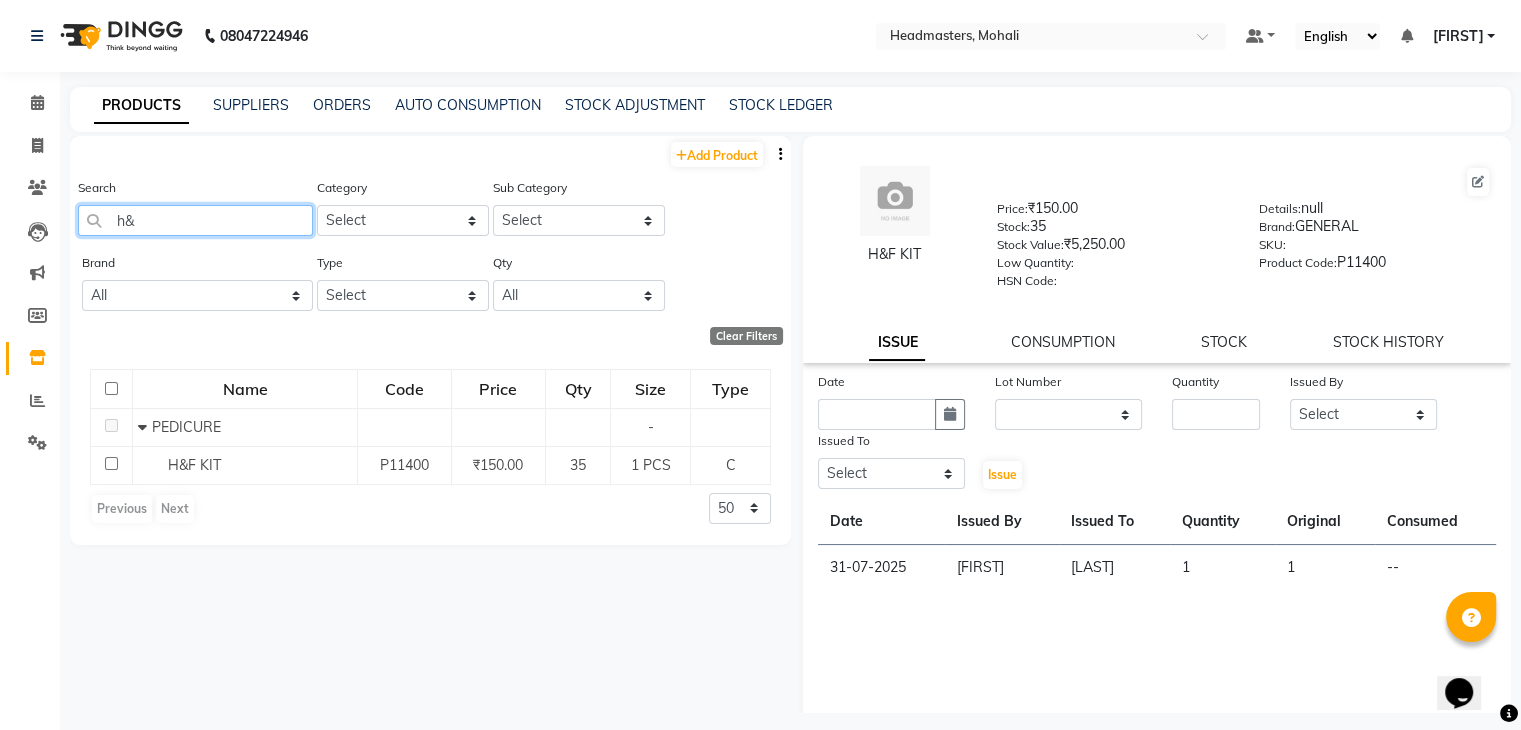 type on "h&" 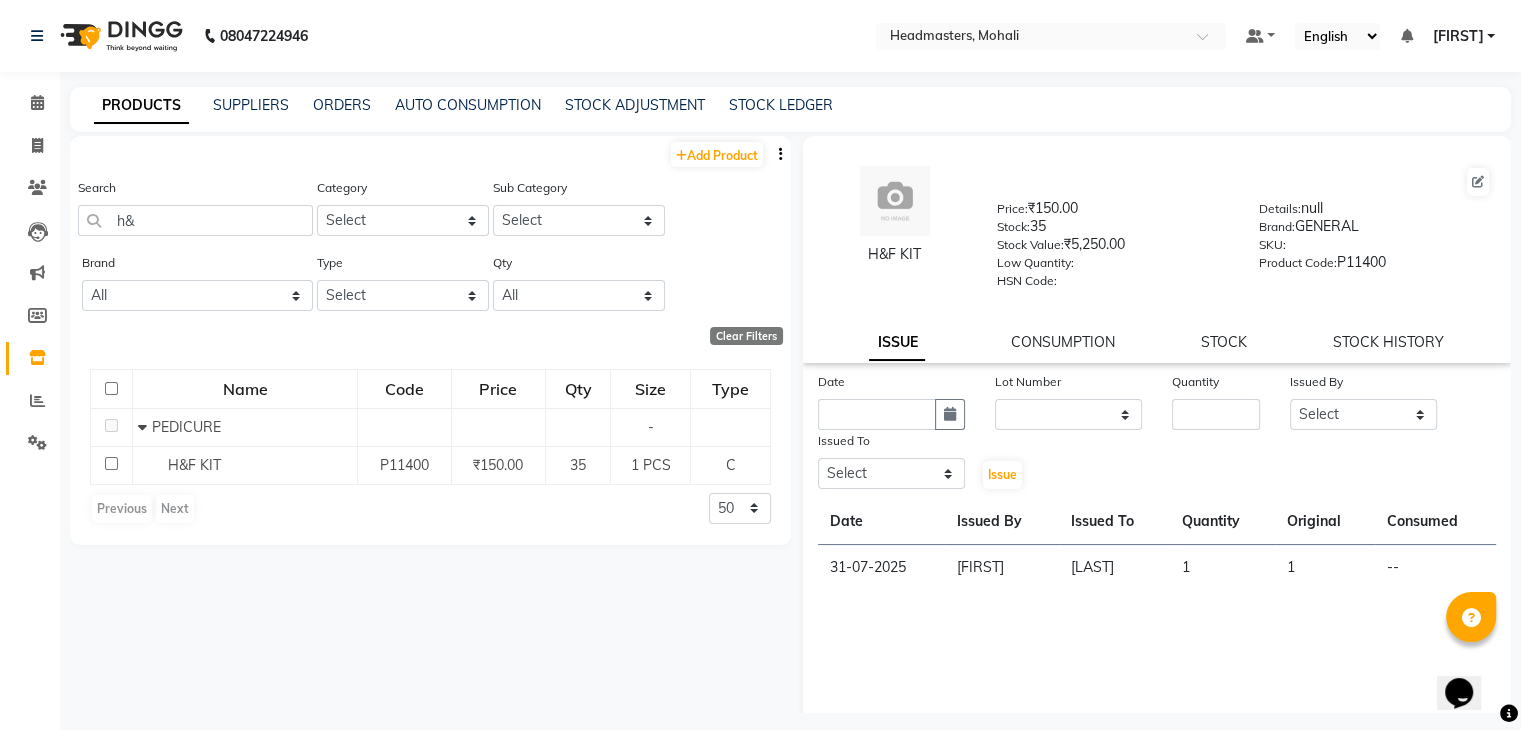 click on "Brand All Beauty Garage Botoplastia Brazilian Cadivue Derma Dermalogica Floractive General Gk Inspira Iramo Loreal Lyco Lycon Moira Morrocan Morrocan Oil Nashi O3+ Olaplex Other Pinkini Repechage Rica Schwarzkopf Shea Sinko Skinlux Streax Wella Wild Stone" 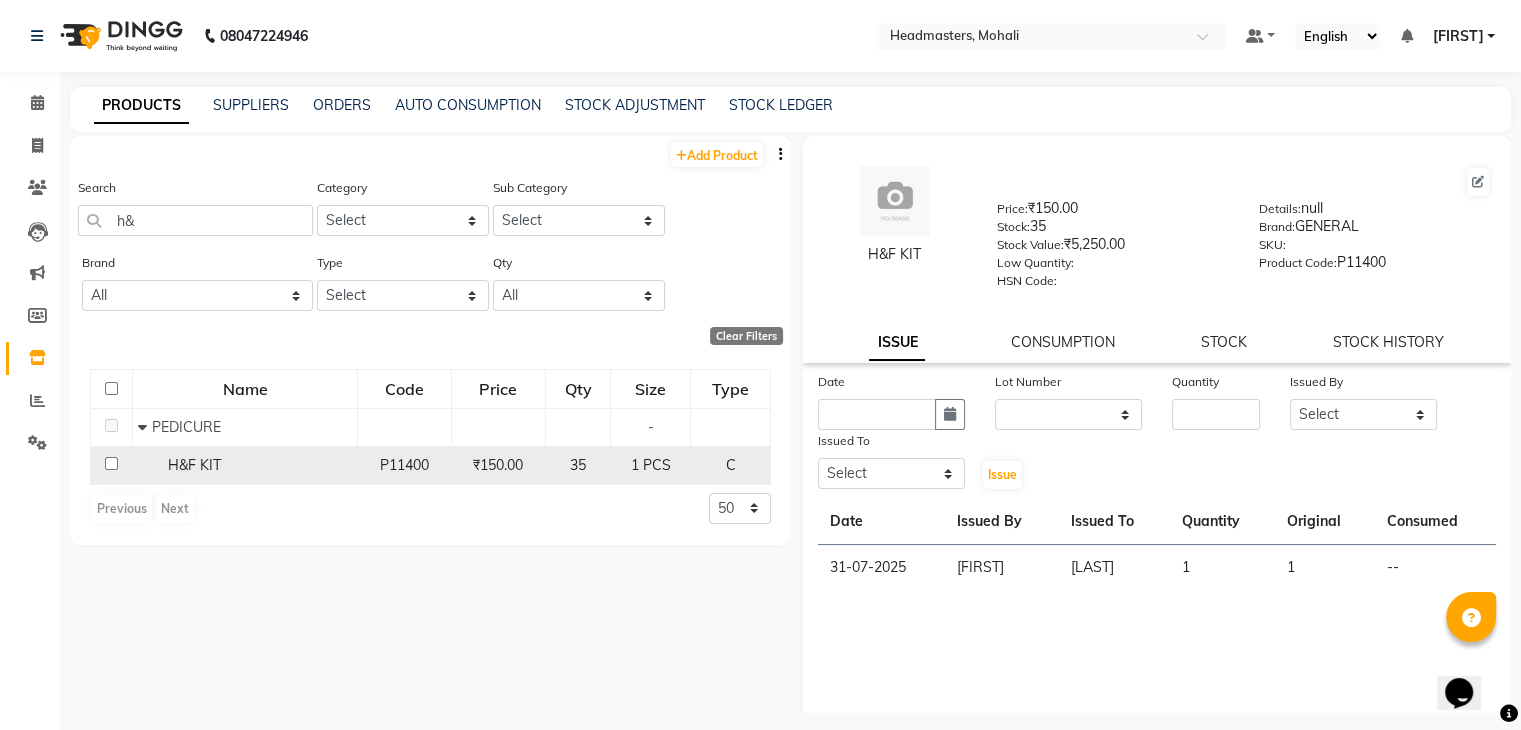 click on "H&F KIT" 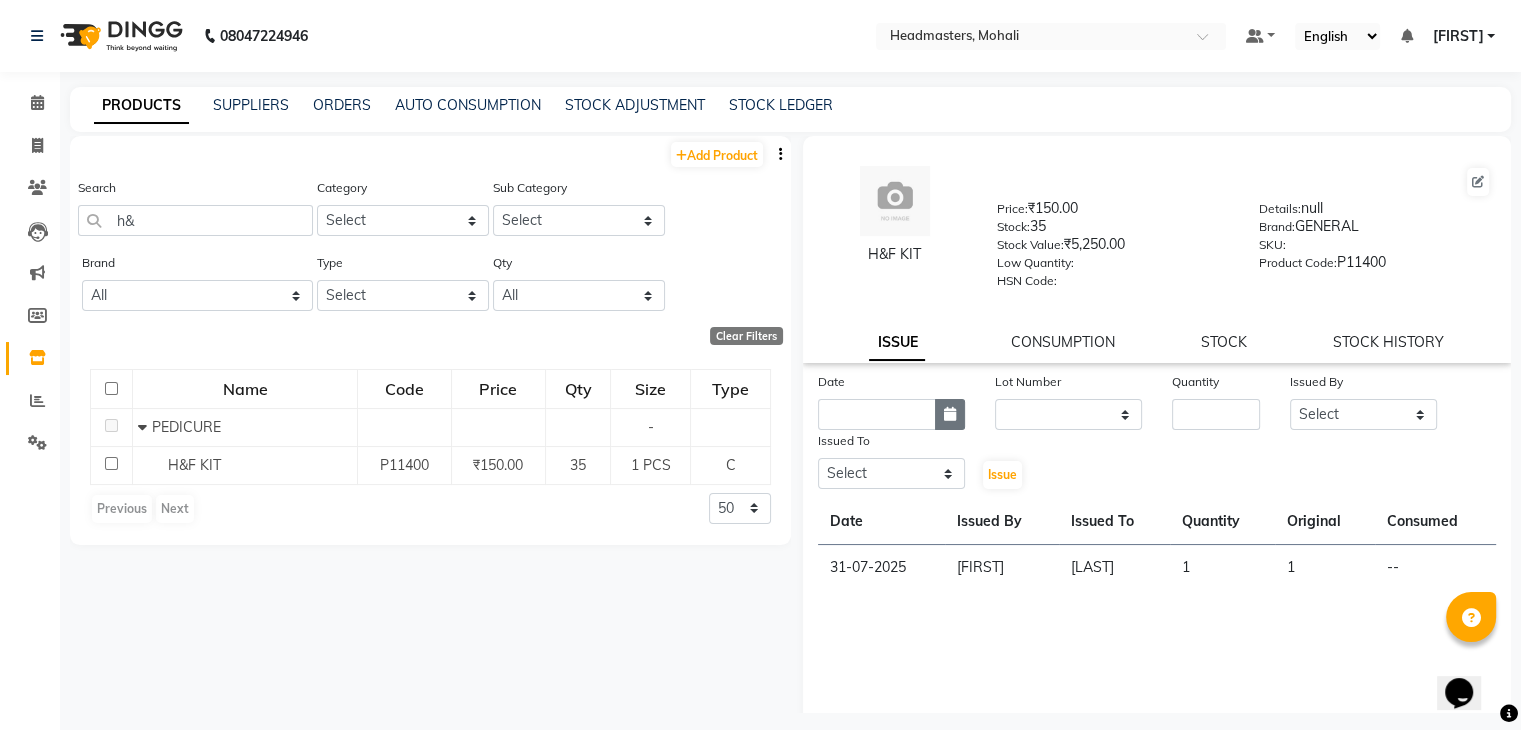 click 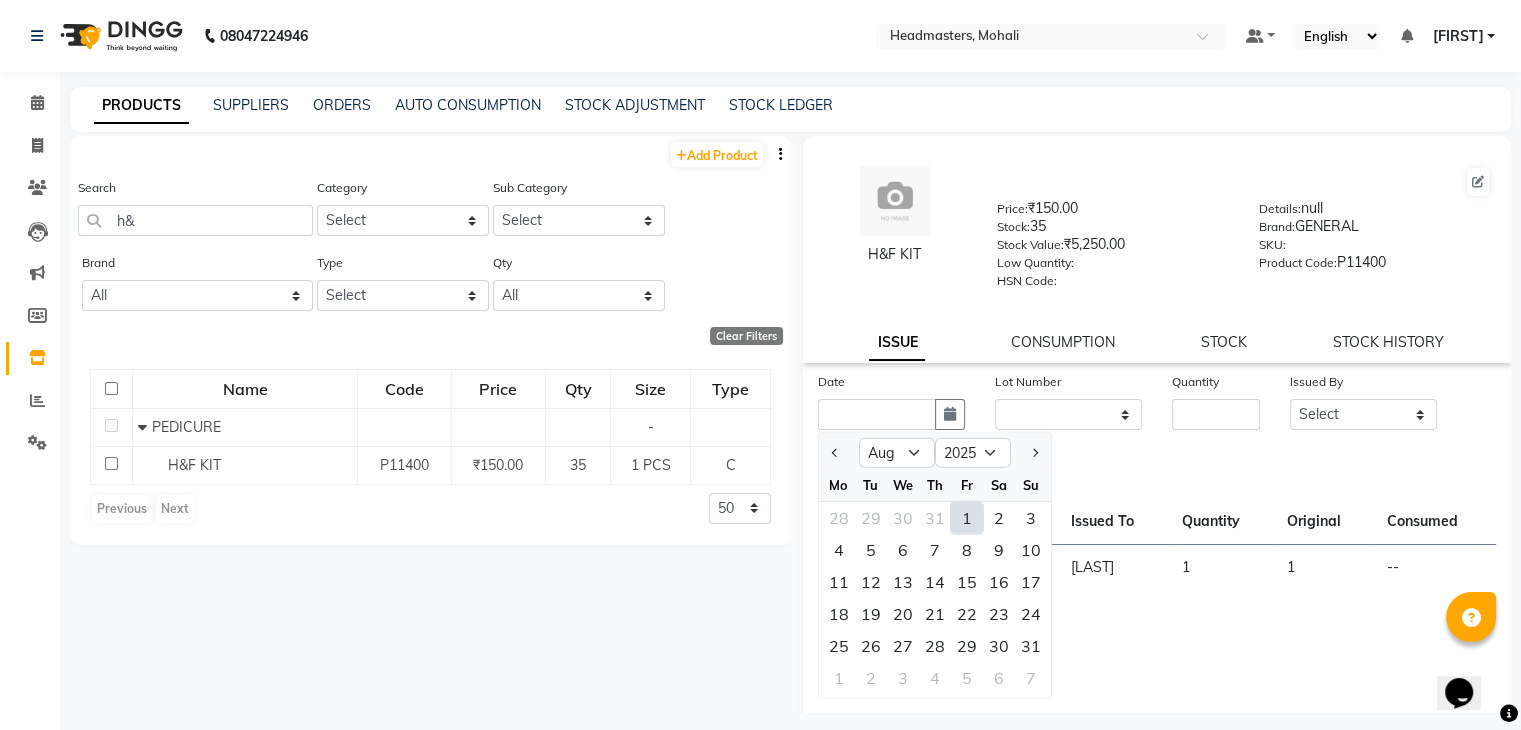 click on "1" 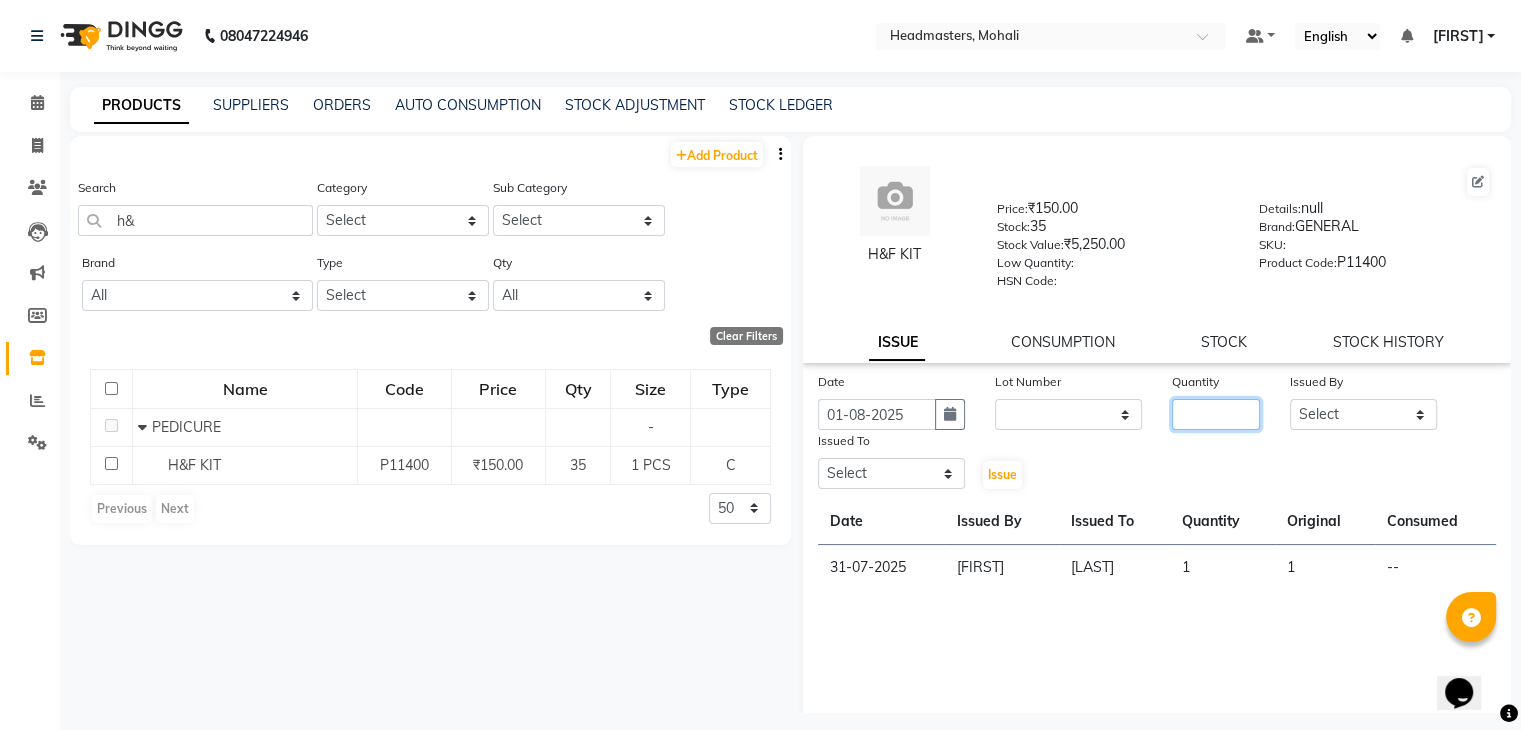 click 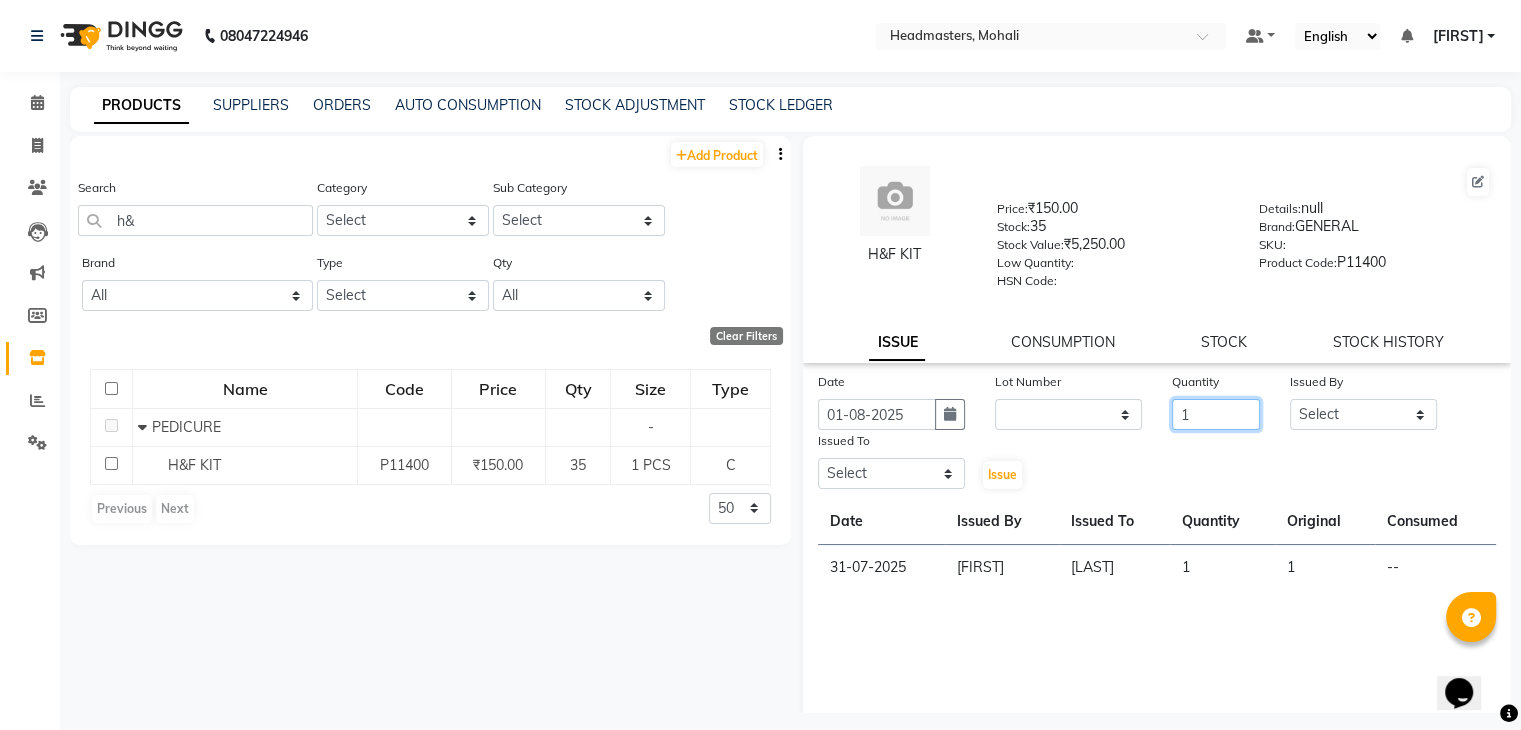 type on "1" 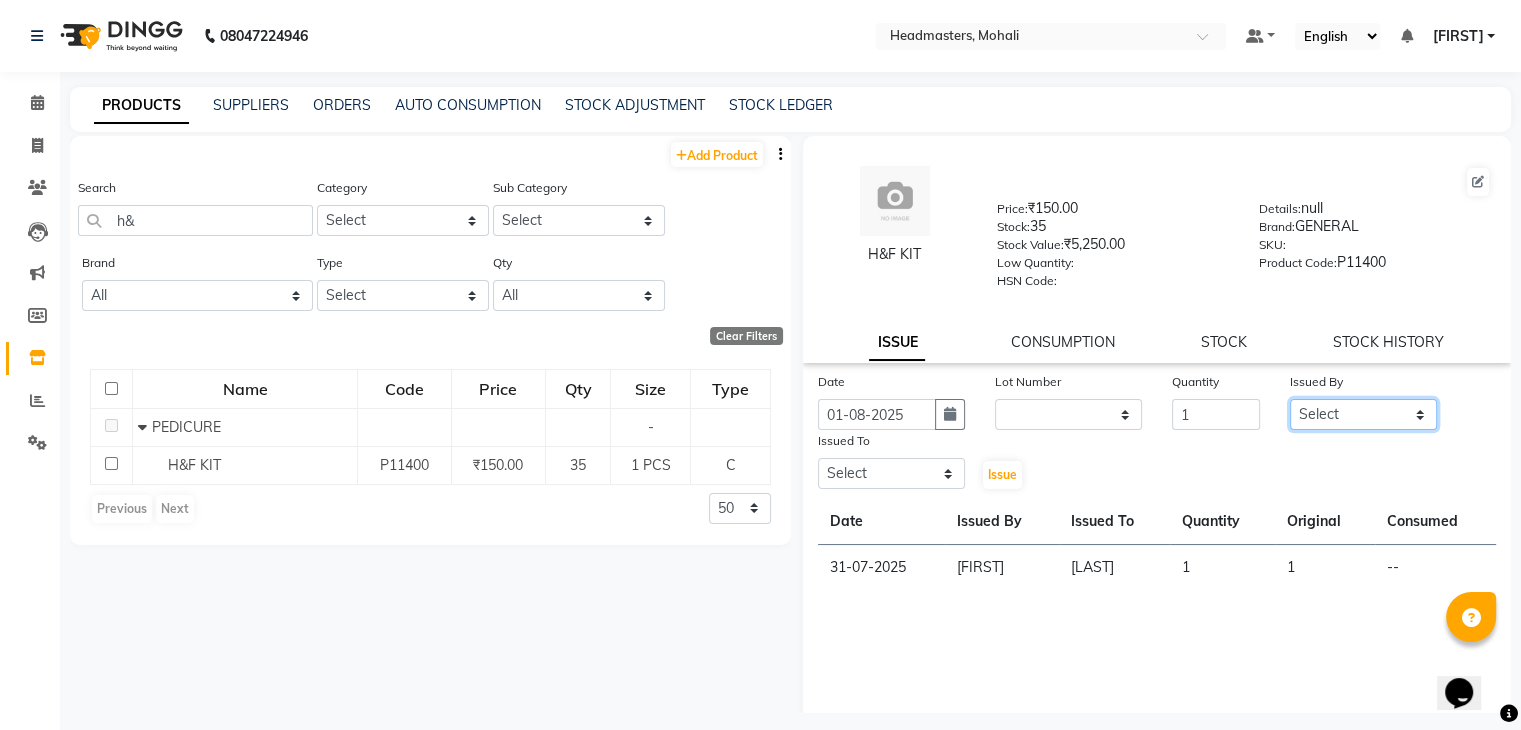click on "Select [NAME] [NAME] [NAME] [NAME] [NAME] [NAME] [NAME] [NAME] [NAME] [NAME] [NAME] [NAME] [NAME] [NAME] [NAME] [NAME] [NAME] [NAME] [NAME] [NAME] [NAME] [NAME] [NAME] [NAME] [NAME] [NAME] [NAME] [NAME] [NAME] [NAME] [NAME] [NAME] [NAME] [NAME] [NAME] [NAME]" 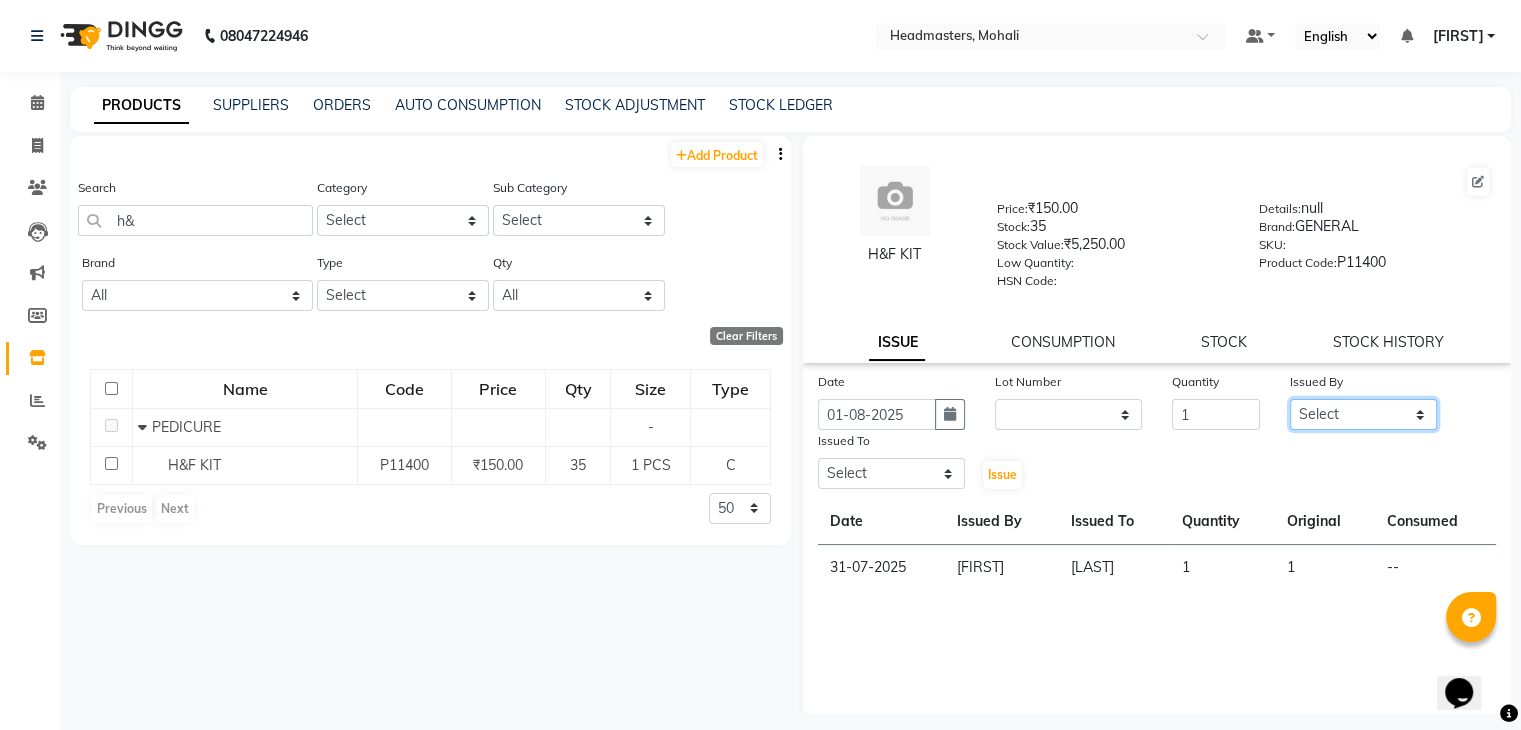 select on "84970" 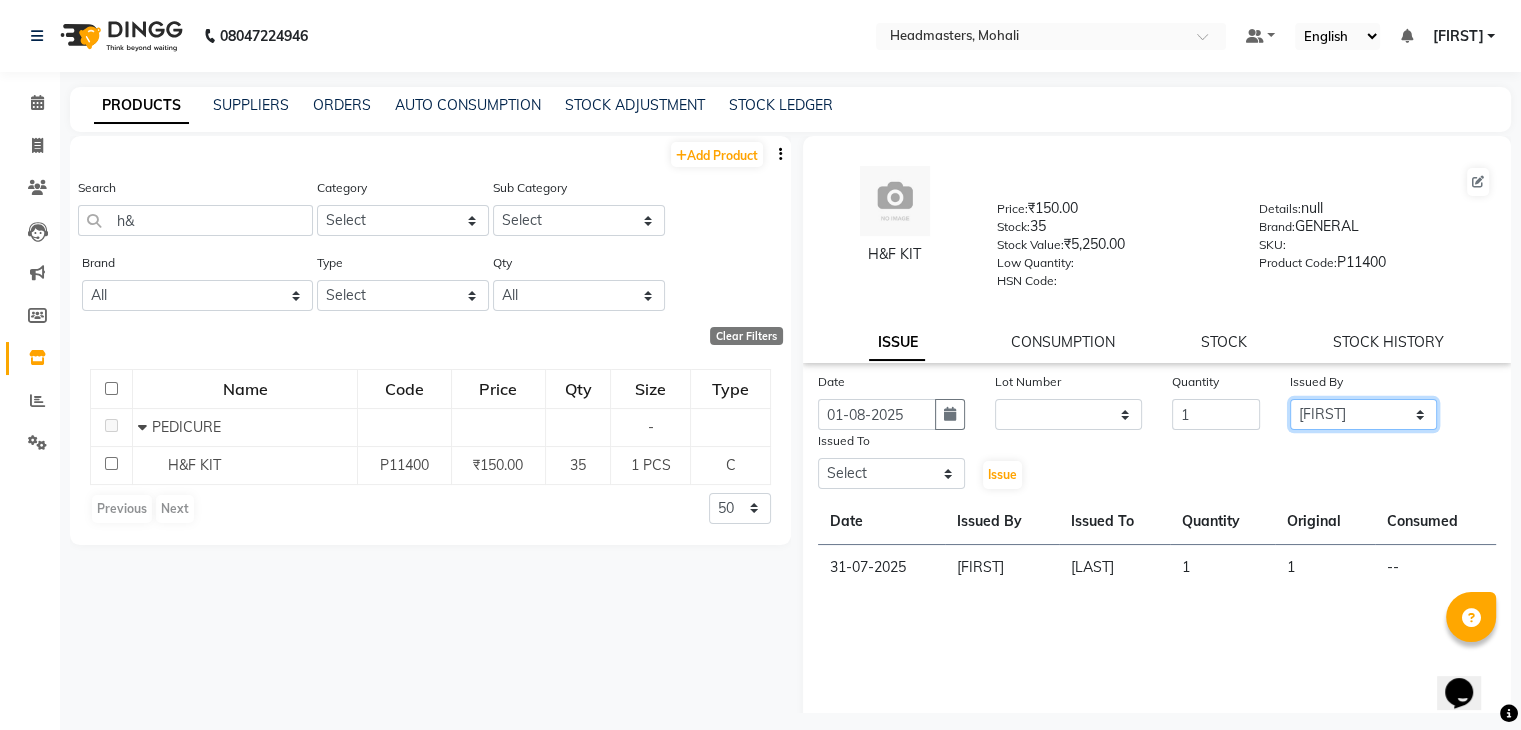 click on "Select [NAME] [NAME] [NAME] [NAME] [NAME] [NAME] [NAME] [NAME] [NAME] [NAME] [NAME] [NAME] [NAME] [NAME] [NAME] [NAME] [NAME] [NAME] [NAME] [NAME] [NAME] [NAME] [NAME] [NAME] [NAME] [NAME] [NAME] [NAME] [NAME] [NAME] [NAME] [NAME] [NAME] [NAME] [NAME] [NAME]" 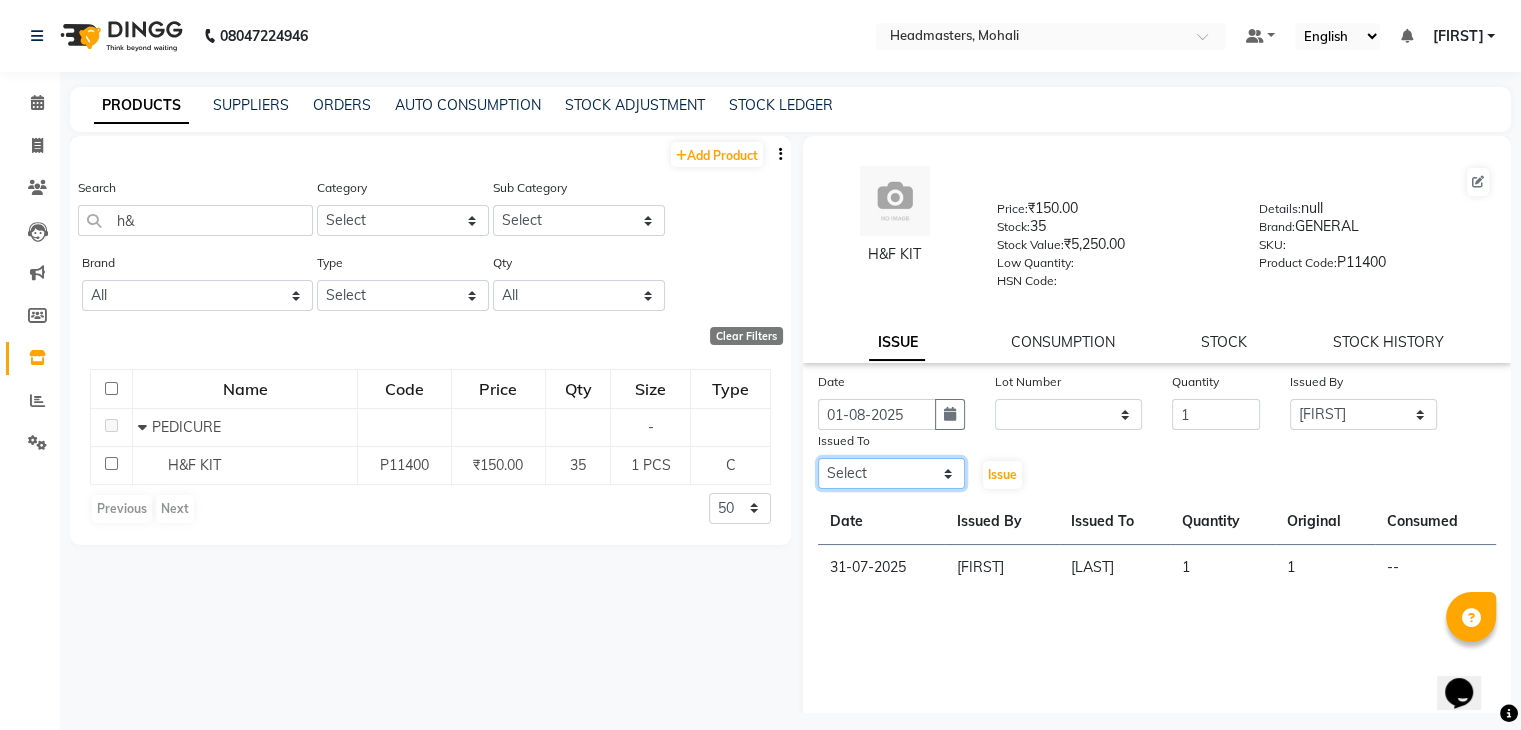 click on "Select [NAME] [NAME] [NAME] [NAME] [NAME] [NAME] [NAME] [NAME] [NAME] [NAME] [NAME] [NAME] [NAME] [NAME] [NAME] [NAME] [NAME] [NAME] [NAME] [NAME] [NAME] [NAME] [NAME] [NAME] [NAME] [NAME] [NAME] [NAME] [NAME] [NAME] [NAME] [NAME] [NAME] [NAME] [NAME] [NAME]" 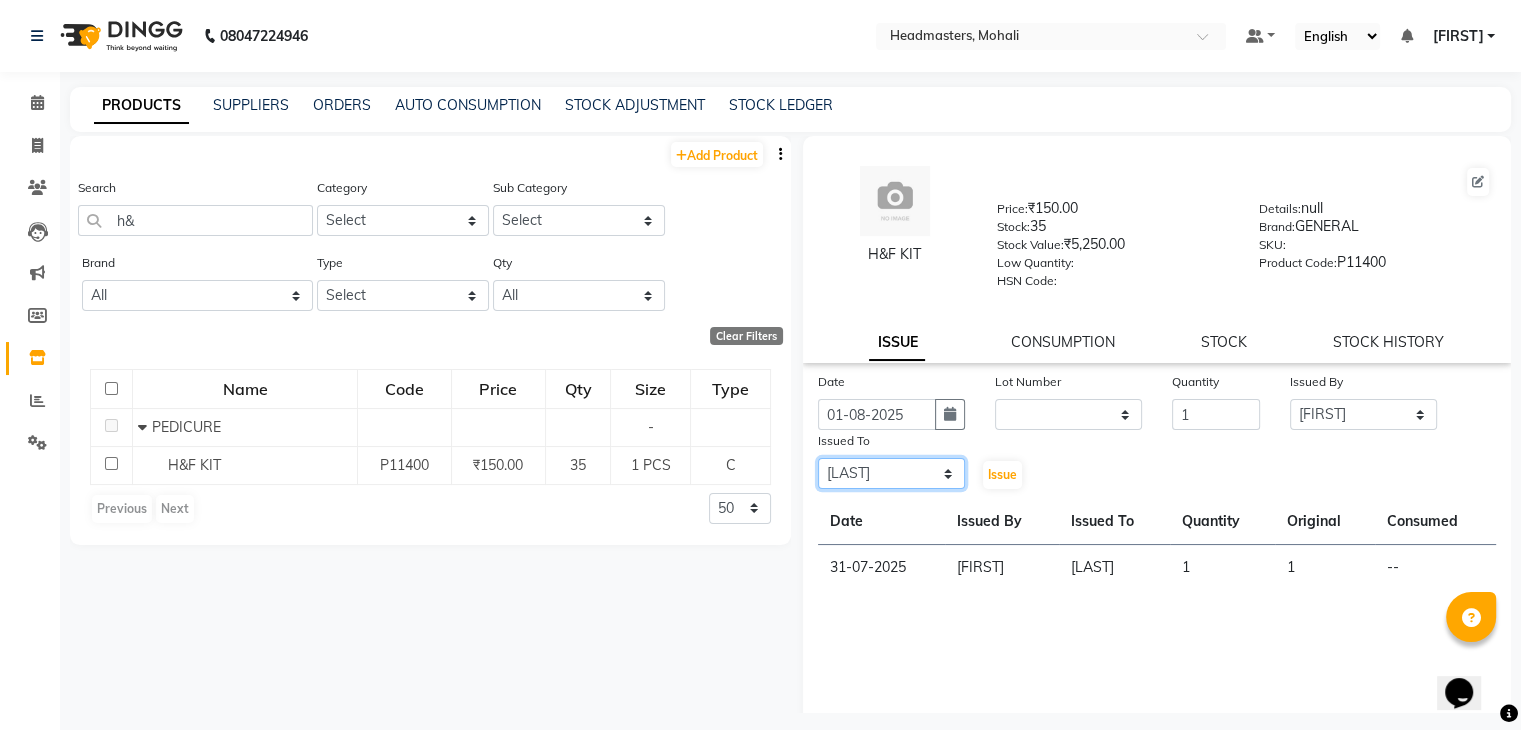 click on "Select [NAME] [NAME] [NAME] [NAME] [NAME] [NAME] [NAME] [NAME] [NAME] [NAME] [NAME] [NAME] [NAME] [NAME] [NAME] [NAME] [NAME] [NAME] [NAME] [NAME] [NAME] [NAME] [NAME] [NAME] [NAME] [NAME] [NAME] [NAME] [NAME] [NAME] [NAME] [NAME] [NAME] [NAME] [NAME] [NAME]" 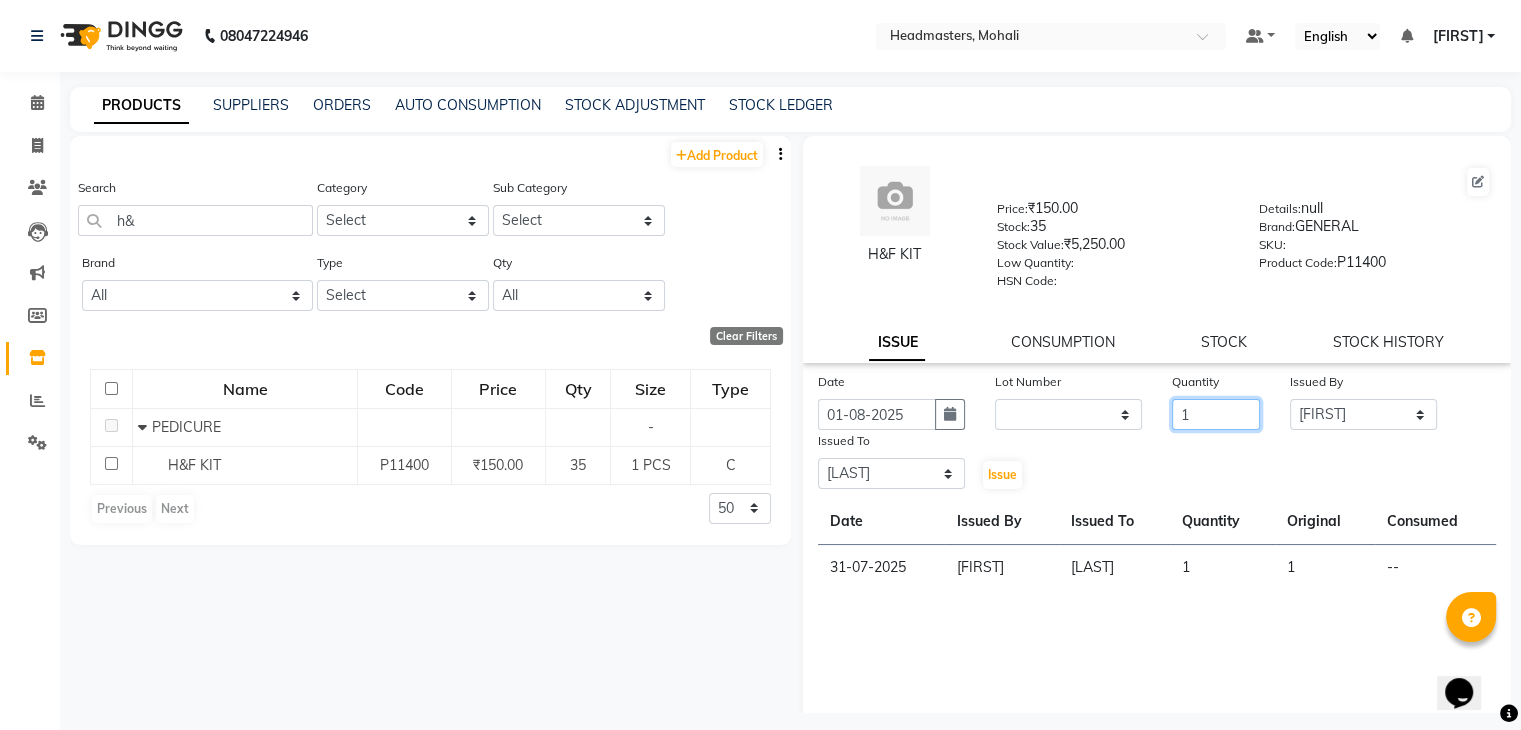 click on "1" 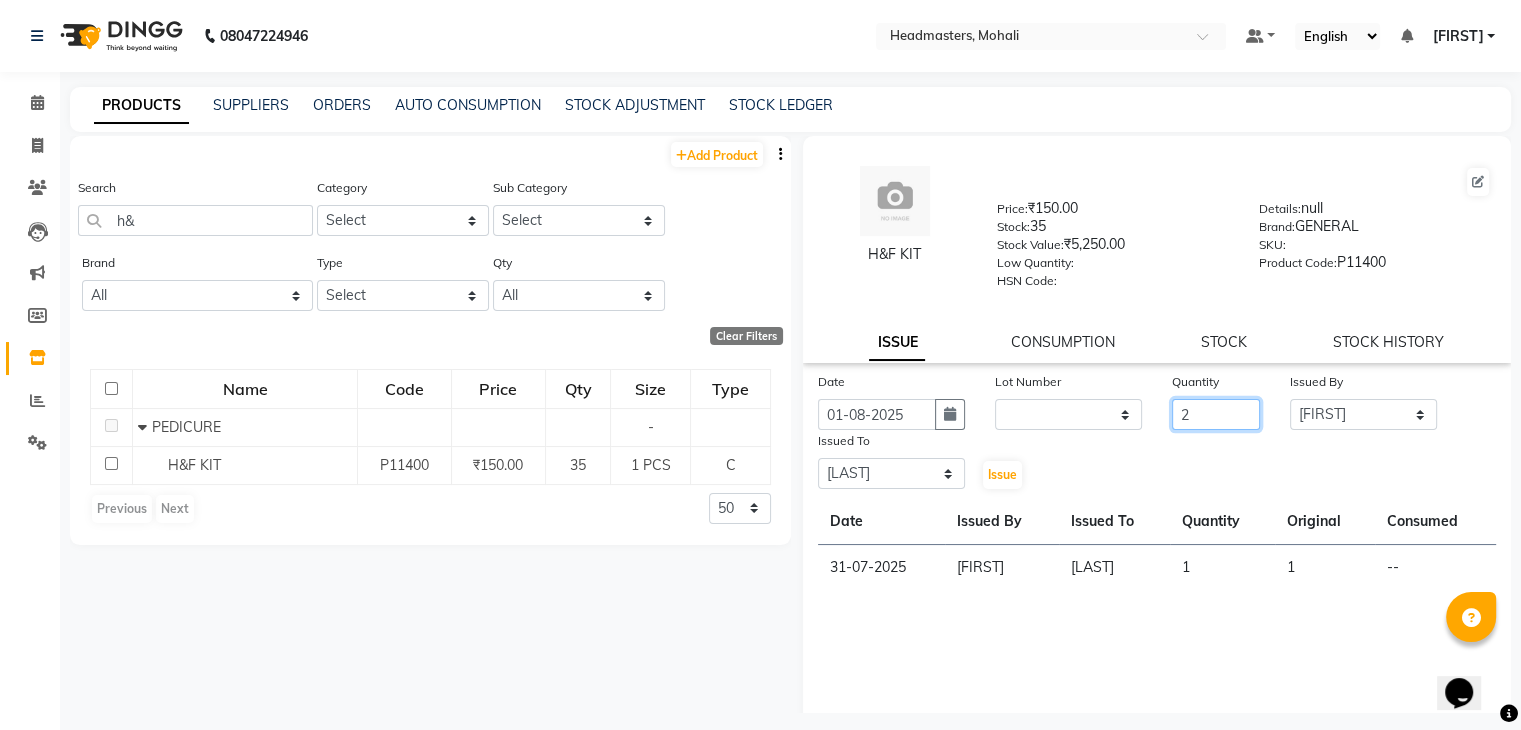 type on "2" 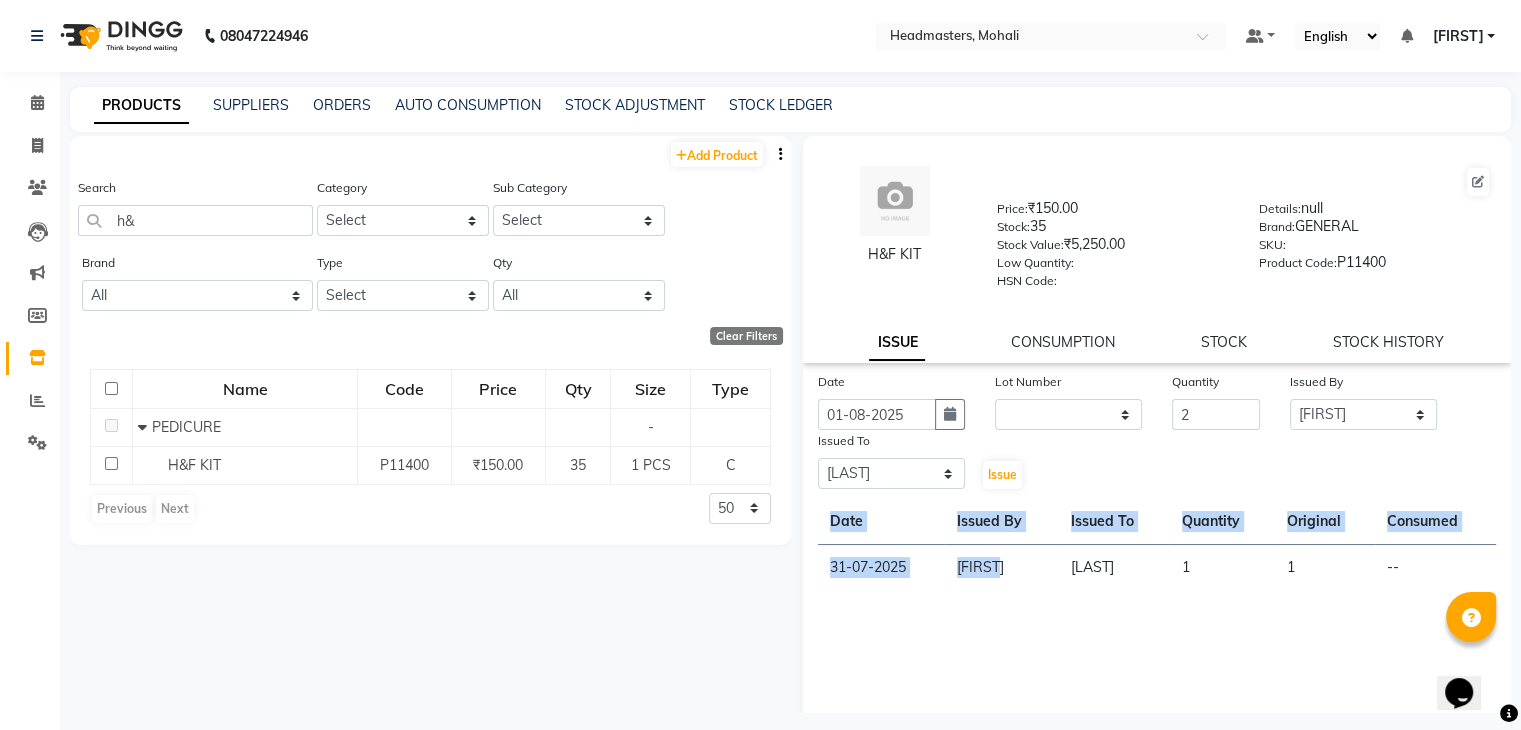 drag, startPoint x: 1008, startPoint y: 560, endPoint x: 1068, endPoint y: 613, distance: 80.05623 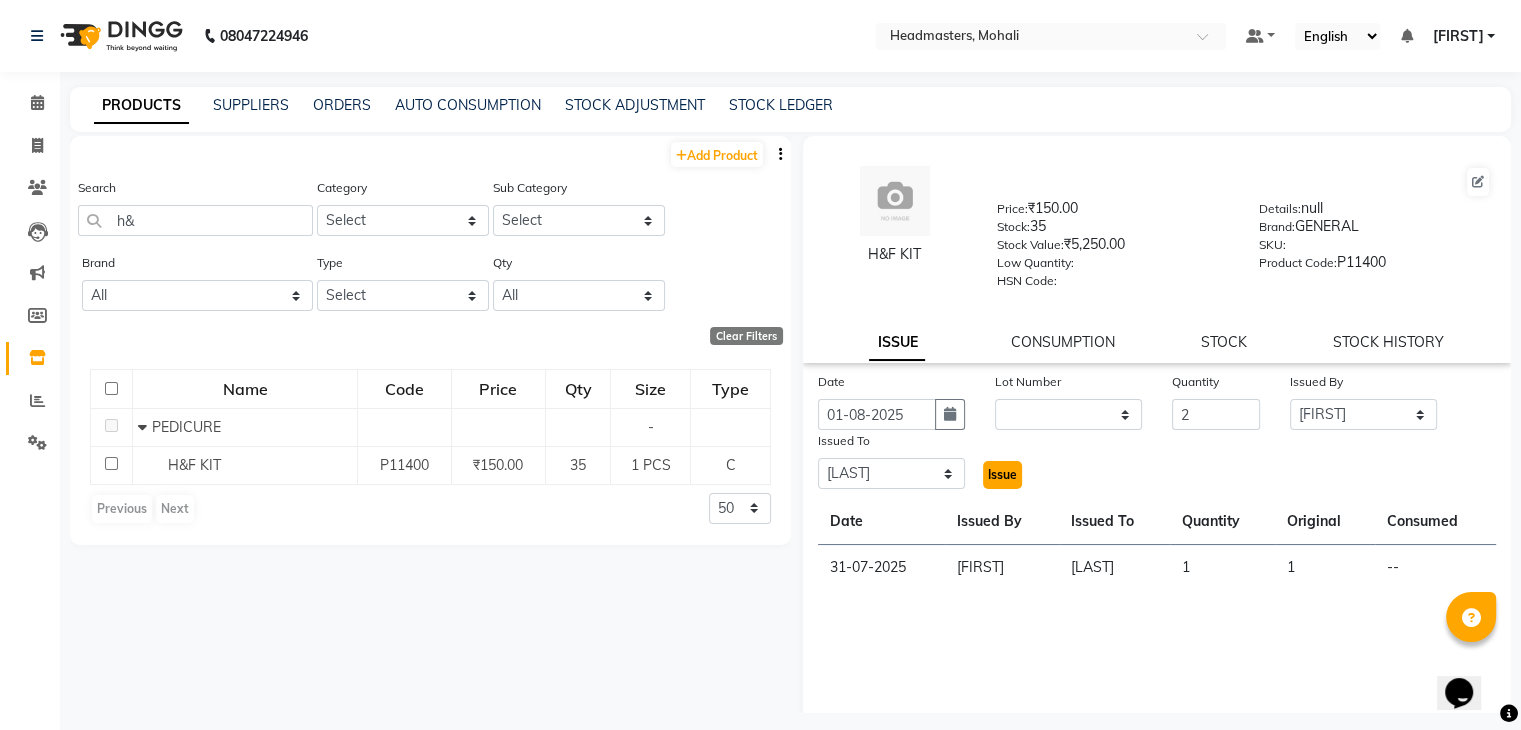 click on "Issue" 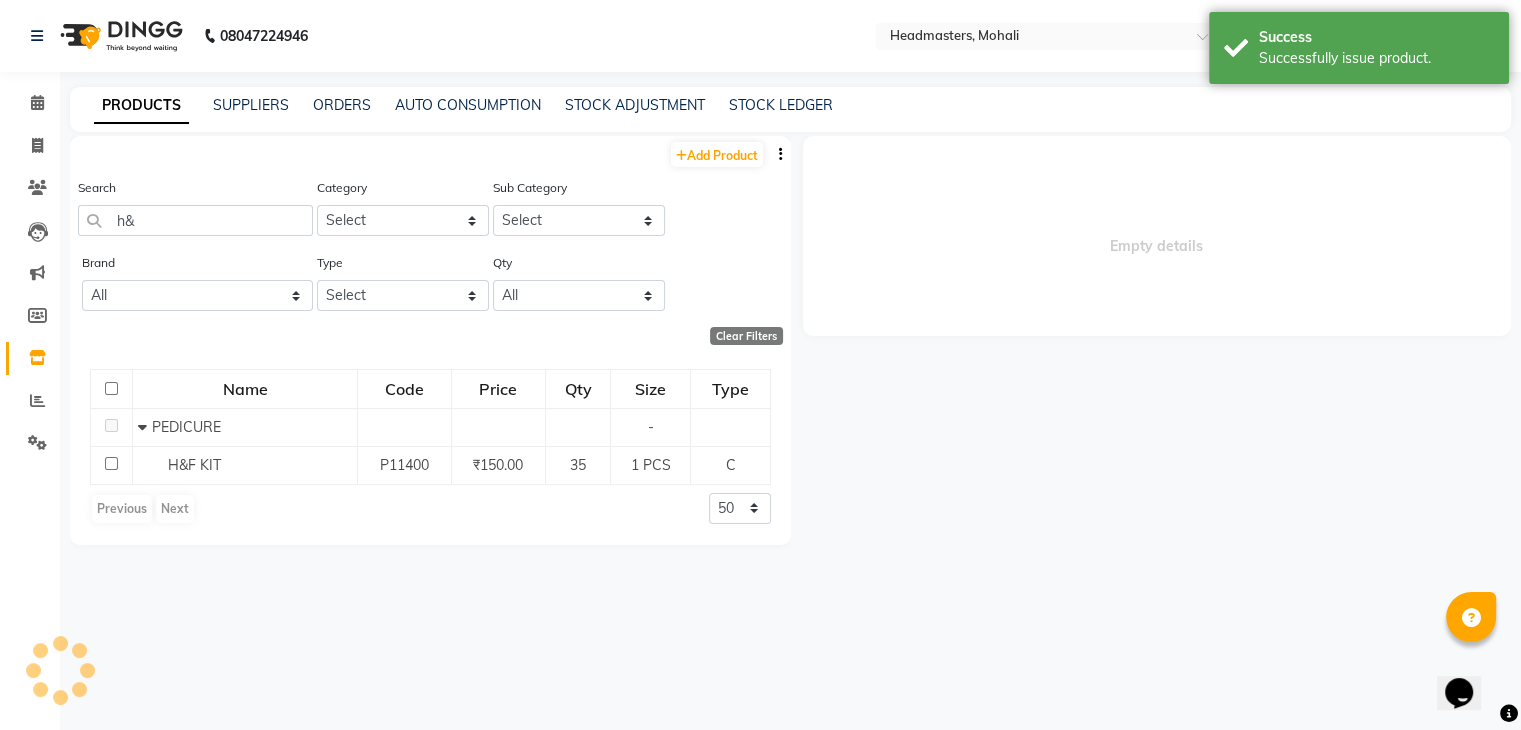 select 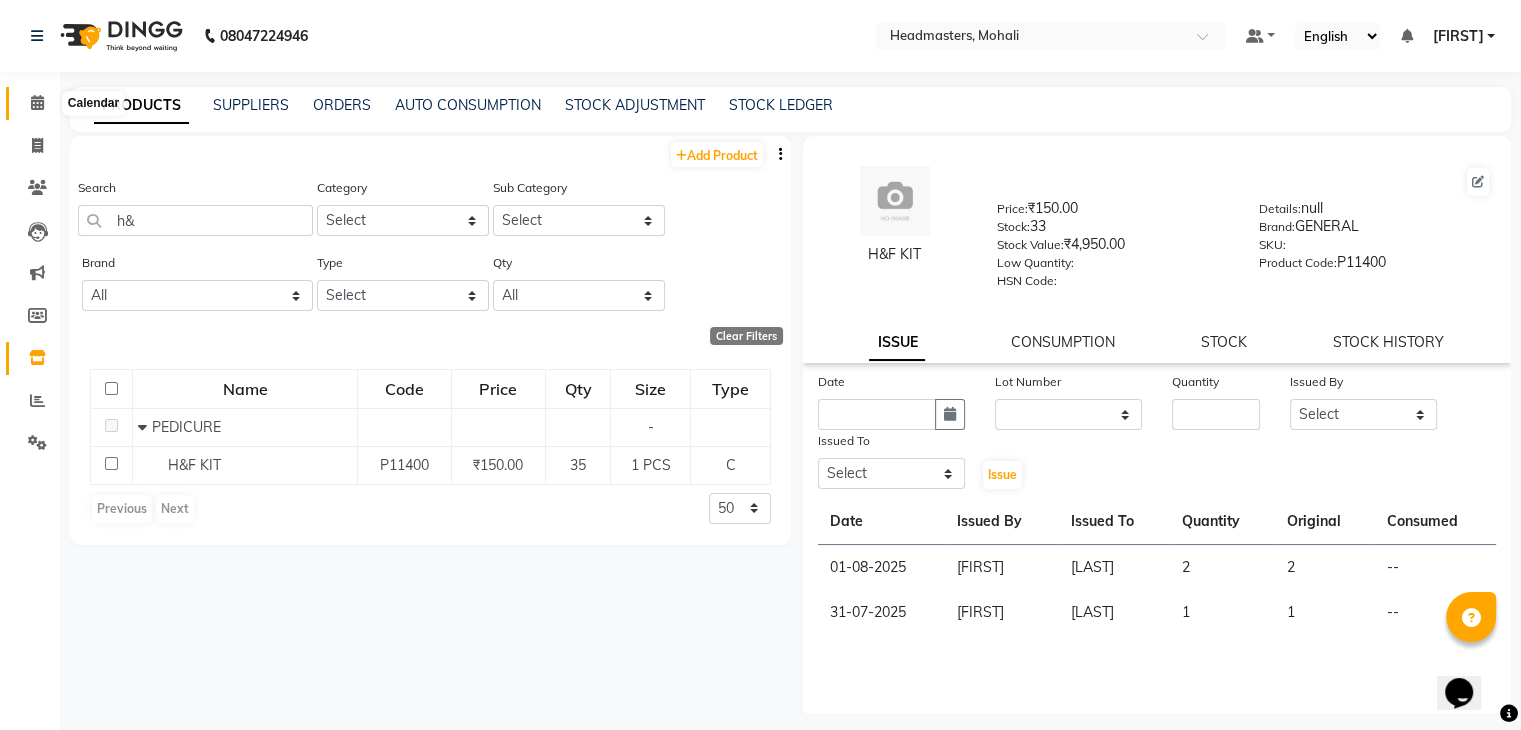 click 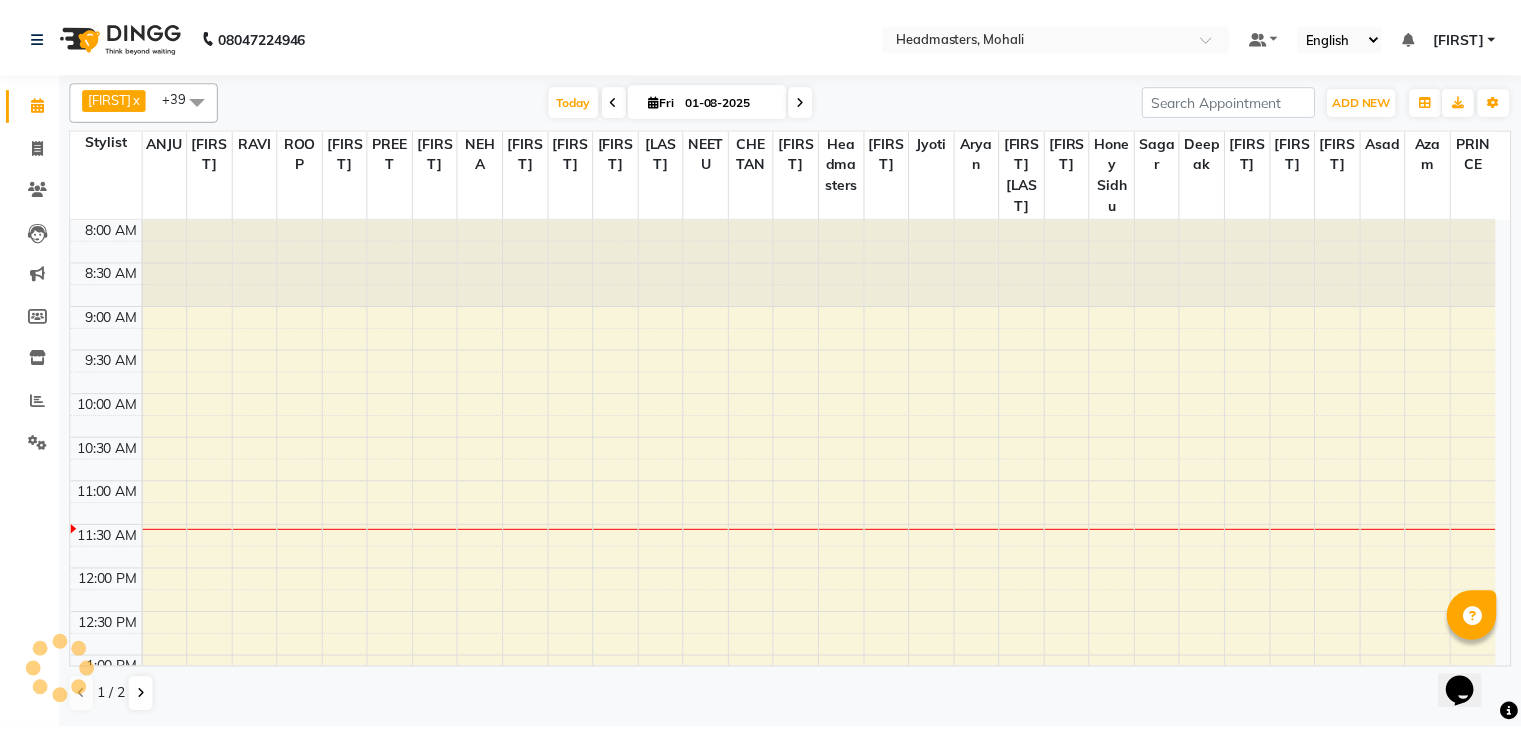 scroll, scrollTop: 0, scrollLeft: 0, axis: both 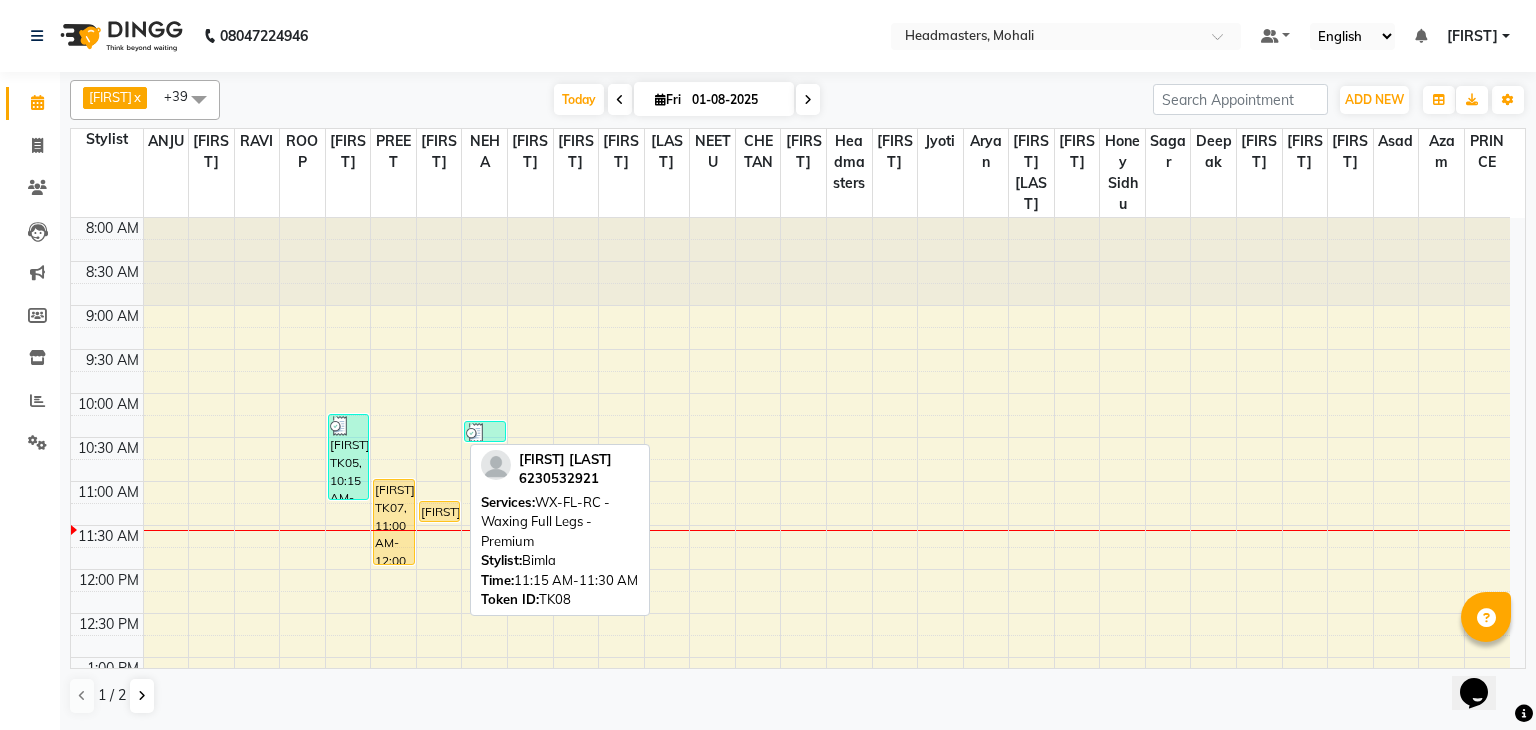click on "[FIRST], TK08, 11:15 AM-11:30 AM, WX-FL-RC - Waxing Full Legs -Premium" at bounding box center (439, 511) 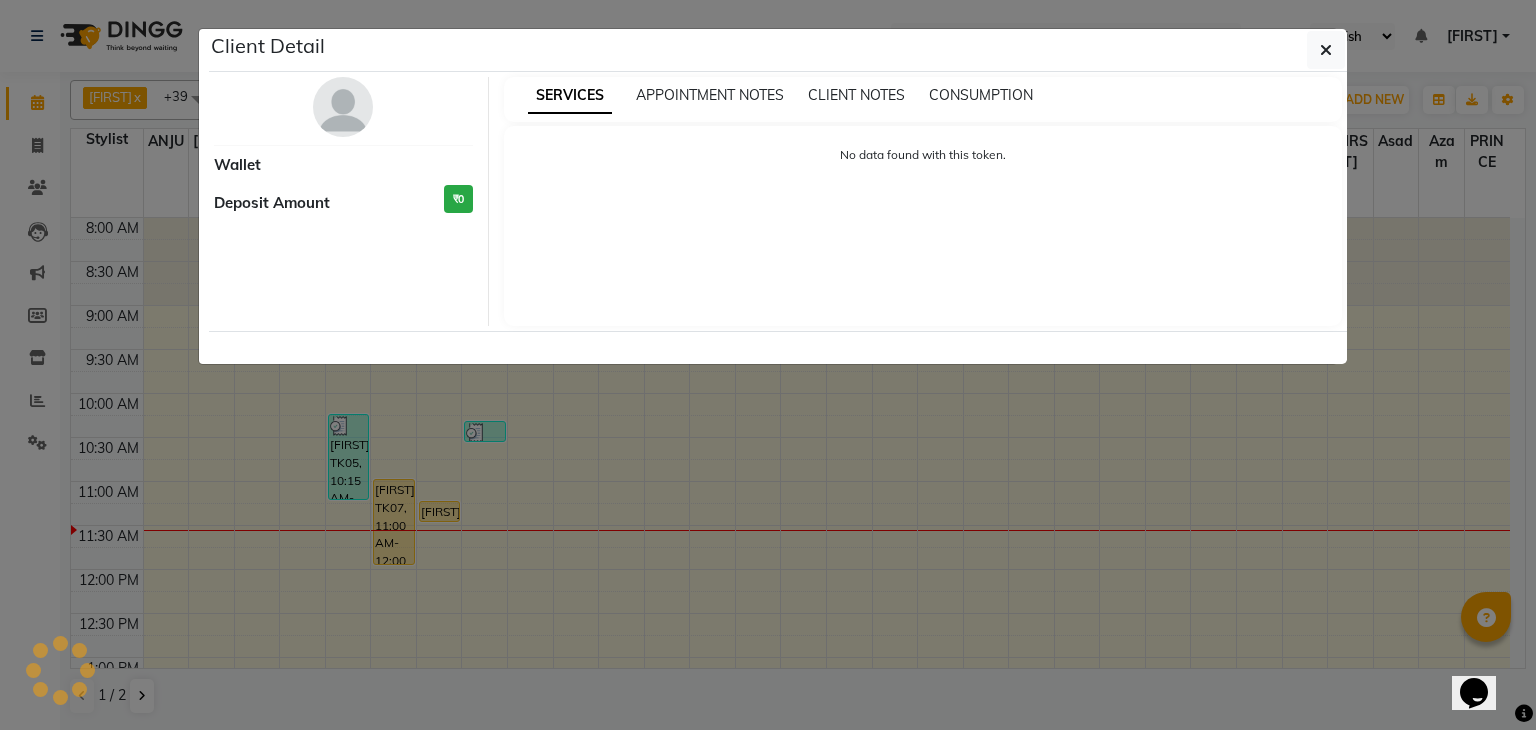 select on "1" 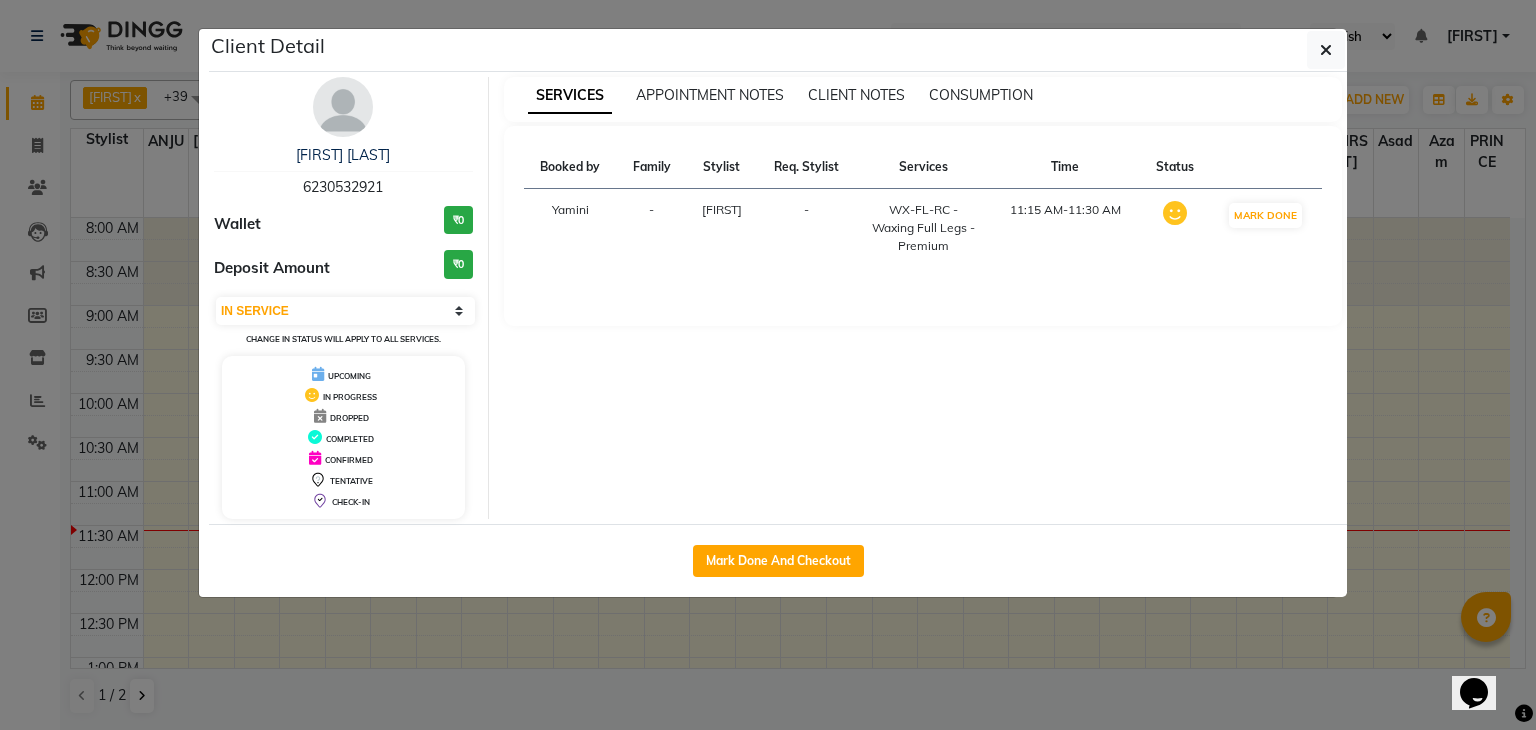 click on "Client Detail  [FIRST]   [PHONE] Wallet ₹0 Deposit Amount  ₹0  Select IN SERVICE CONFIRMED TENTATIVE CHECK IN MARK DONE UPCOMING Change in status will apply to all services. UPCOMING IN PROGRESS DROPPED COMPLETED CONFIRMED TENTATIVE CHECK-IN SERVICES APPOINTMENT NOTES CLIENT NOTES CONSUMPTION Booked by Family Stylist Req. Stylist Services Time Status  [NAME]  - [NAME] -  WX-FL-RC - Waxing Full Legs -Premium   11:15 AM-11:30 AM   MARK DONE   Mark Done And Checkout" 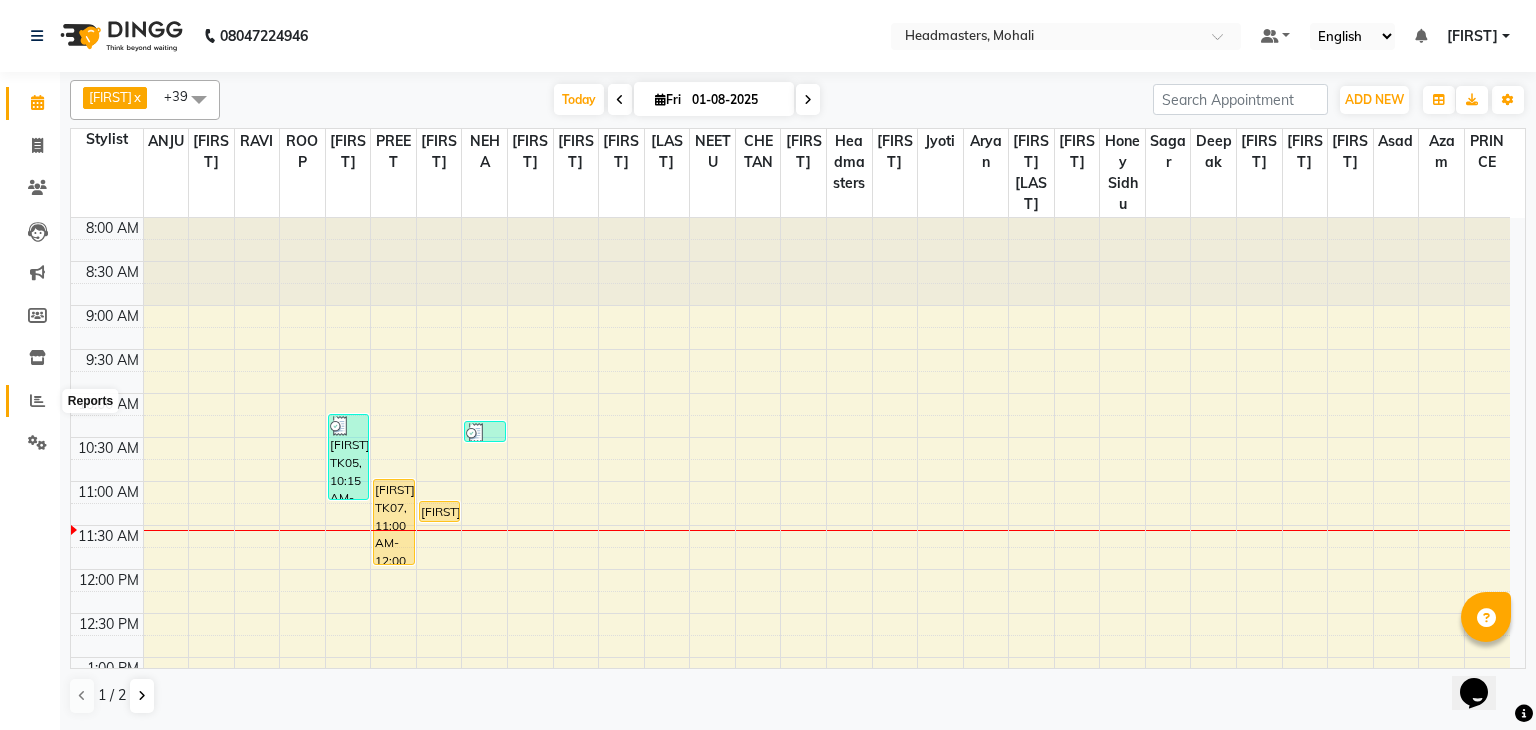 click 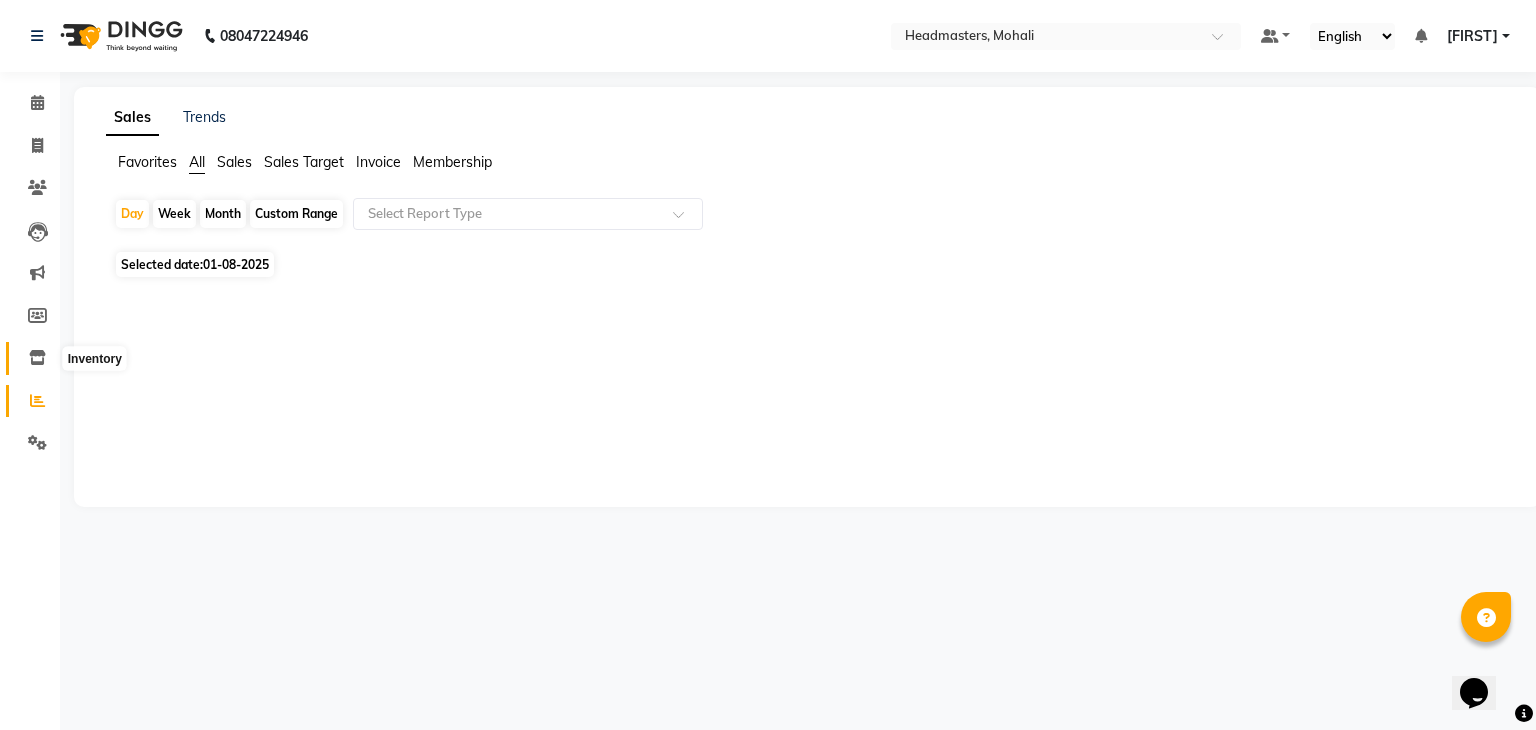 click 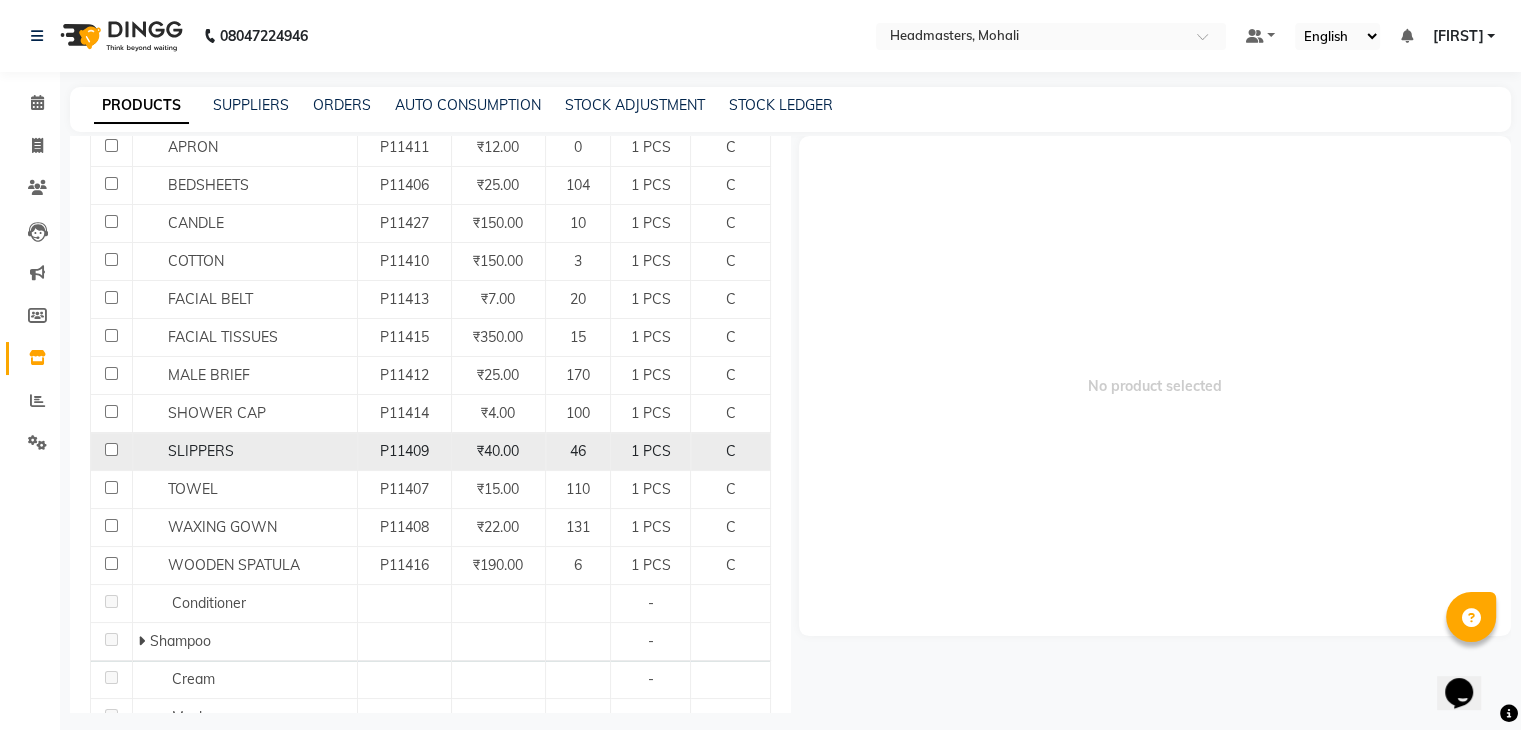 scroll, scrollTop: 0, scrollLeft: 0, axis: both 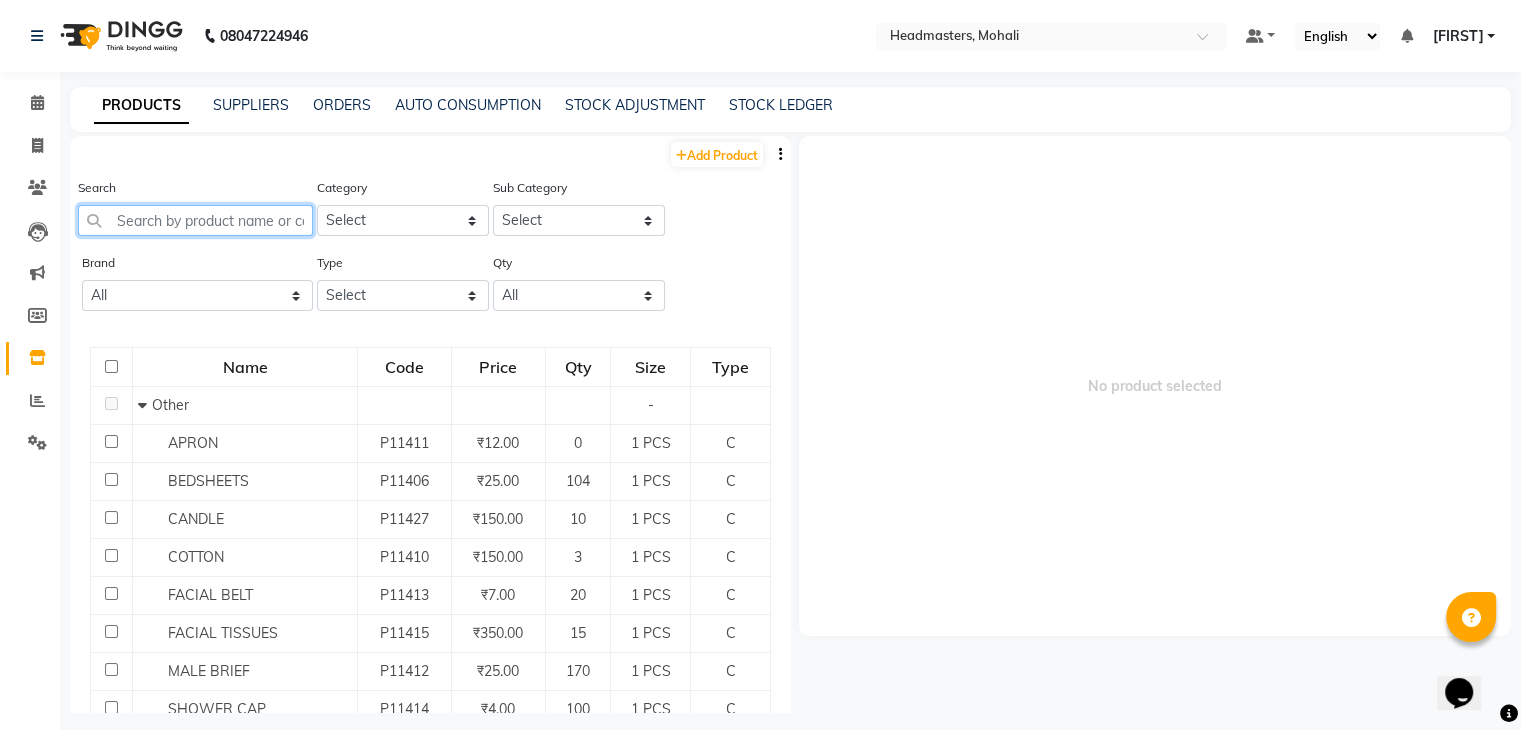 click 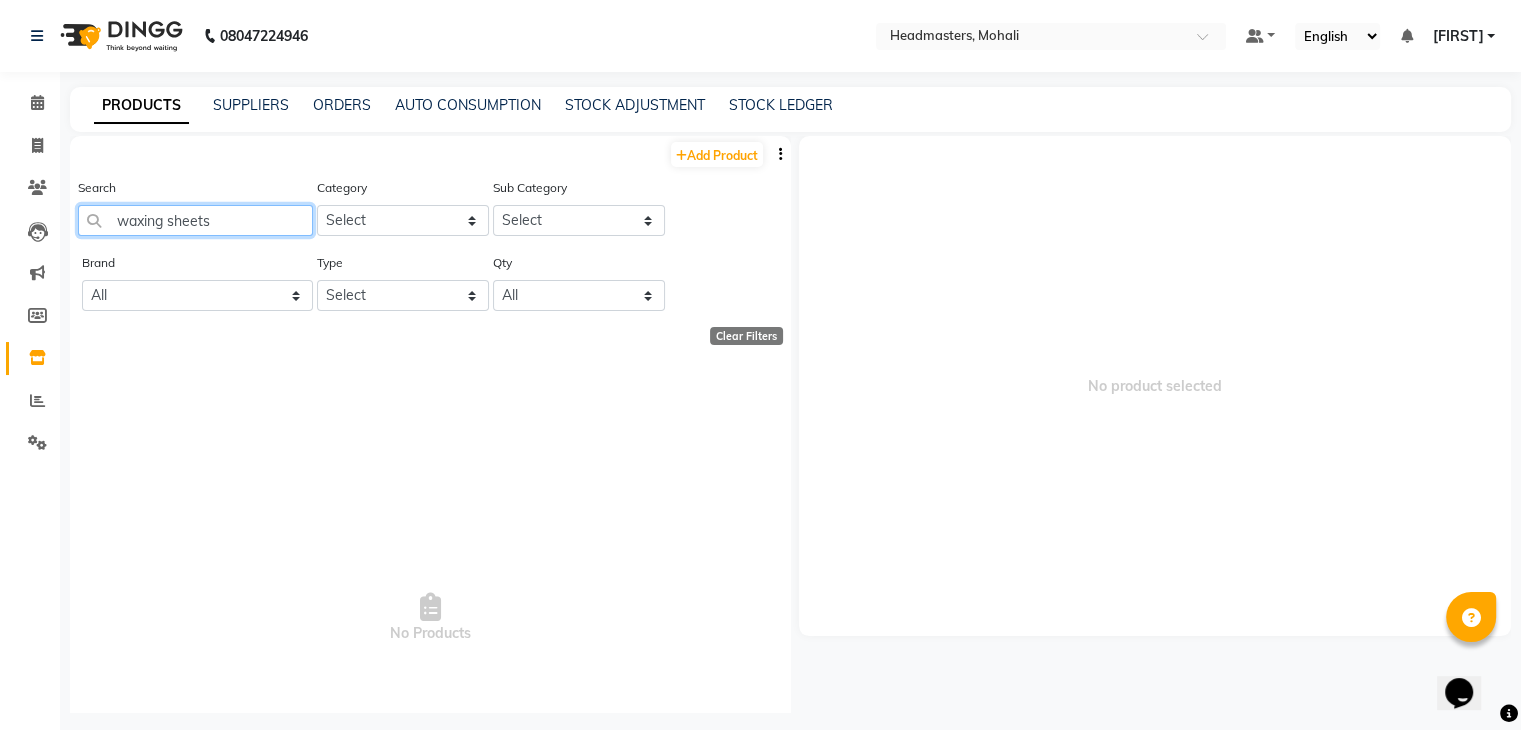 click on "waxing sheets" 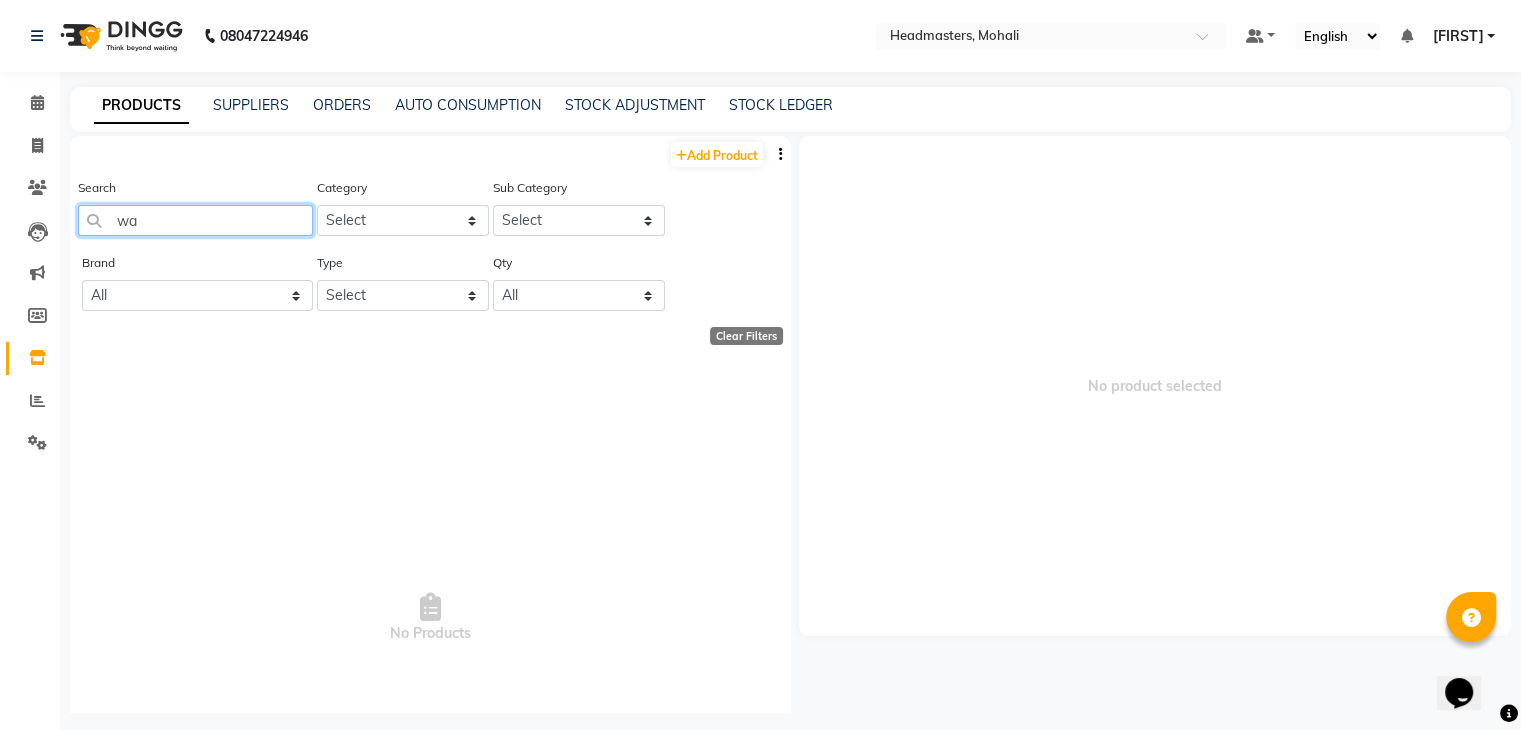 type on "w" 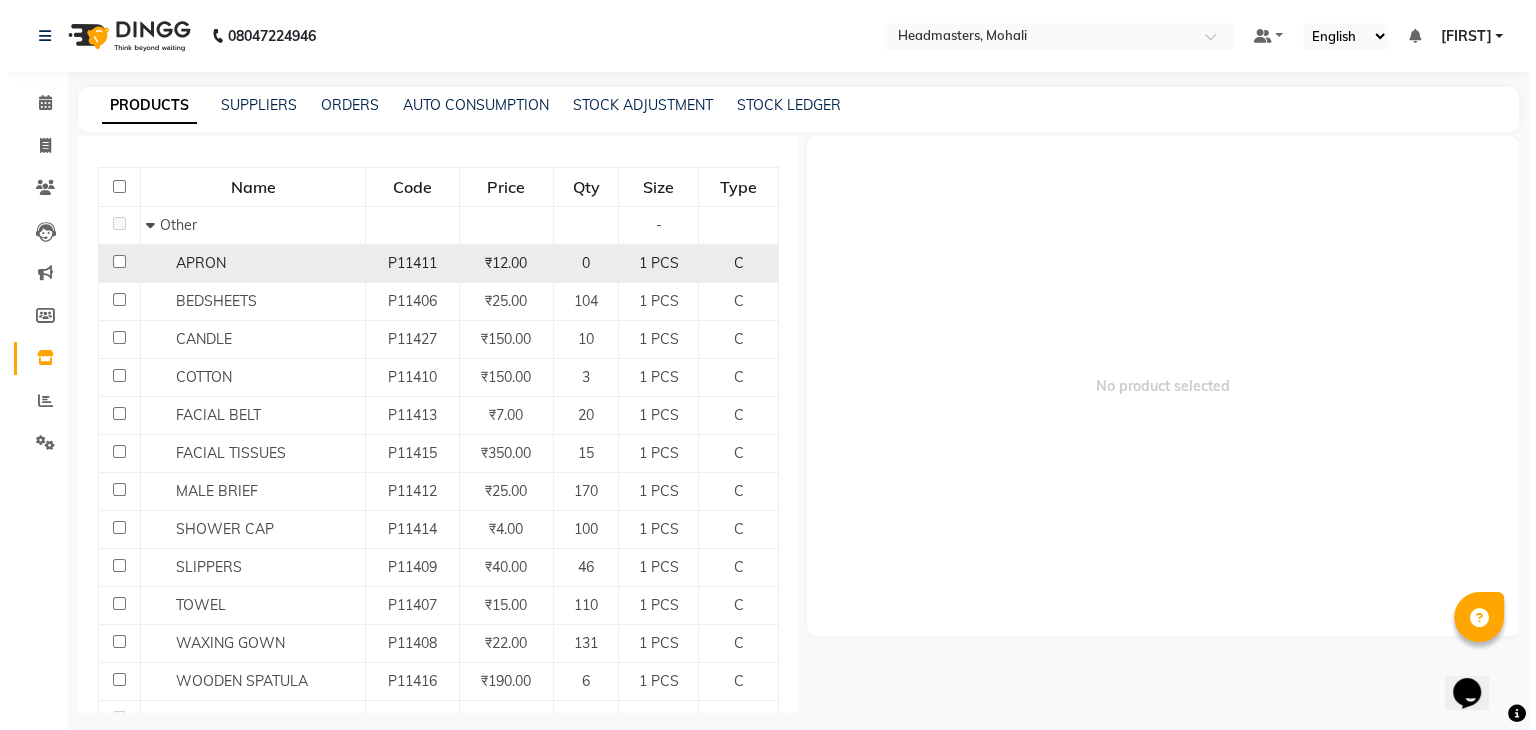 scroll, scrollTop: 0, scrollLeft: 0, axis: both 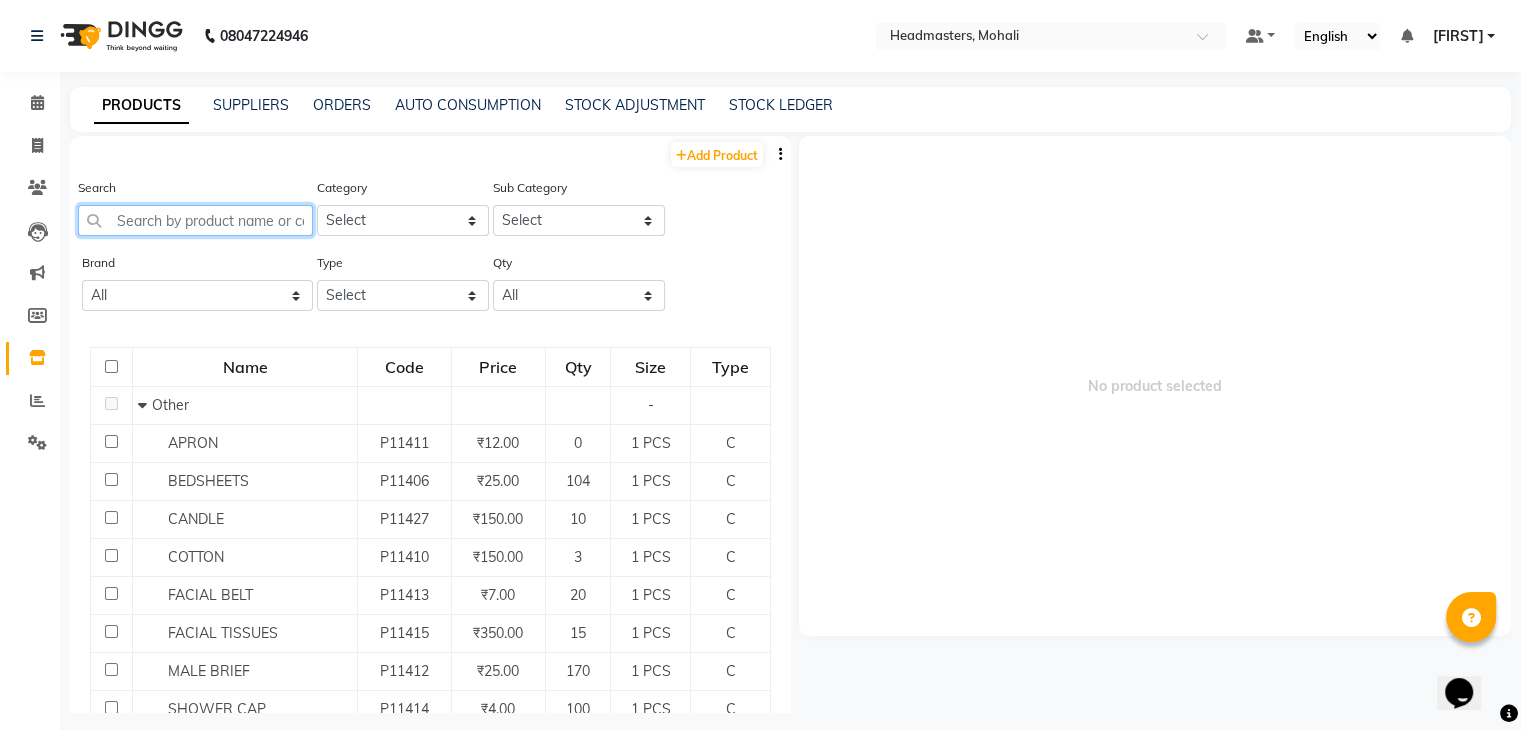 click 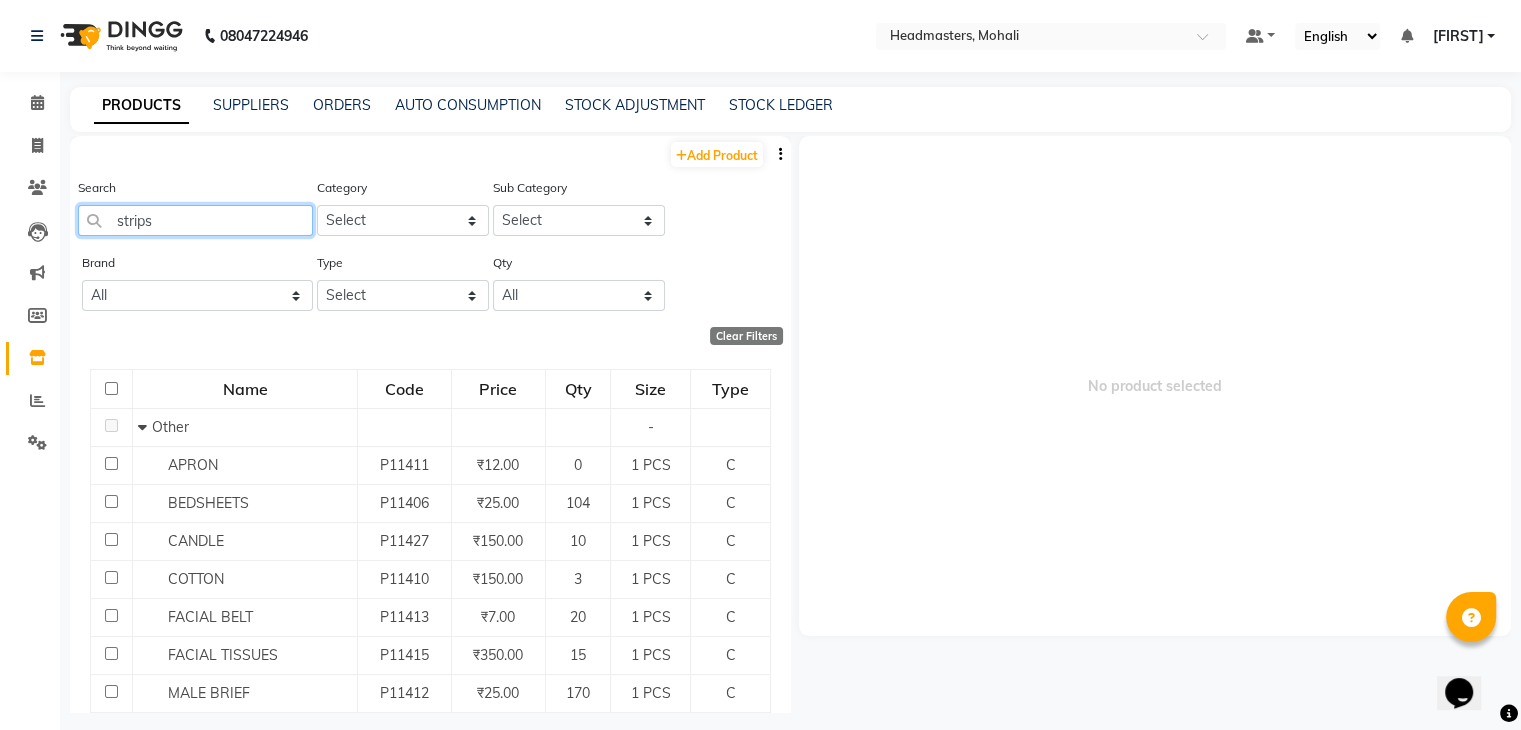 type on "strips" 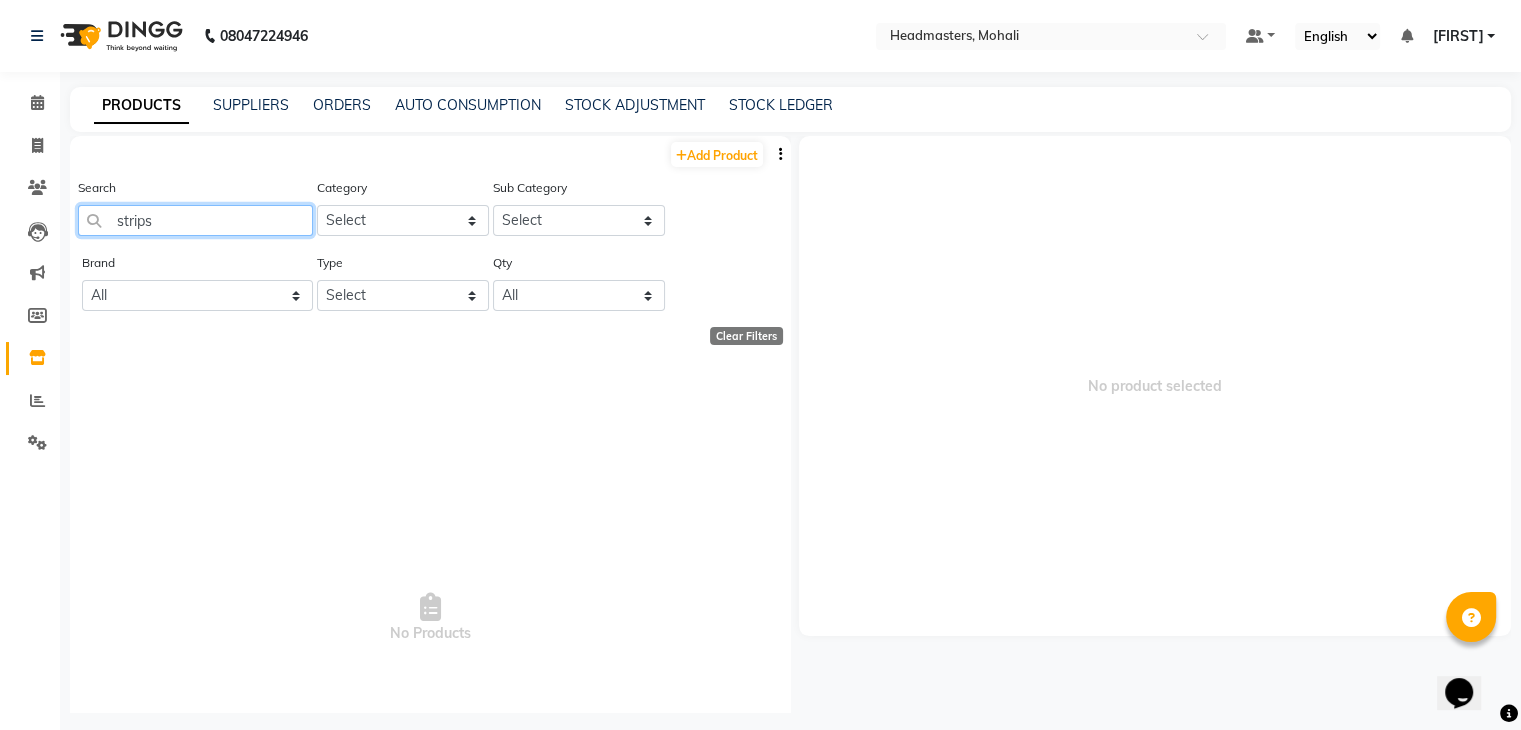 click on "strips" 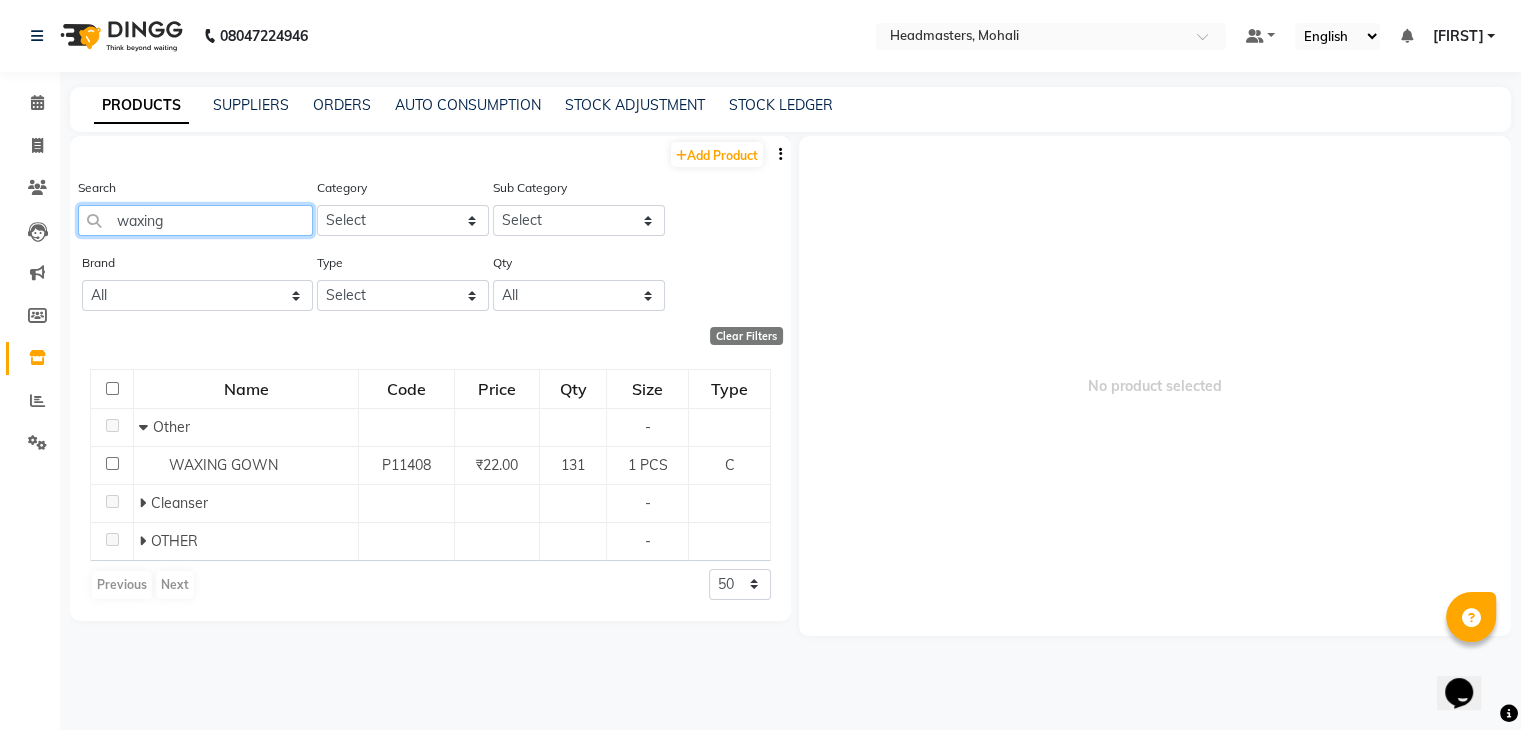 click on "waxing" 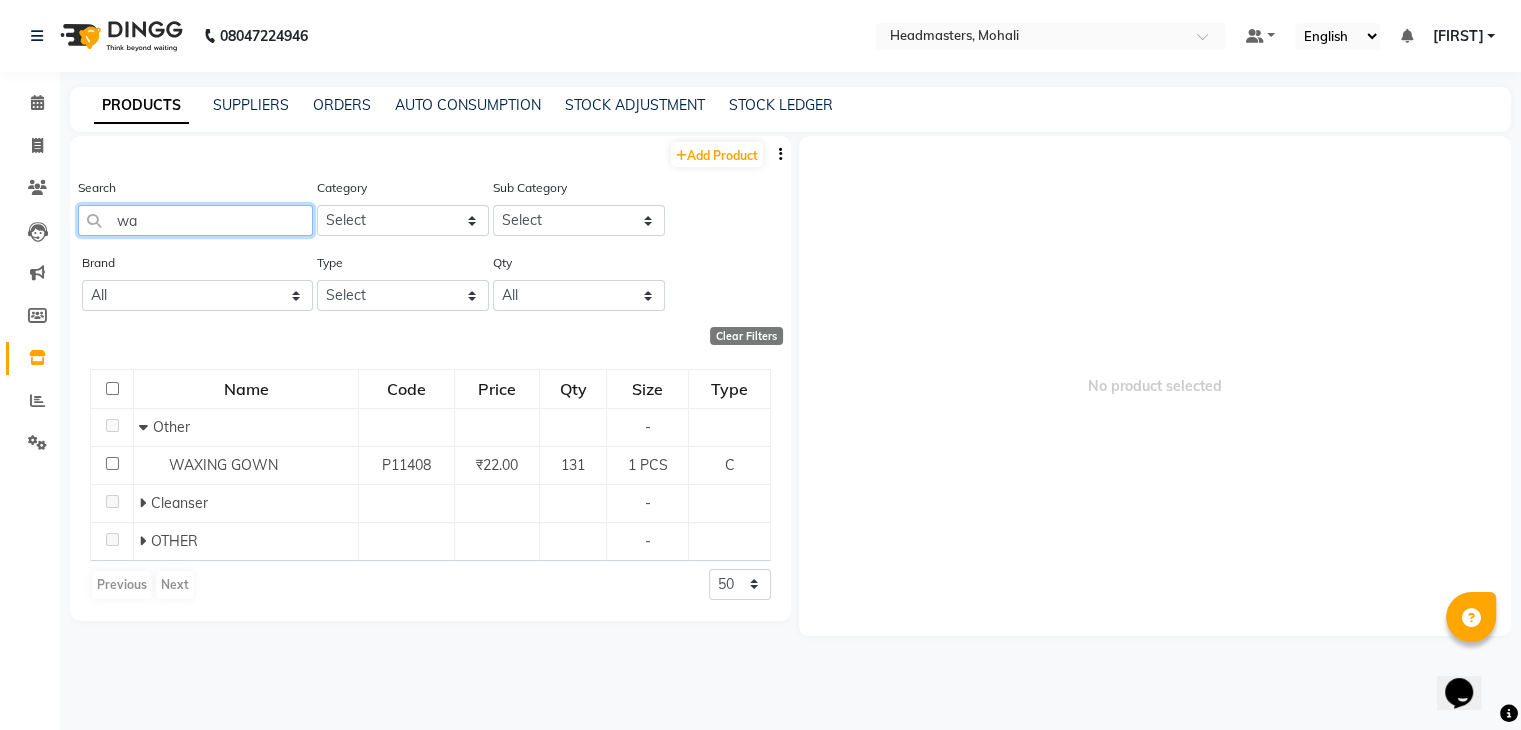 type on "w" 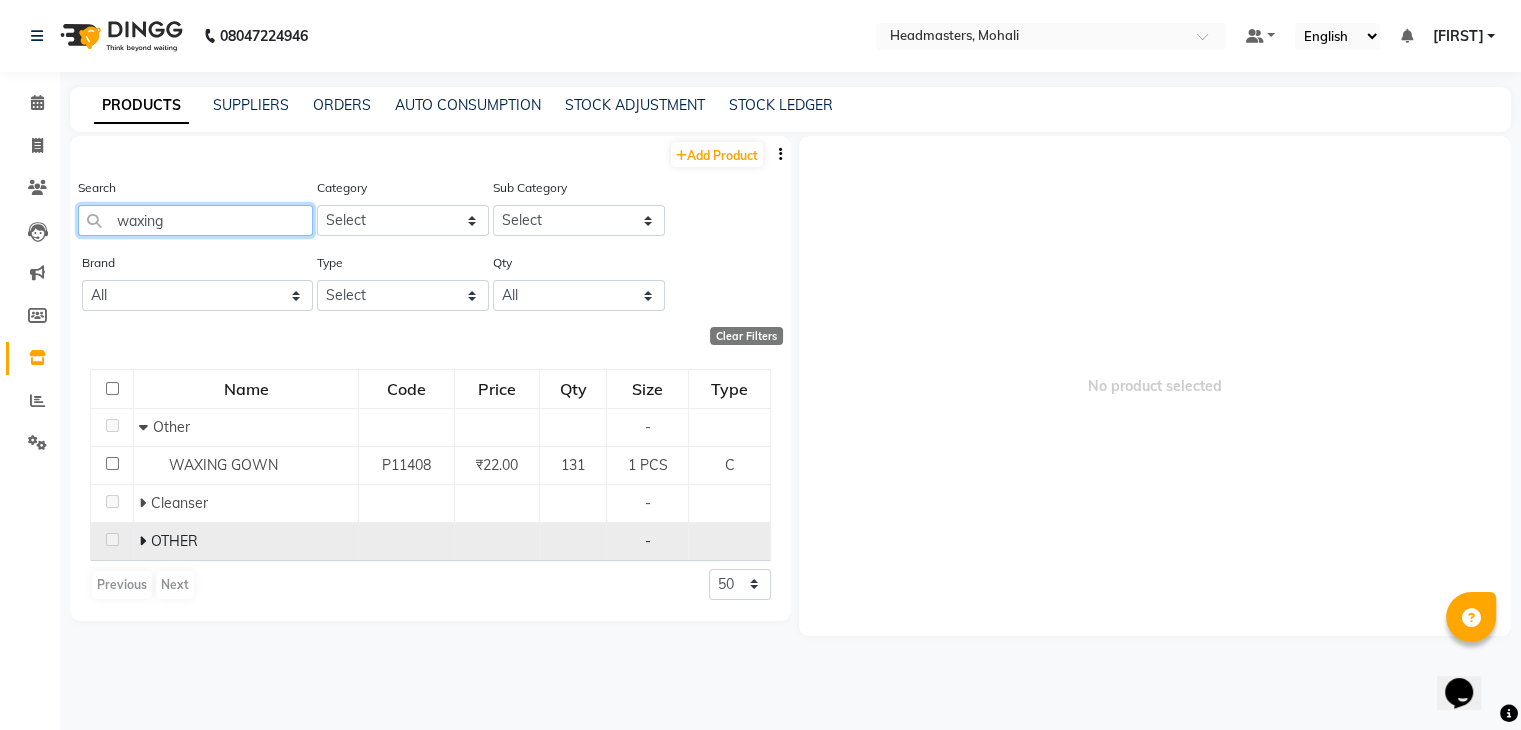 type on "waxing" 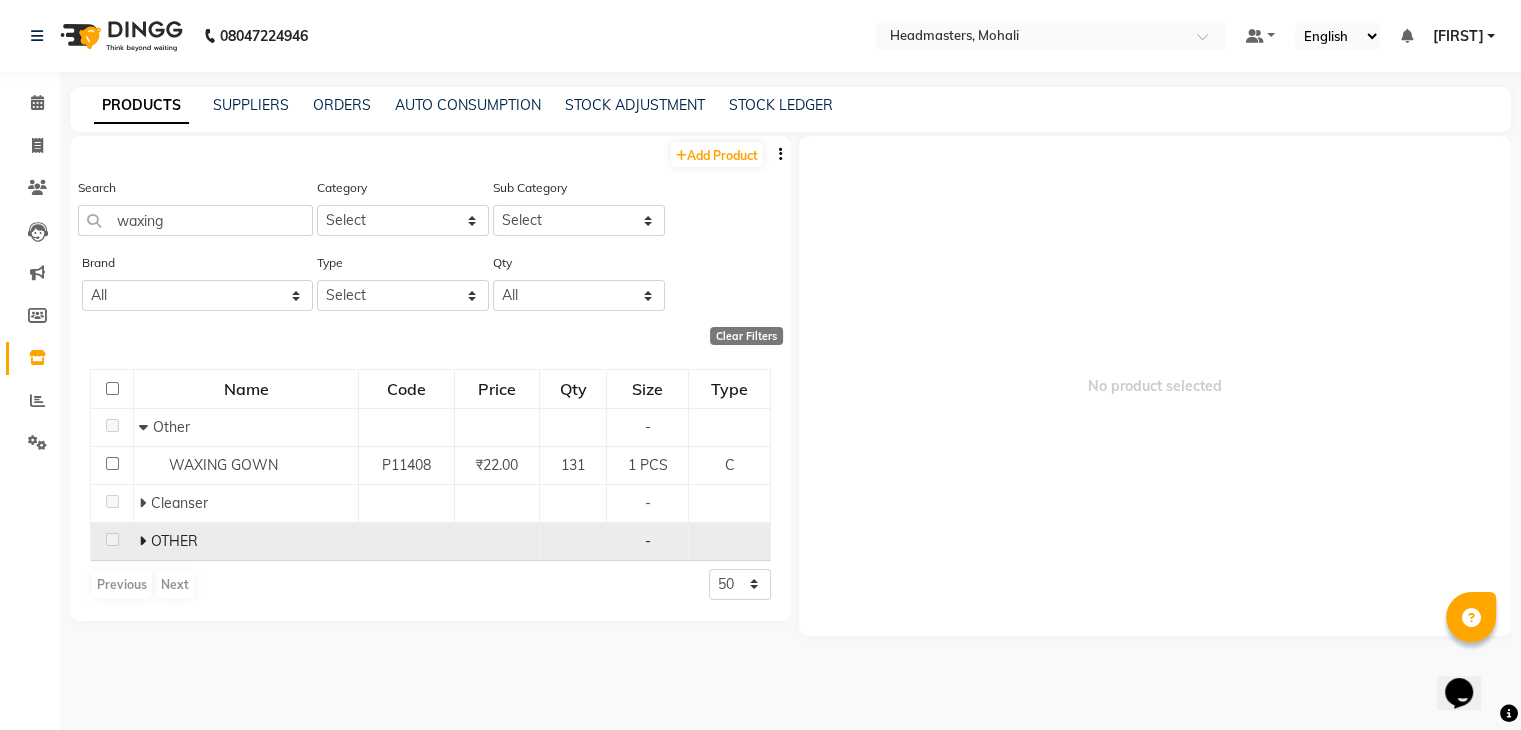 click 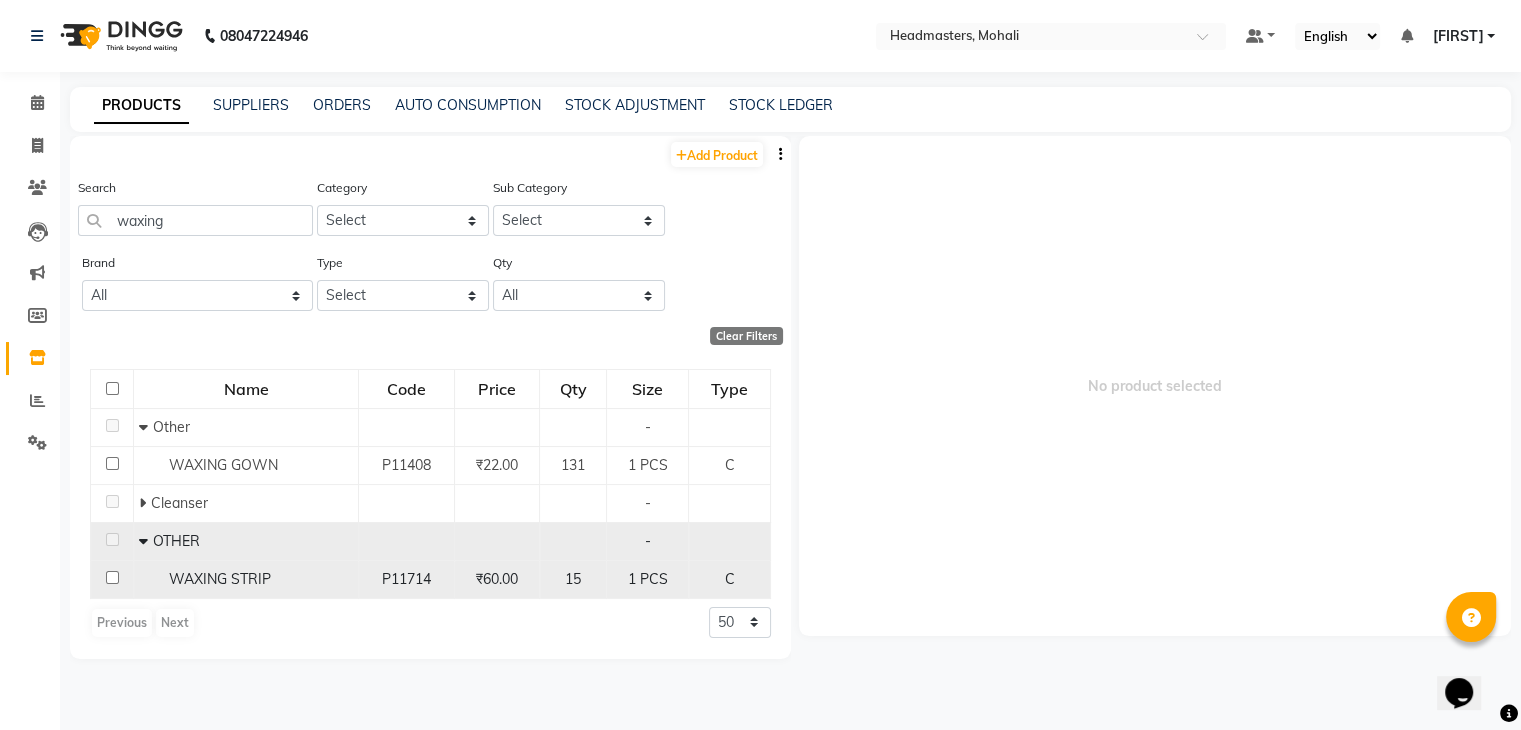 click 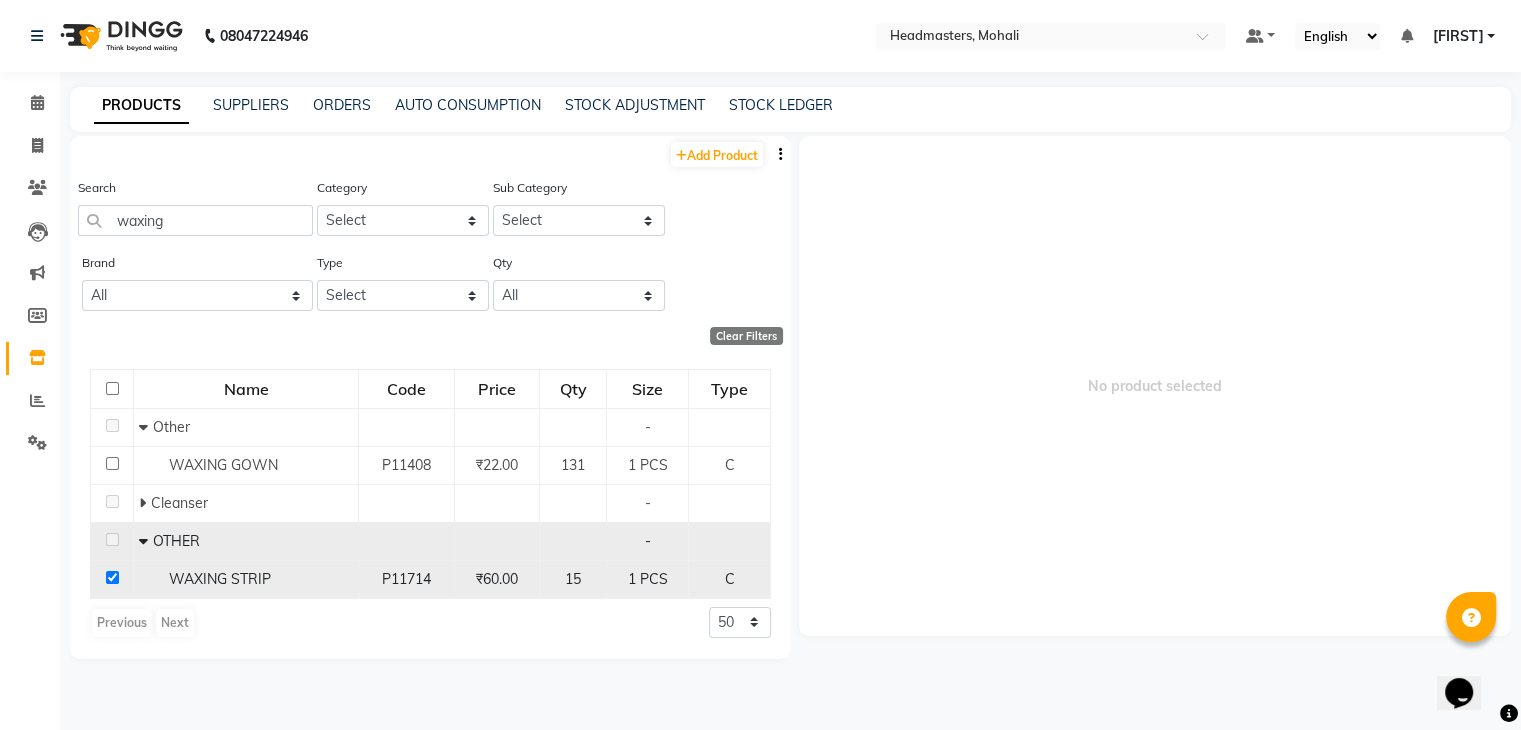 checkbox on "true" 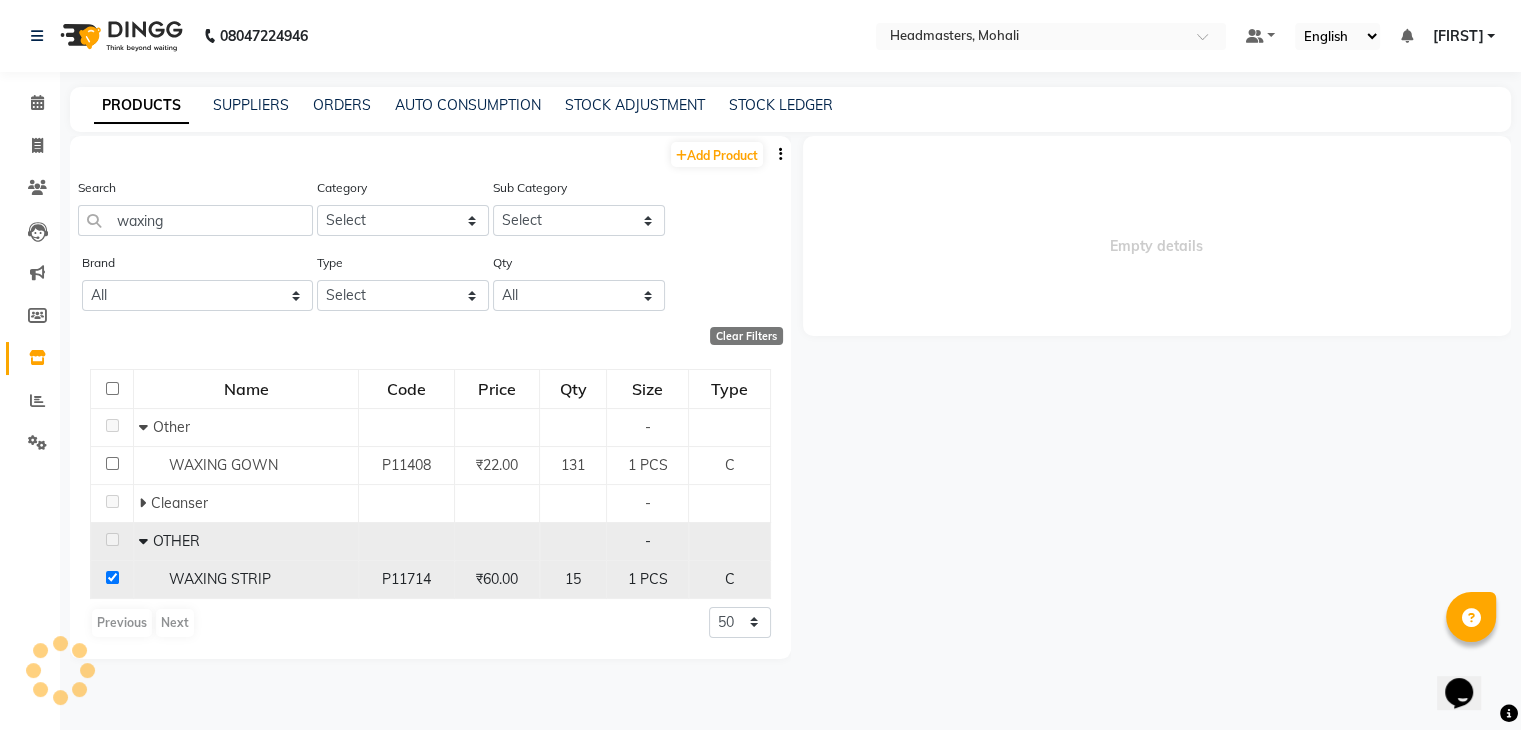 select 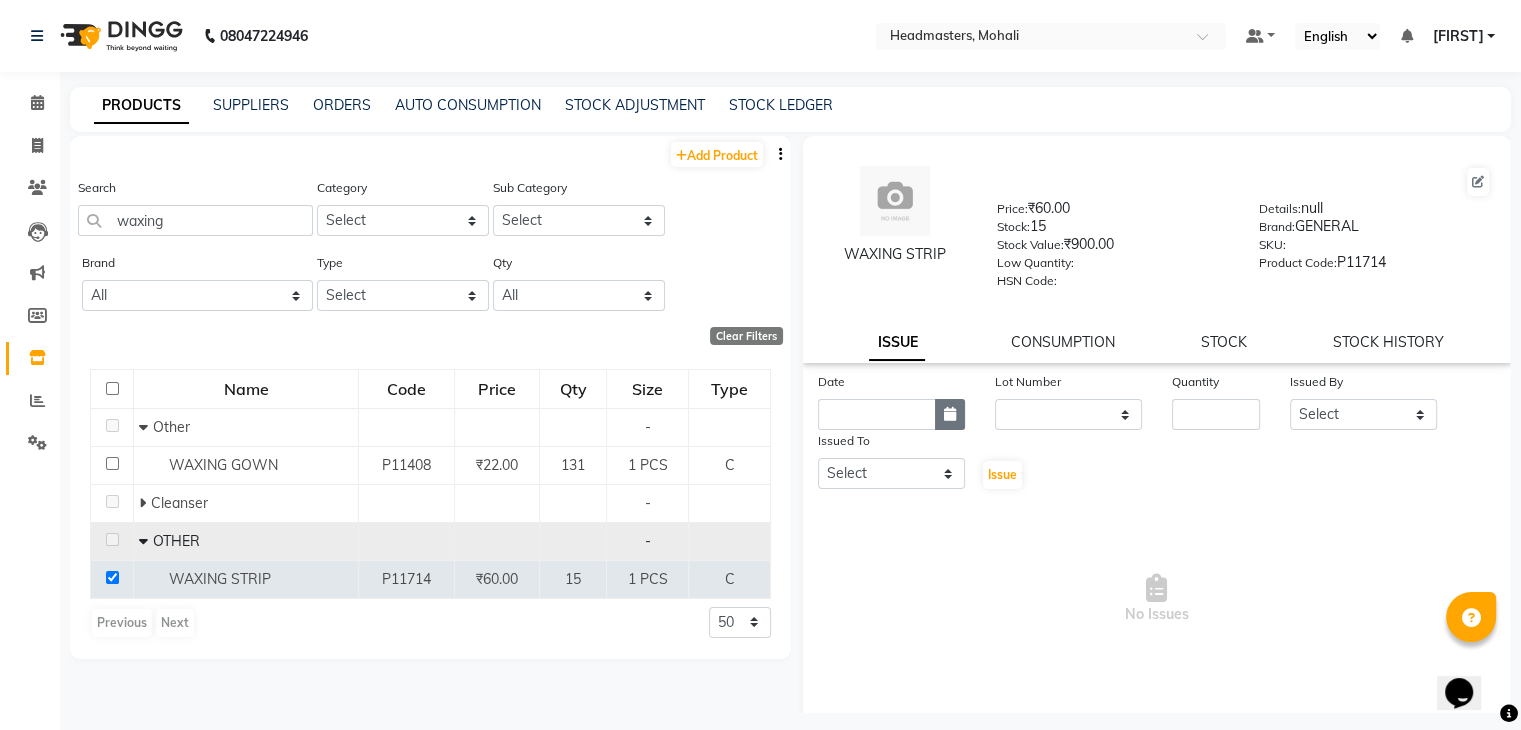 click 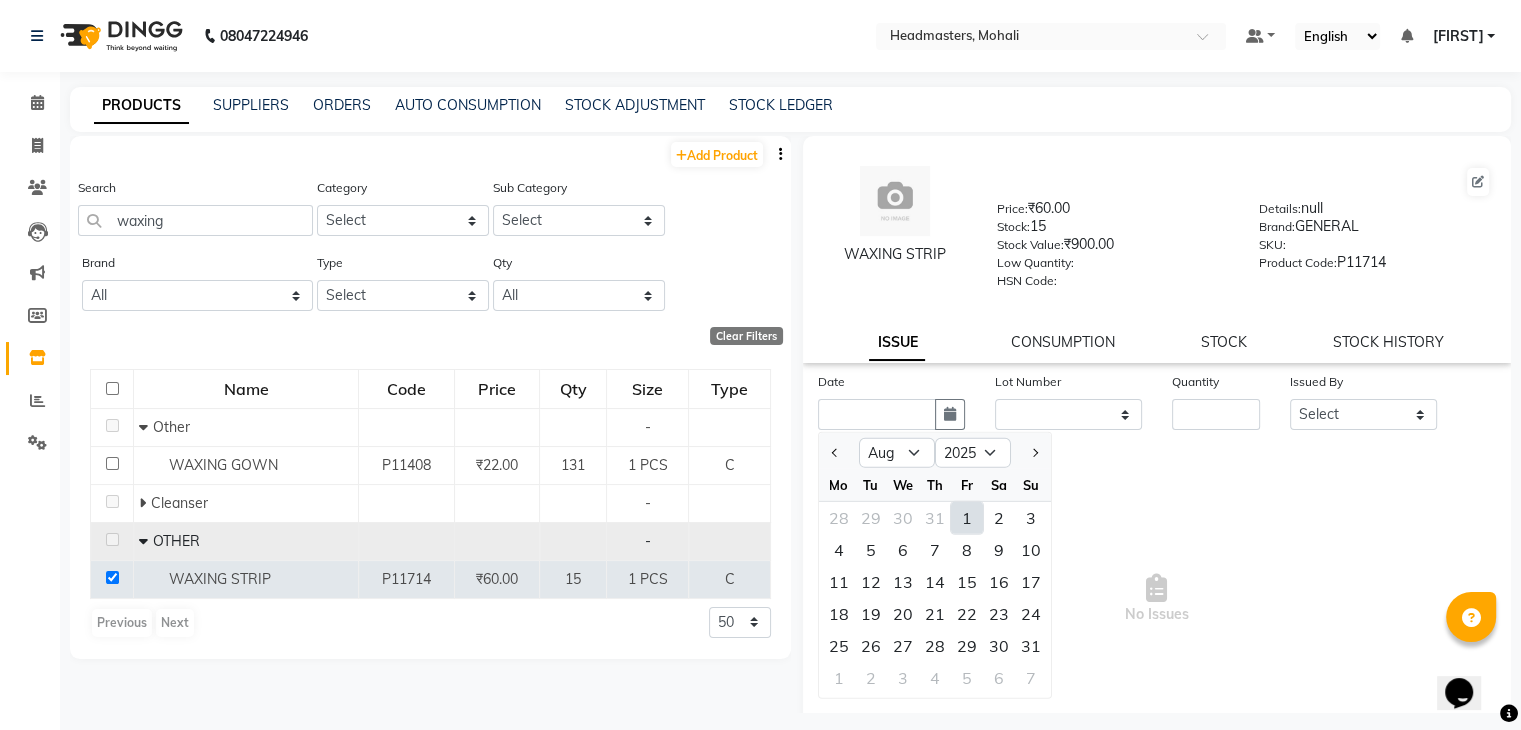 click on "1" 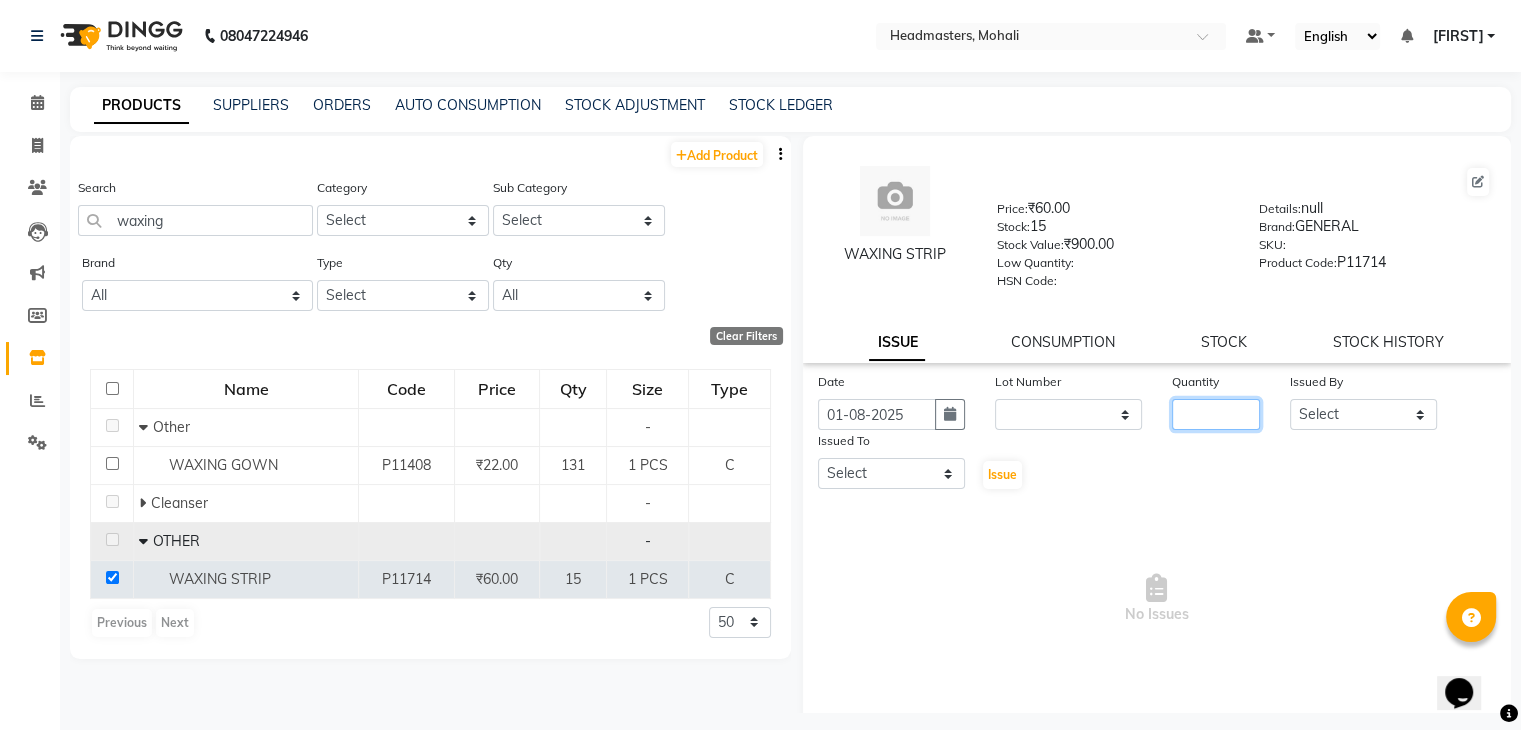 click 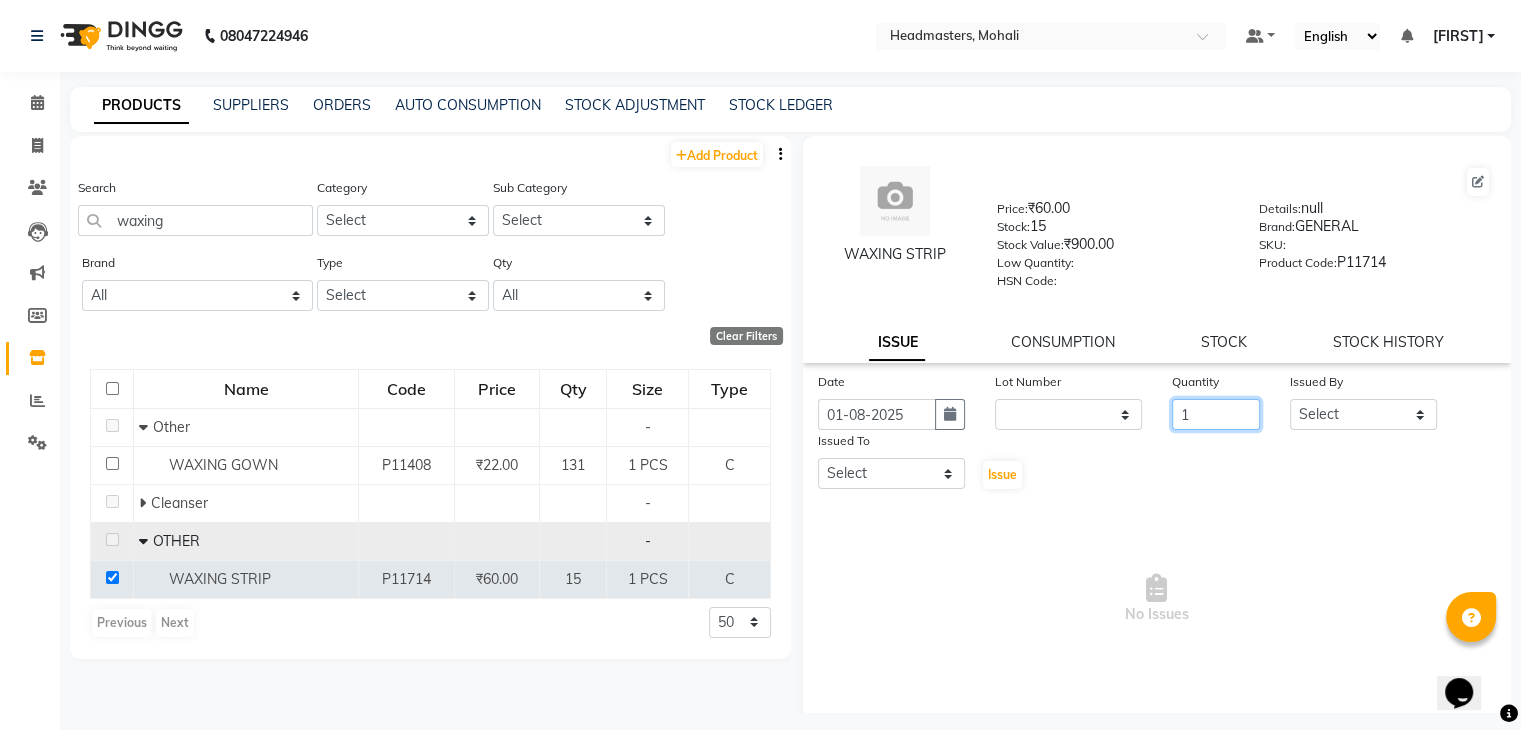 type on "1" 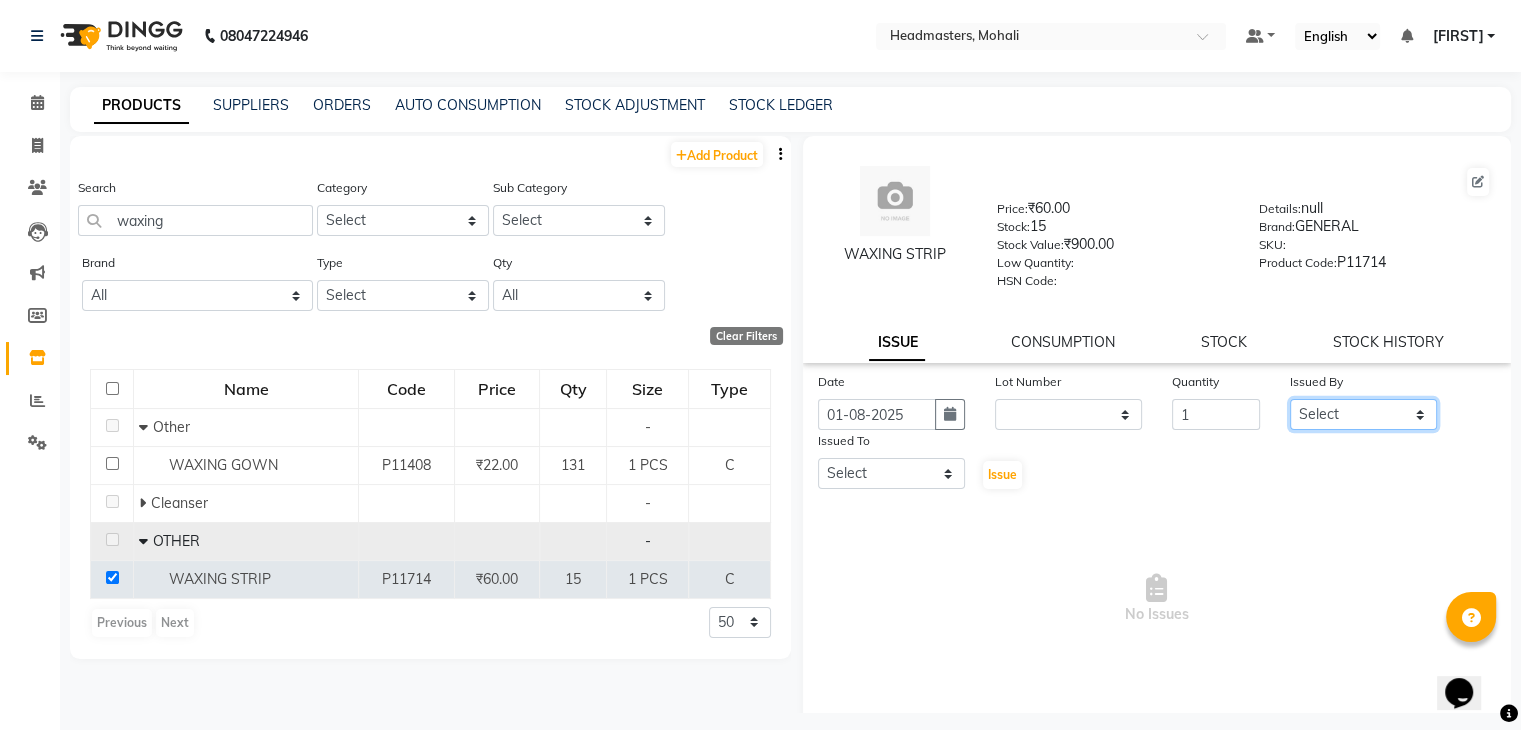 click on "Select [NAME] [NAME] [NAME] [NAME] [NAME] [NAME] [NAME] [NAME] [NAME] [NAME] [NAME] [NAME] [NAME] [NAME] [NAME] [NAME] [NAME] [NAME] [NAME] [NAME] [NAME] [NAME] [NAME] [NAME] [NAME] [NAME] [NAME] [NAME] [NAME] [NAME] [NAME] [NAME] [NAME] [NAME] [NAME] [NAME]" 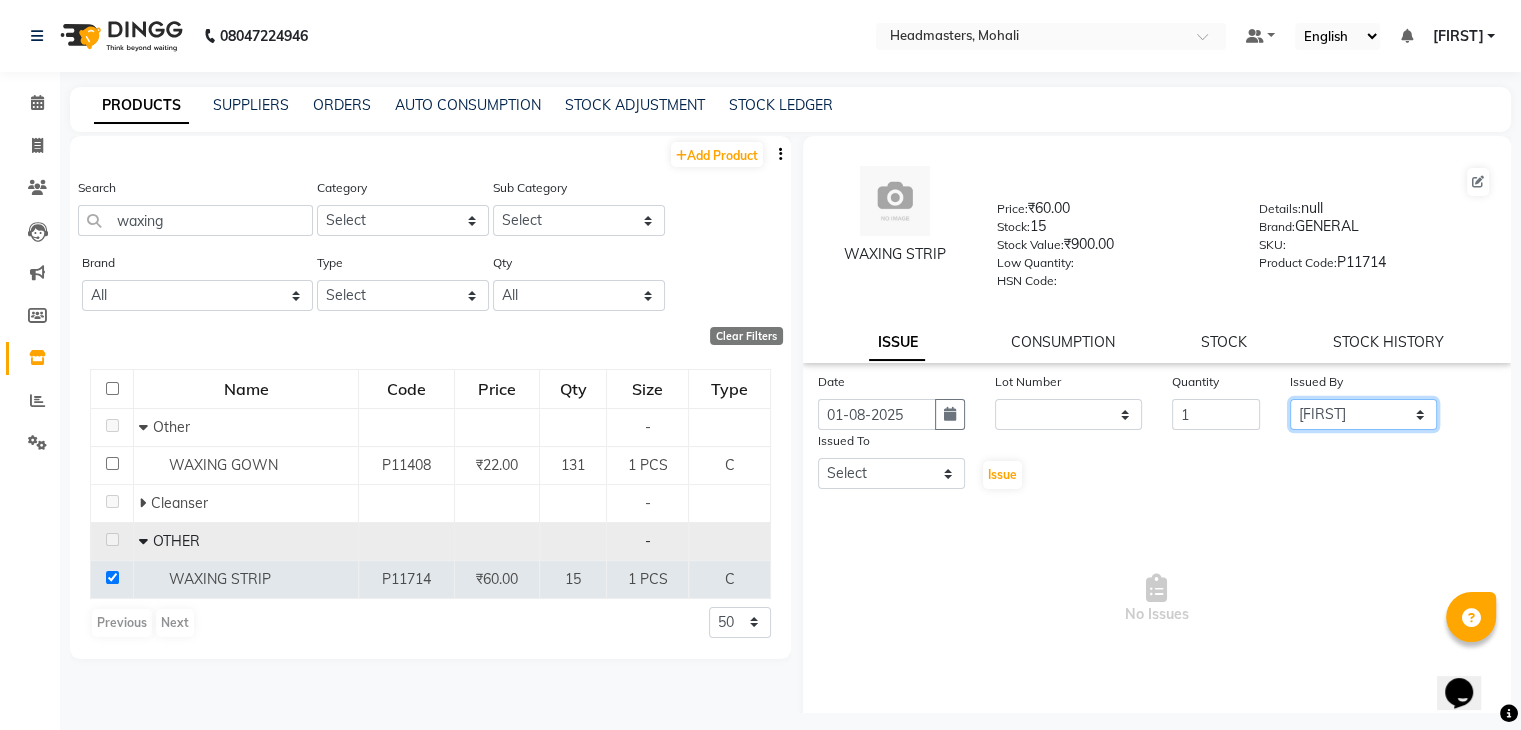 click on "Select [NAME] [NAME] [NAME] [NAME] [NAME] [NAME] [NAME] [NAME] [NAME] [NAME] [NAME] [NAME] [NAME] [NAME] [NAME] [NAME] [NAME] [NAME] [NAME] [NAME] [NAME] [NAME] [NAME] [NAME] [NAME] [NAME] [NAME] [NAME] [NAME] [NAME] [NAME] [NAME] [NAME] [NAME] [NAME] [NAME]" 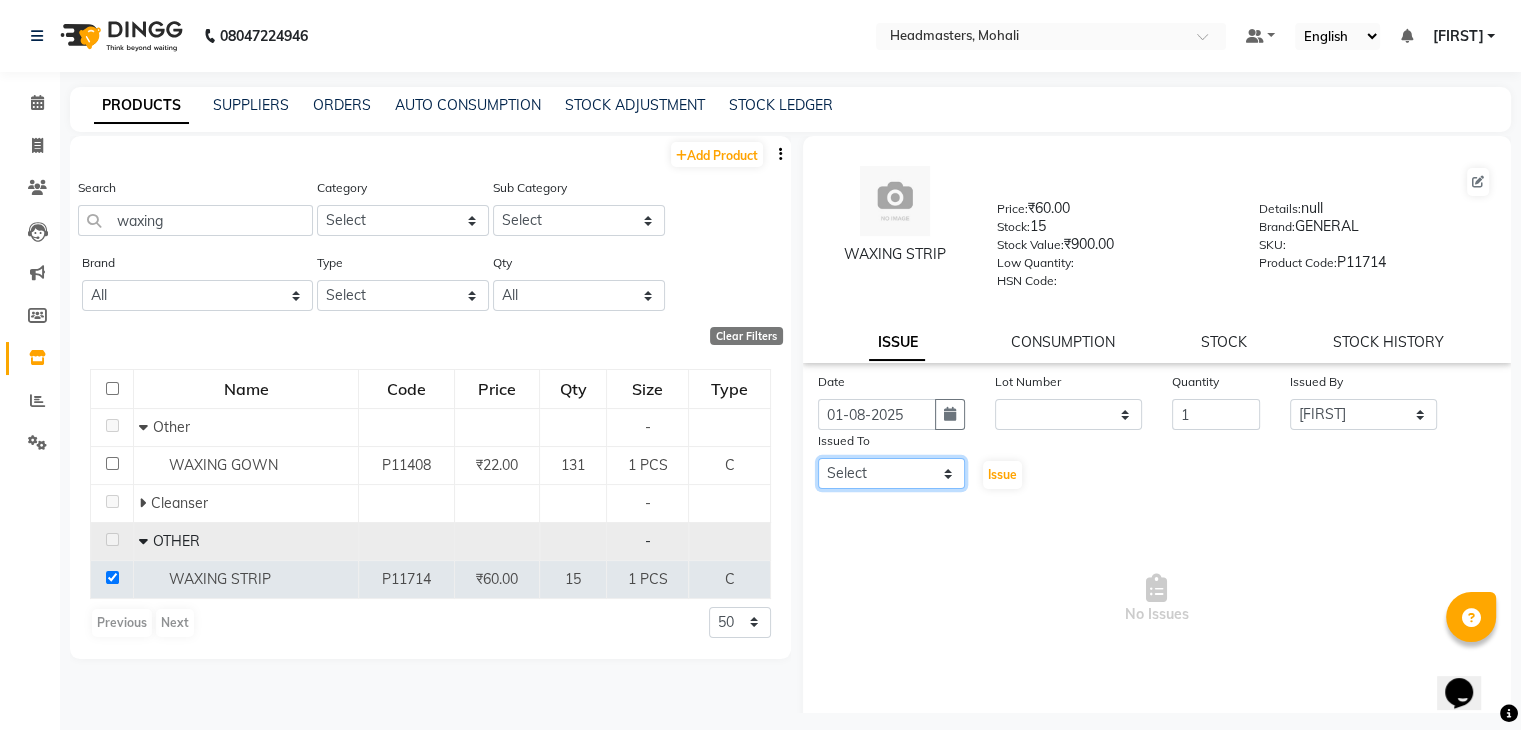 click on "Select [NAME] [NAME] [NAME] [NAME] [NAME] [NAME] [NAME] [NAME] [NAME] [NAME] [NAME] [NAME] [NAME] [NAME] [NAME] [NAME] [NAME] [NAME] [NAME] [NAME] [NAME] [NAME] [NAME] [NAME] [NAME] [NAME] [NAME] [NAME] [NAME] [NAME] [NAME] [NAME] [NAME] [NAME] [NAME] [NAME]" 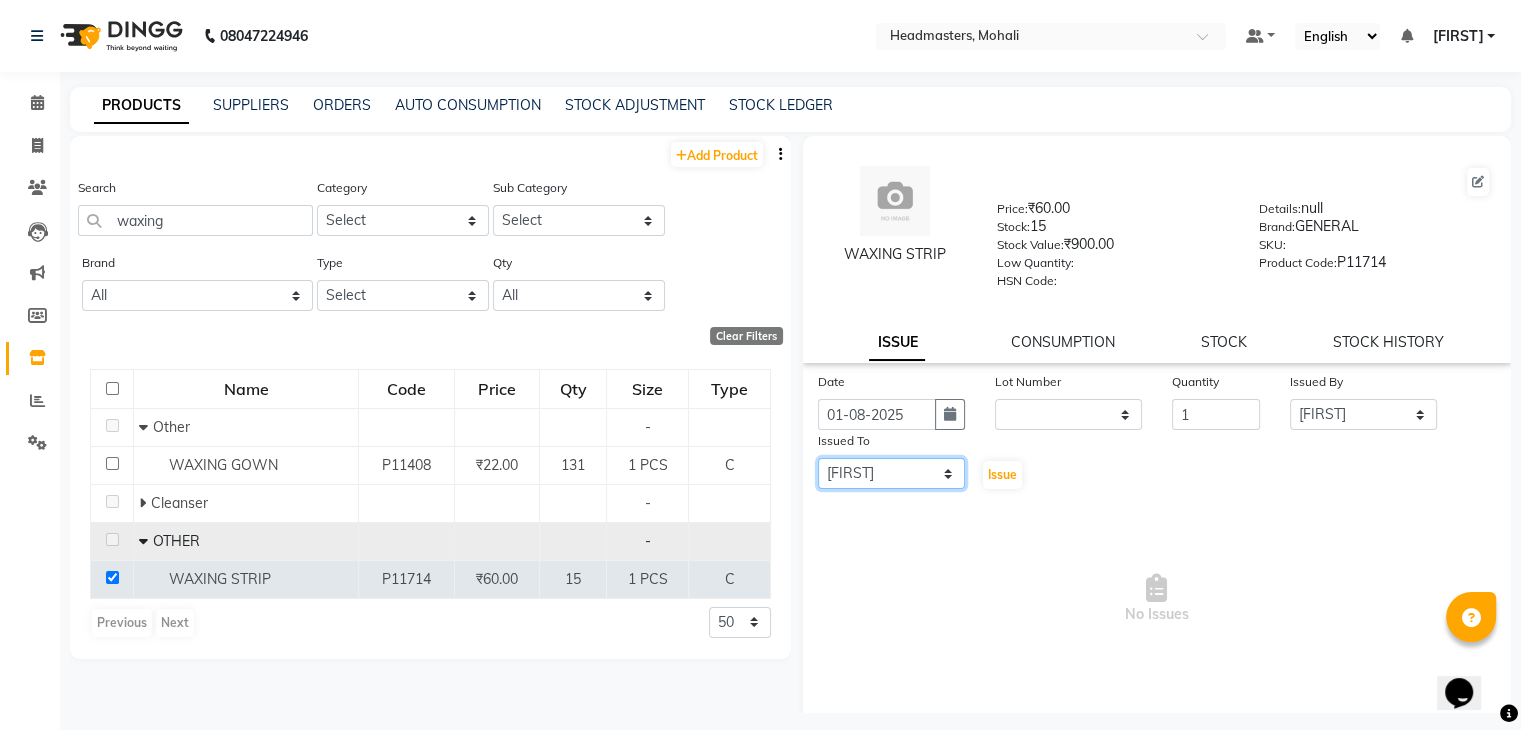 click on "Select [NAME] [NAME] [NAME] [NAME] [NAME] [NAME] [NAME] [NAME] [NAME] [NAME] [NAME] [NAME] [NAME] [NAME] [NAME] [NAME] [NAME] [NAME] [NAME] [NAME] [NAME] [NAME] [NAME] [NAME] [NAME] [NAME] [NAME] [NAME] [NAME] [NAME] [NAME] [NAME] [NAME] [NAME] [NAME] [NAME]" 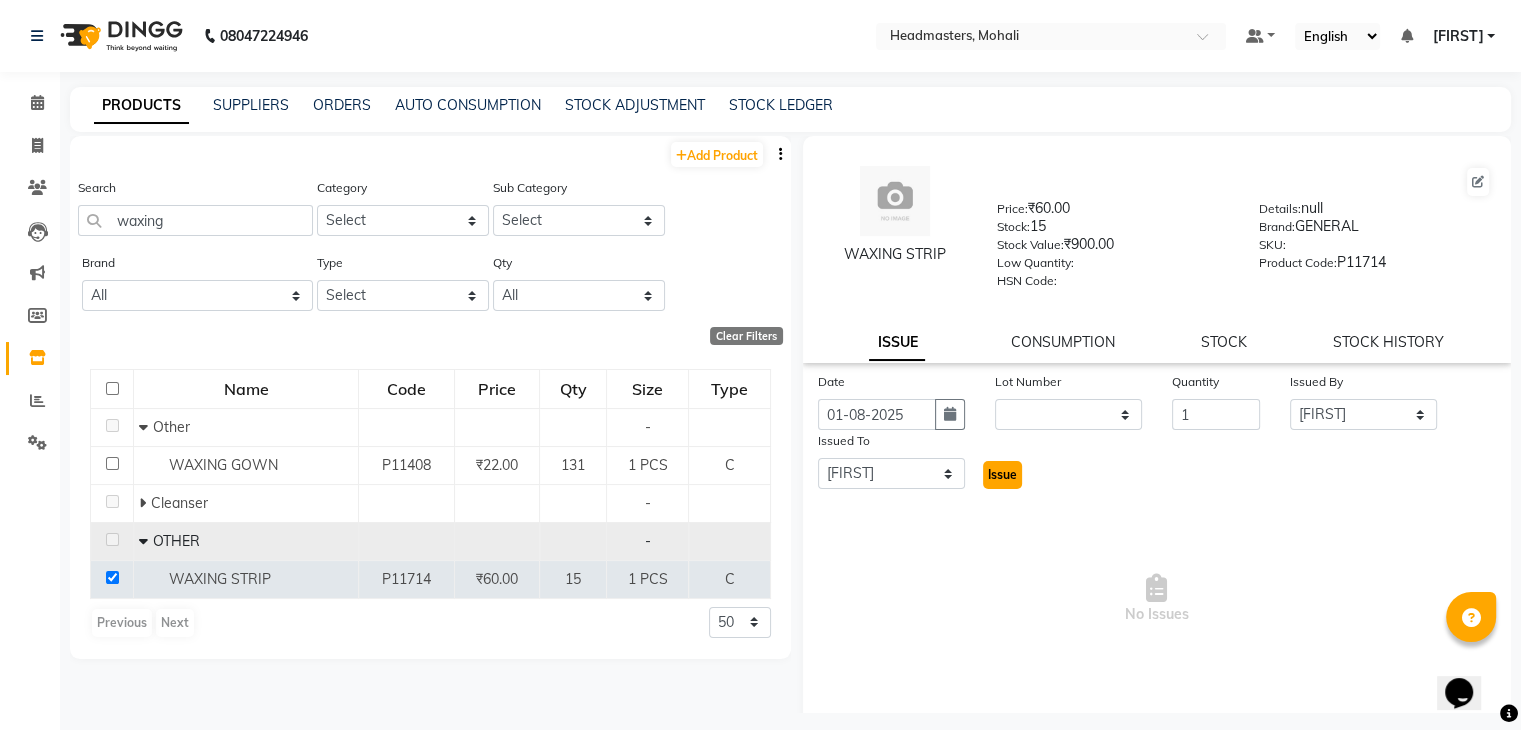 click on "Issue" 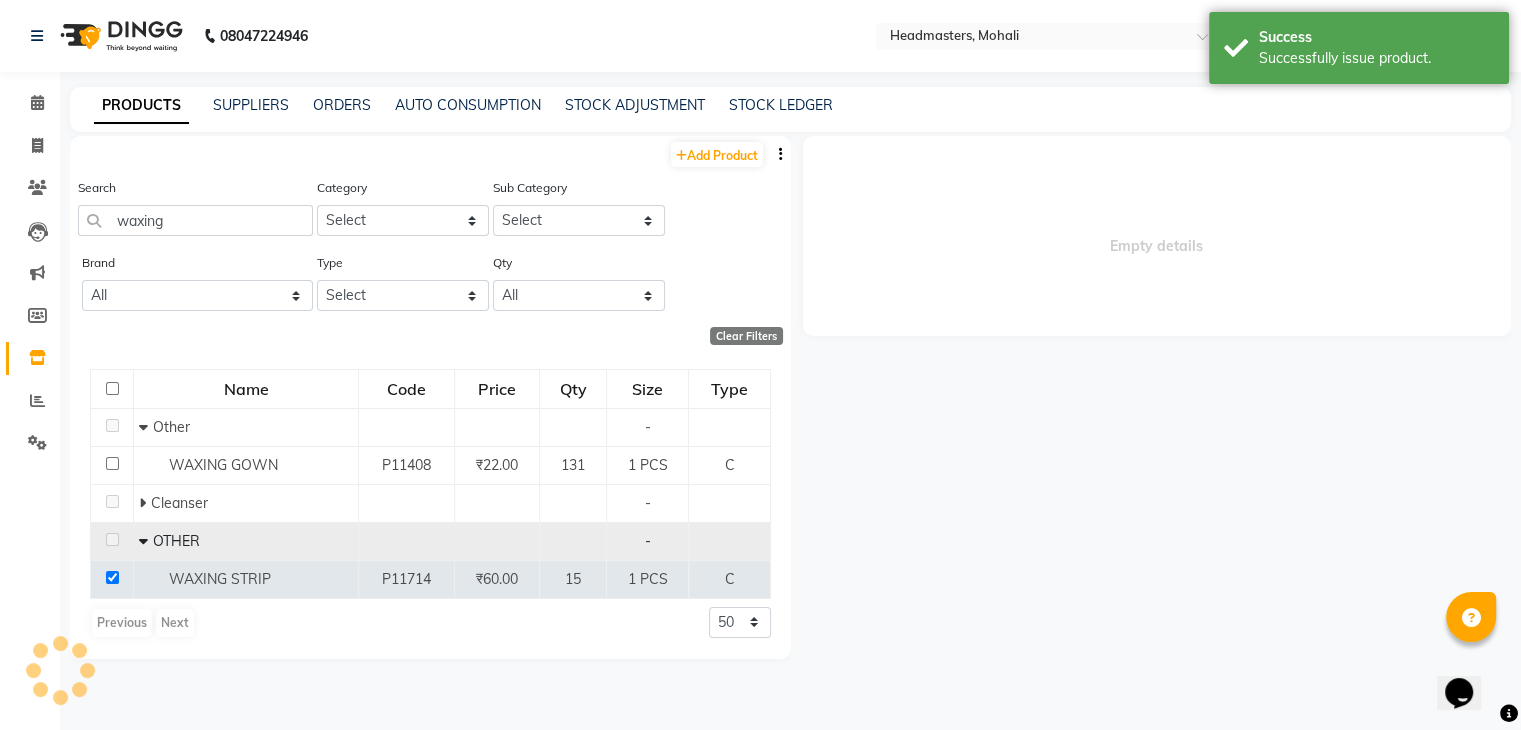 select 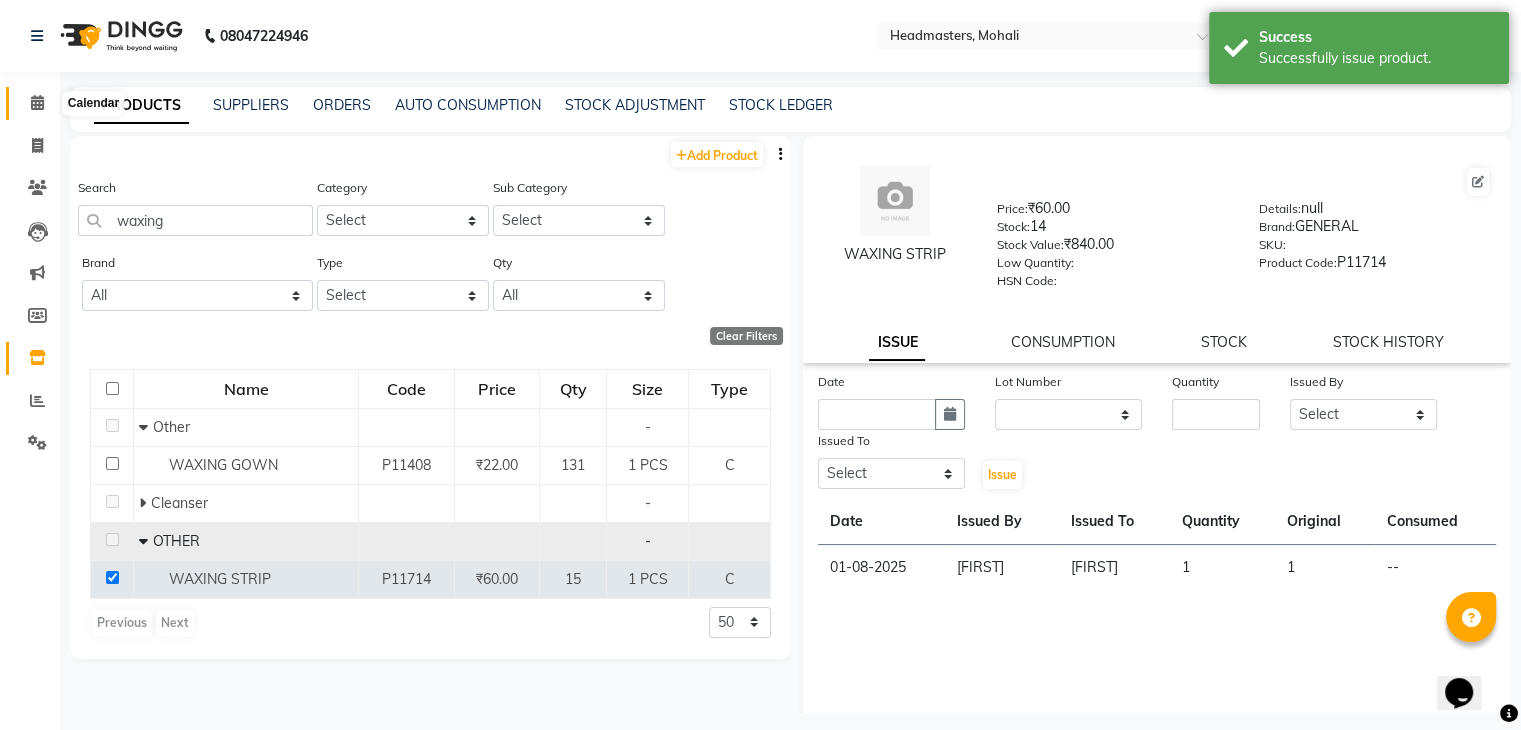 click 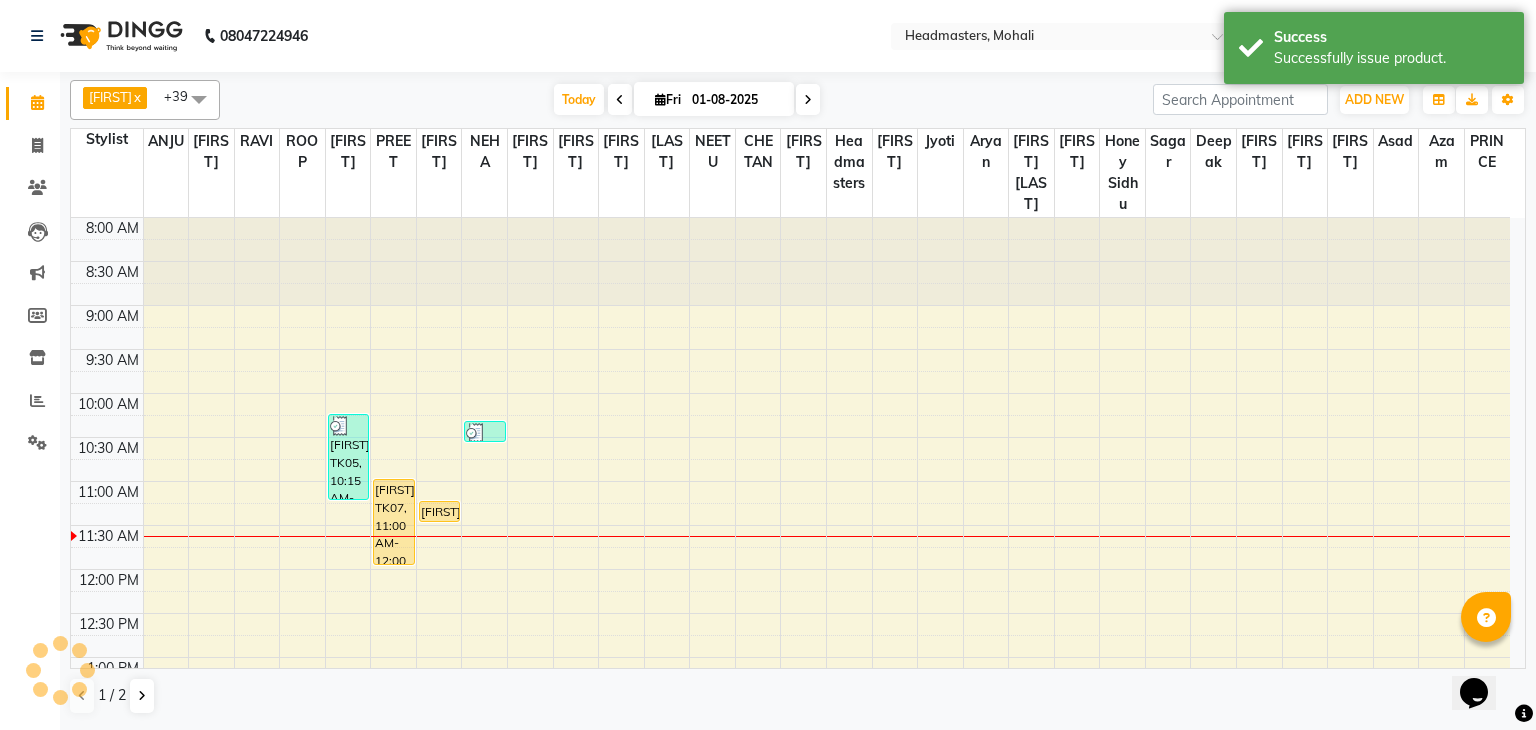 scroll, scrollTop: 0, scrollLeft: 0, axis: both 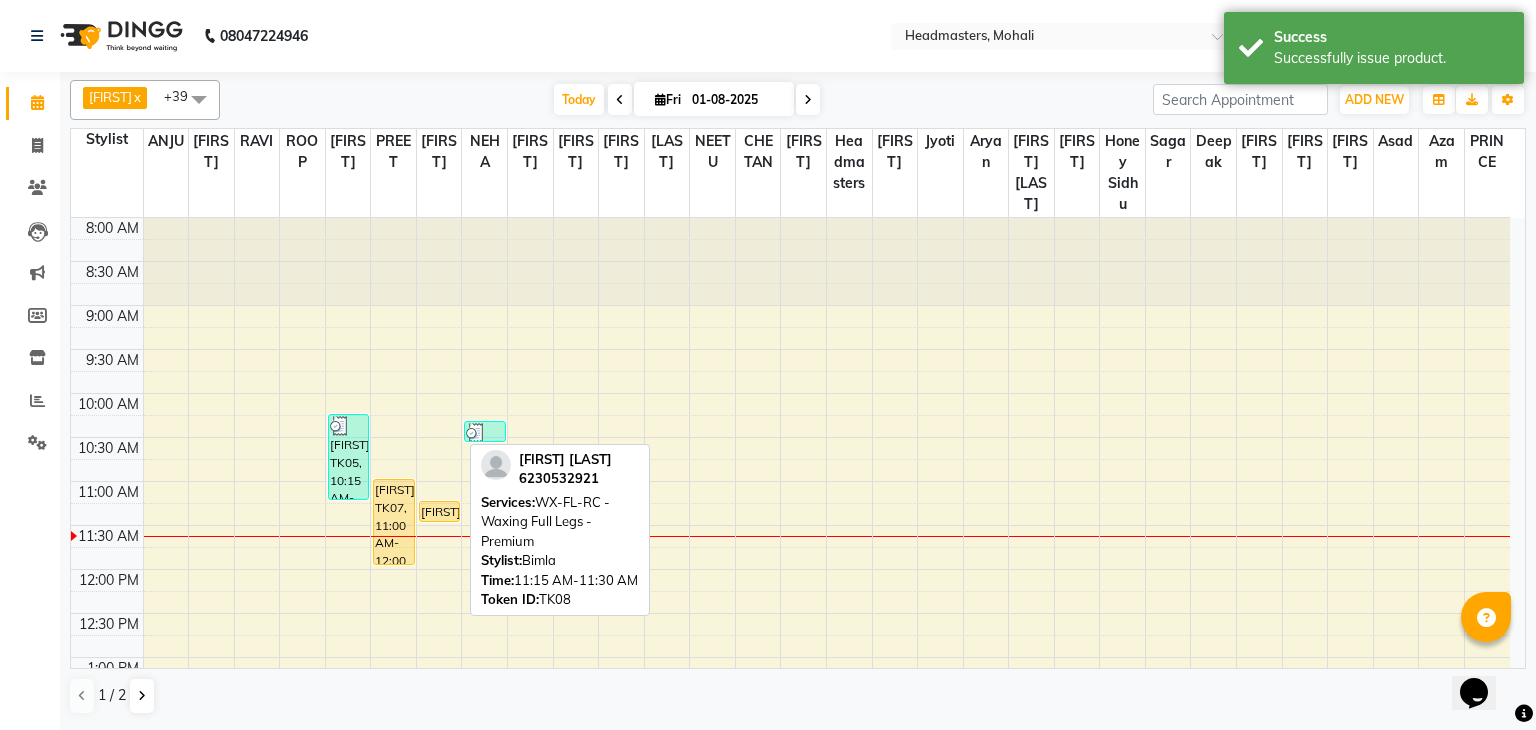 click on "[FIRST], TK08, 11:15 AM-11:30 AM, WX-FL-RC - Waxing Full Legs -Premium" at bounding box center (439, 511) 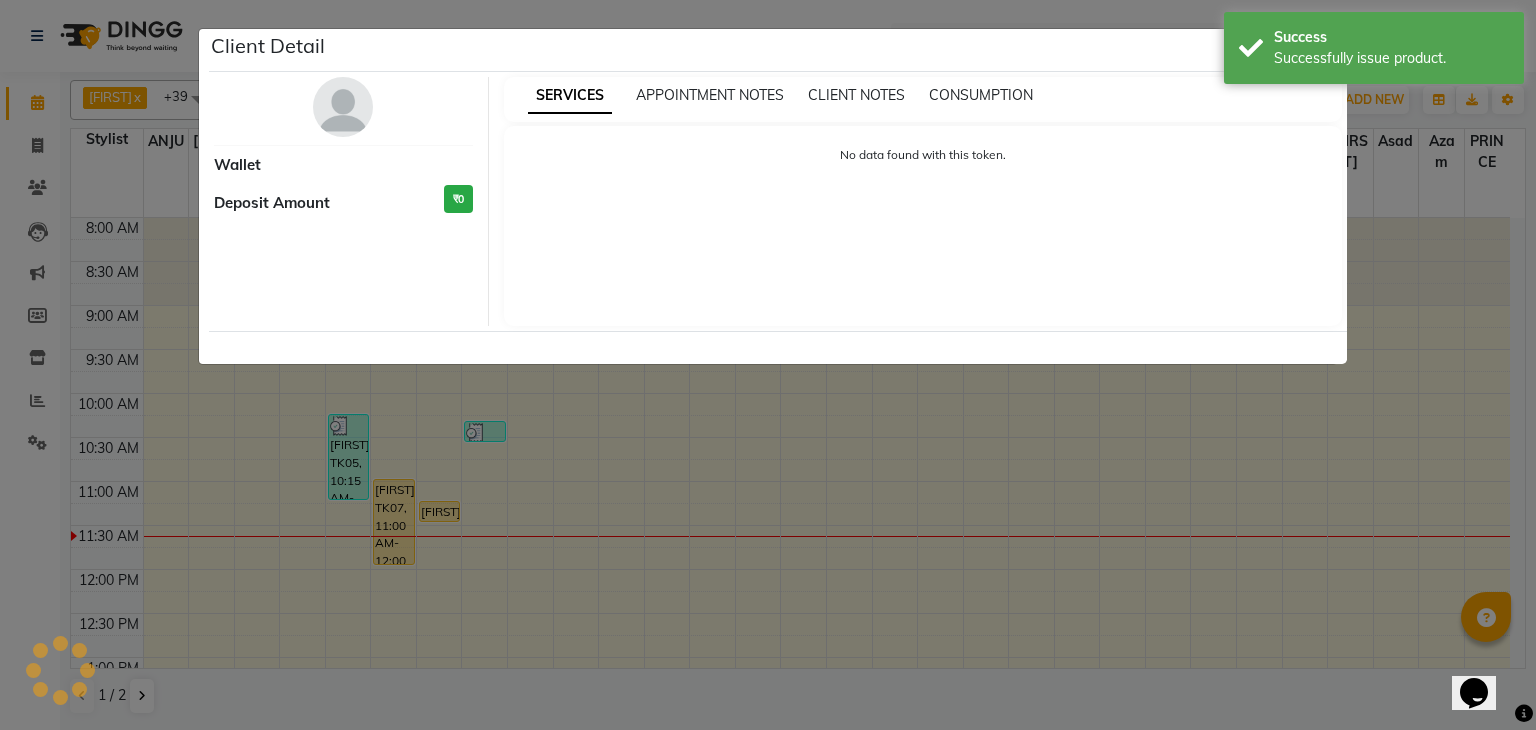select on "1" 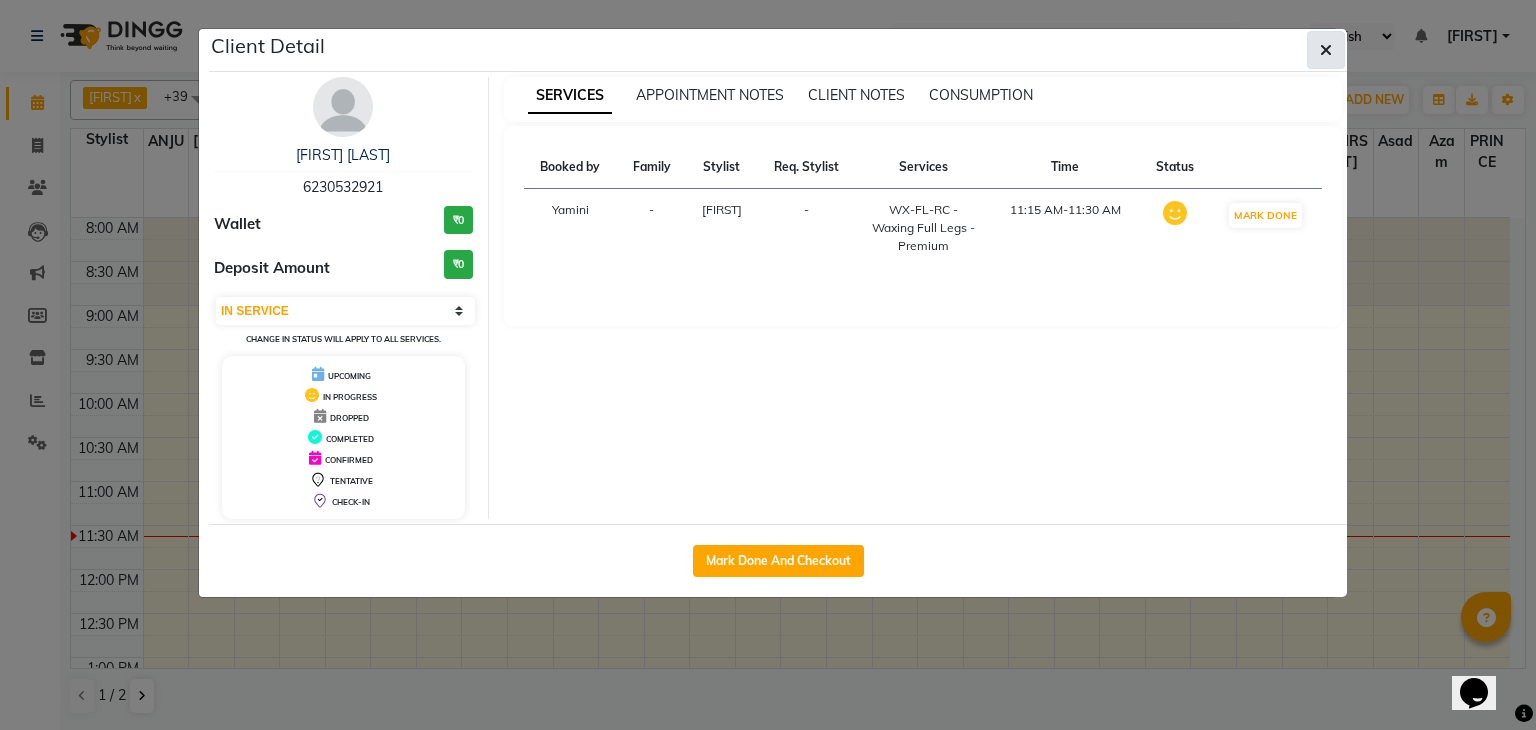 drag, startPoint x: 1312, startPoint y: 53, endPoint x: 1324, endPoint y: 53, distance: 12 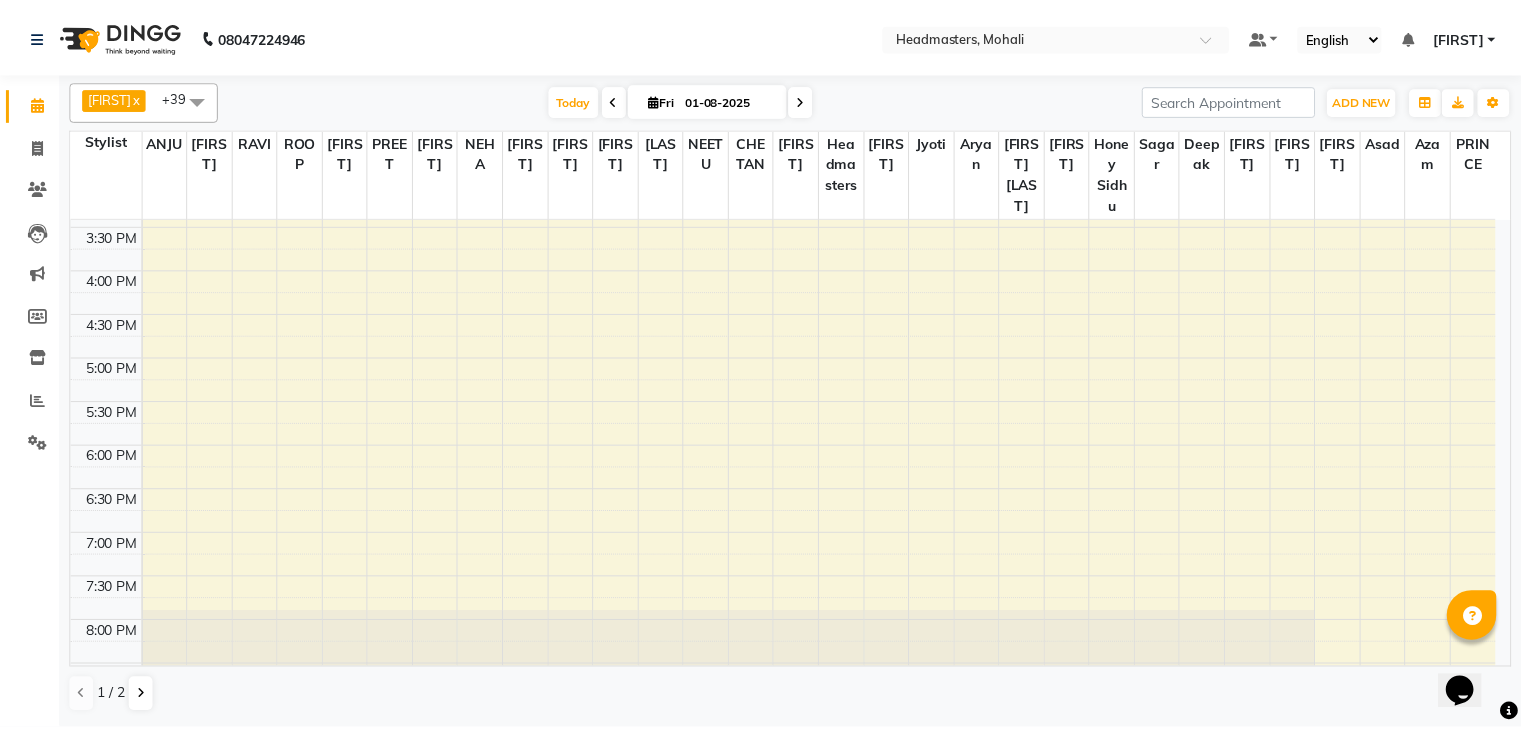 scroll, scrollTop: 654, scrollLeft: 0, axis: vertical 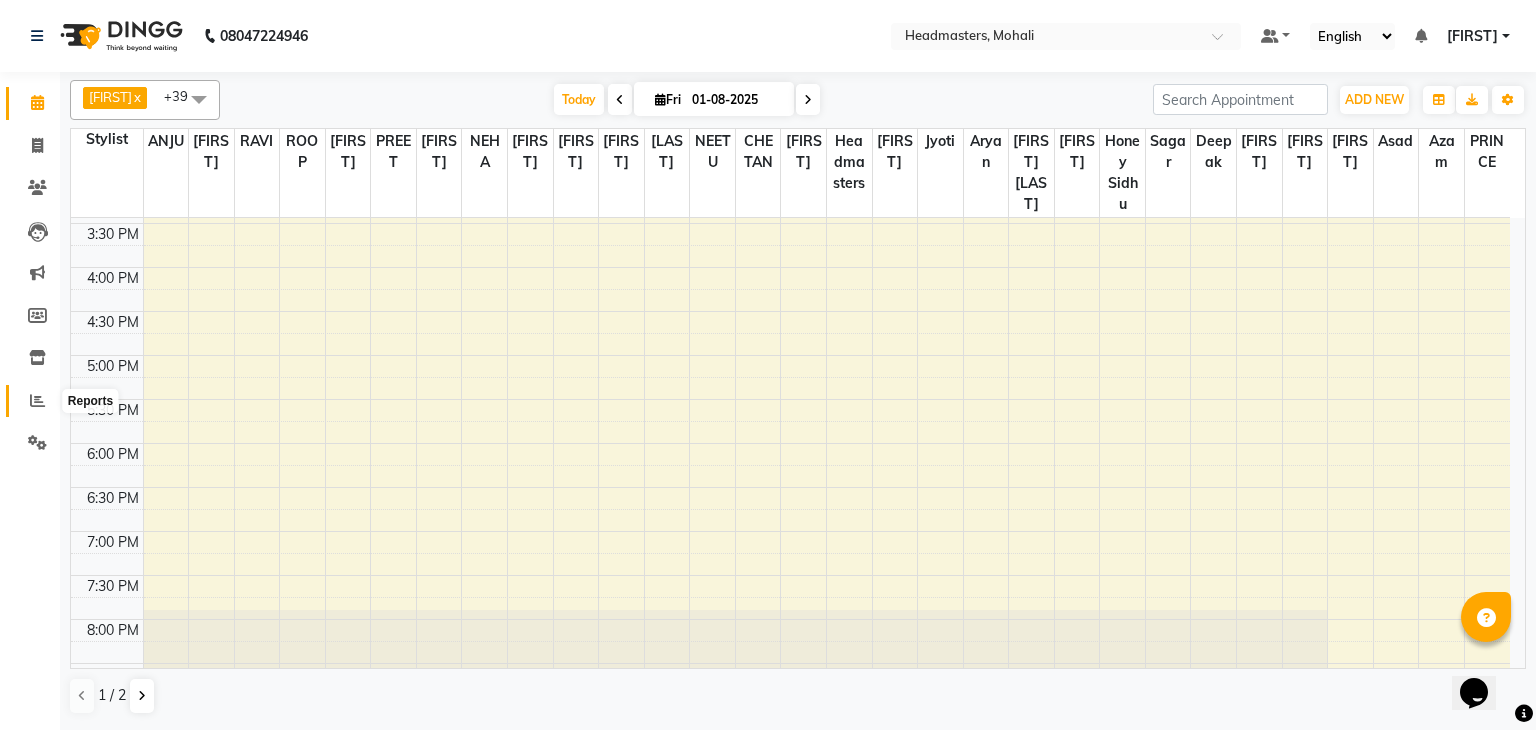 click 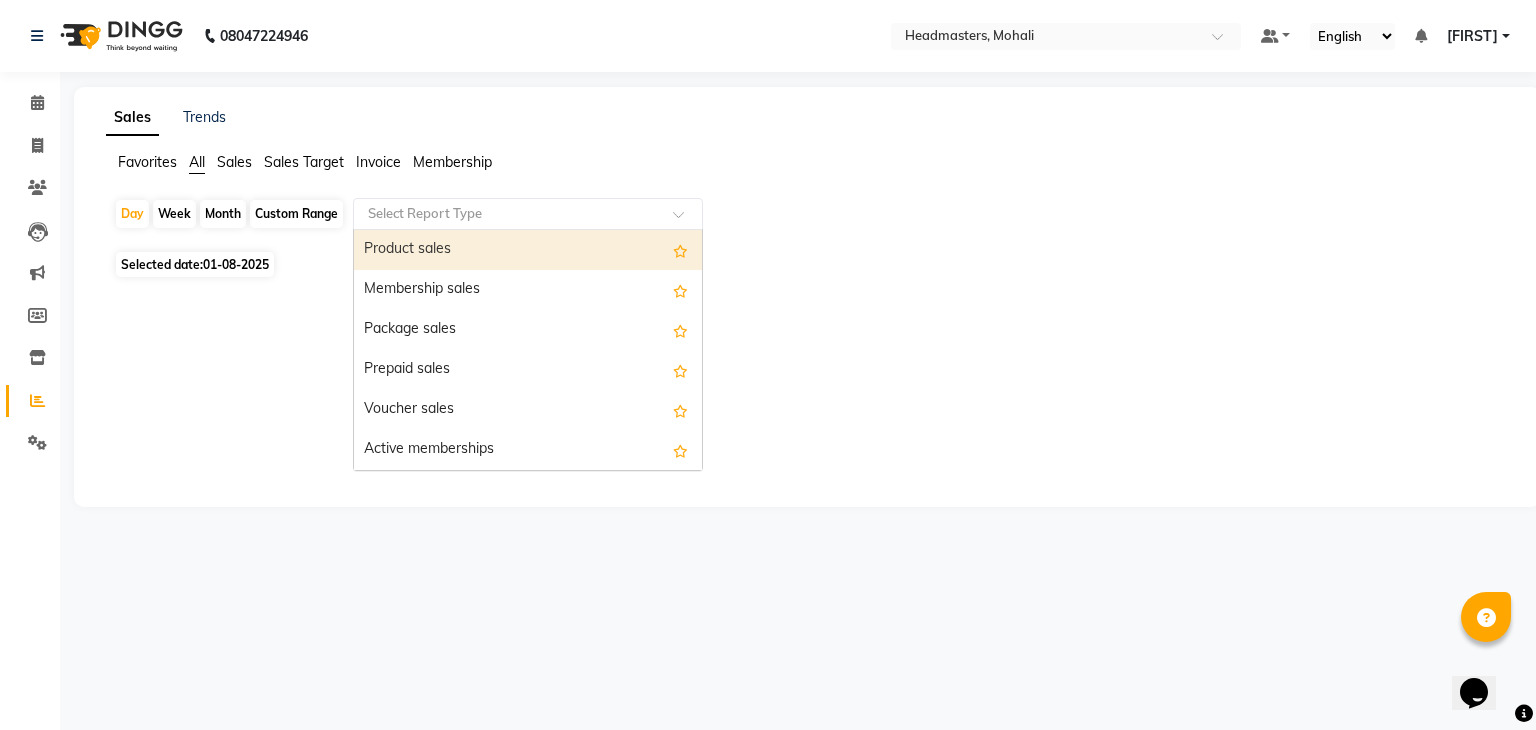 click 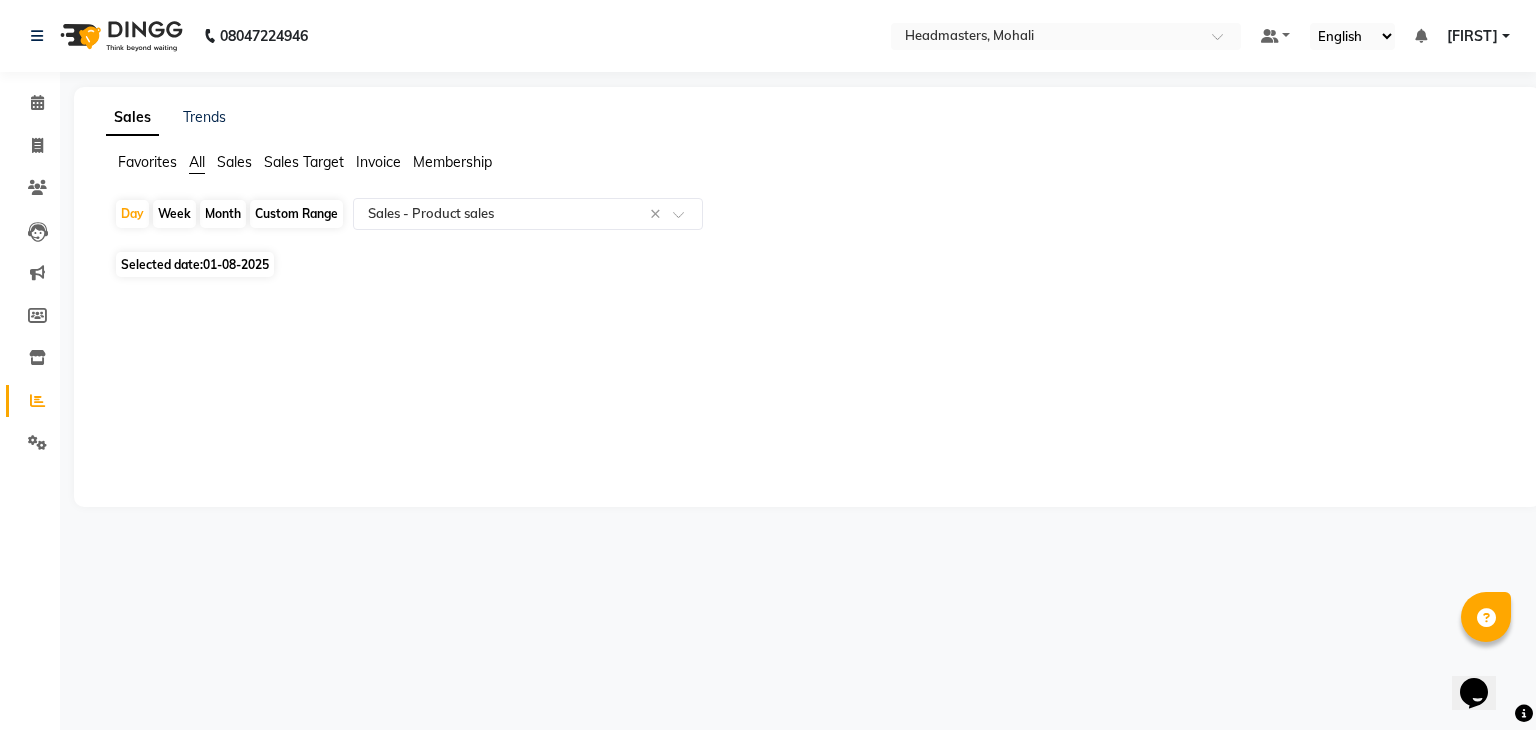 click on "01-08-2025" 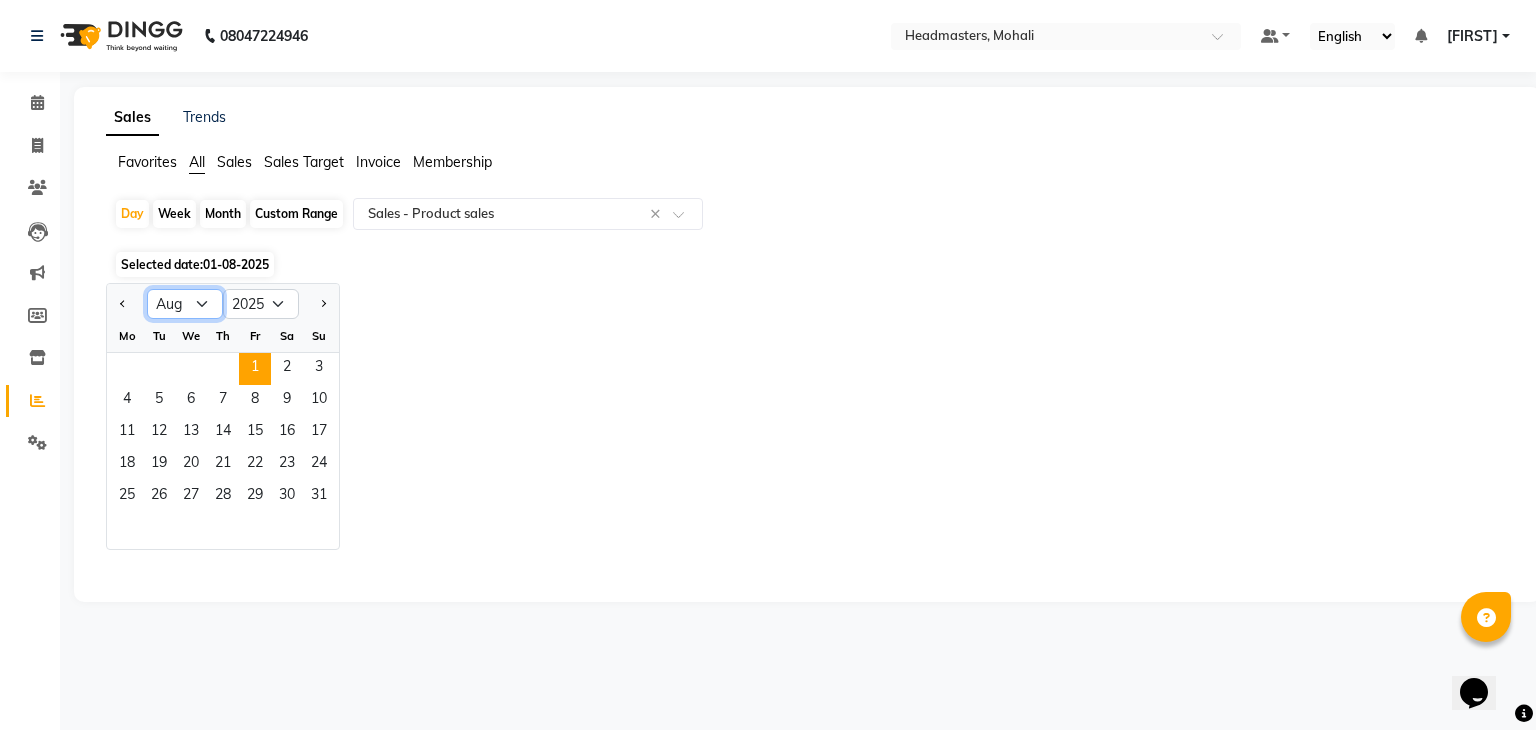 click on "Jan Feb Mar Apr May Jun Jul Aug Sep Oct Nov Dec" 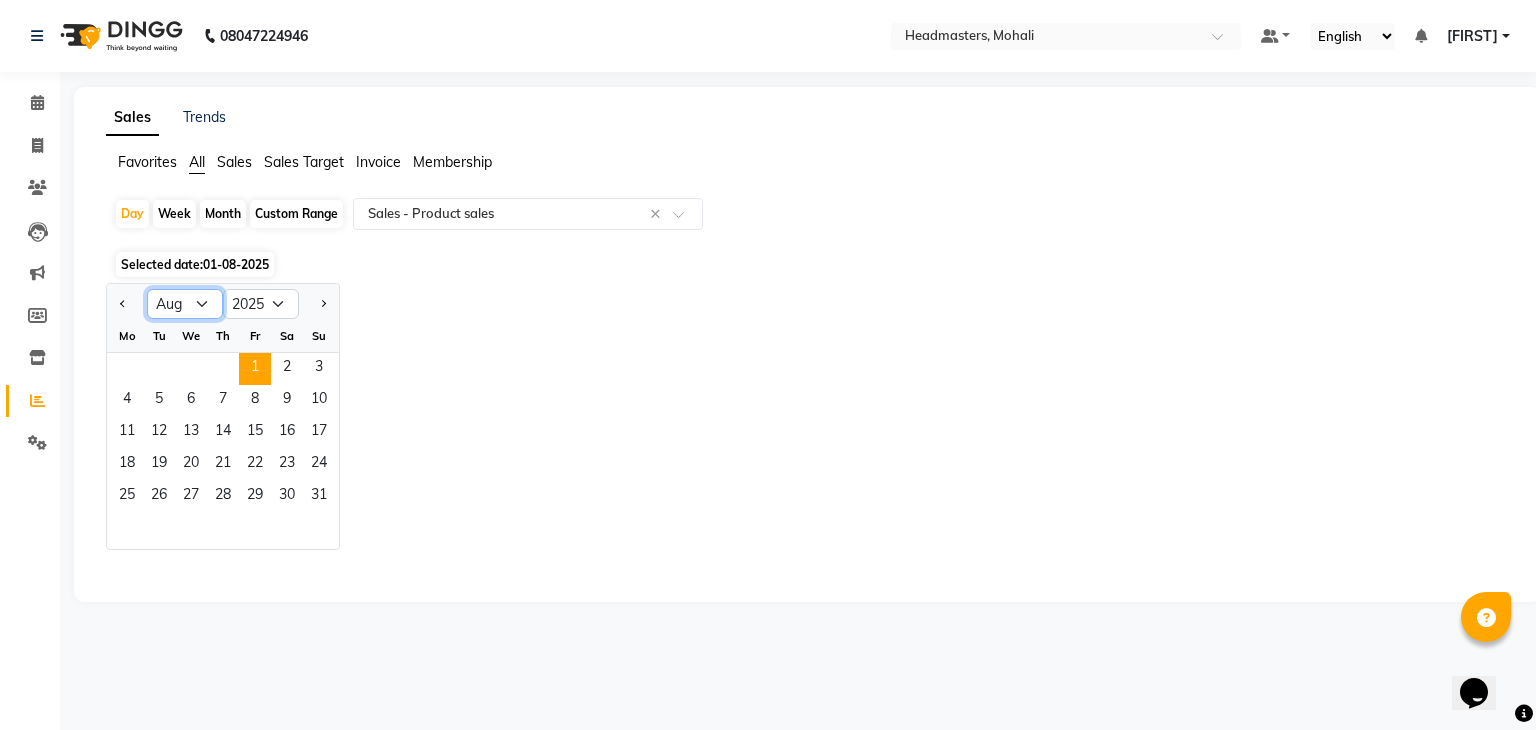 select on "7" 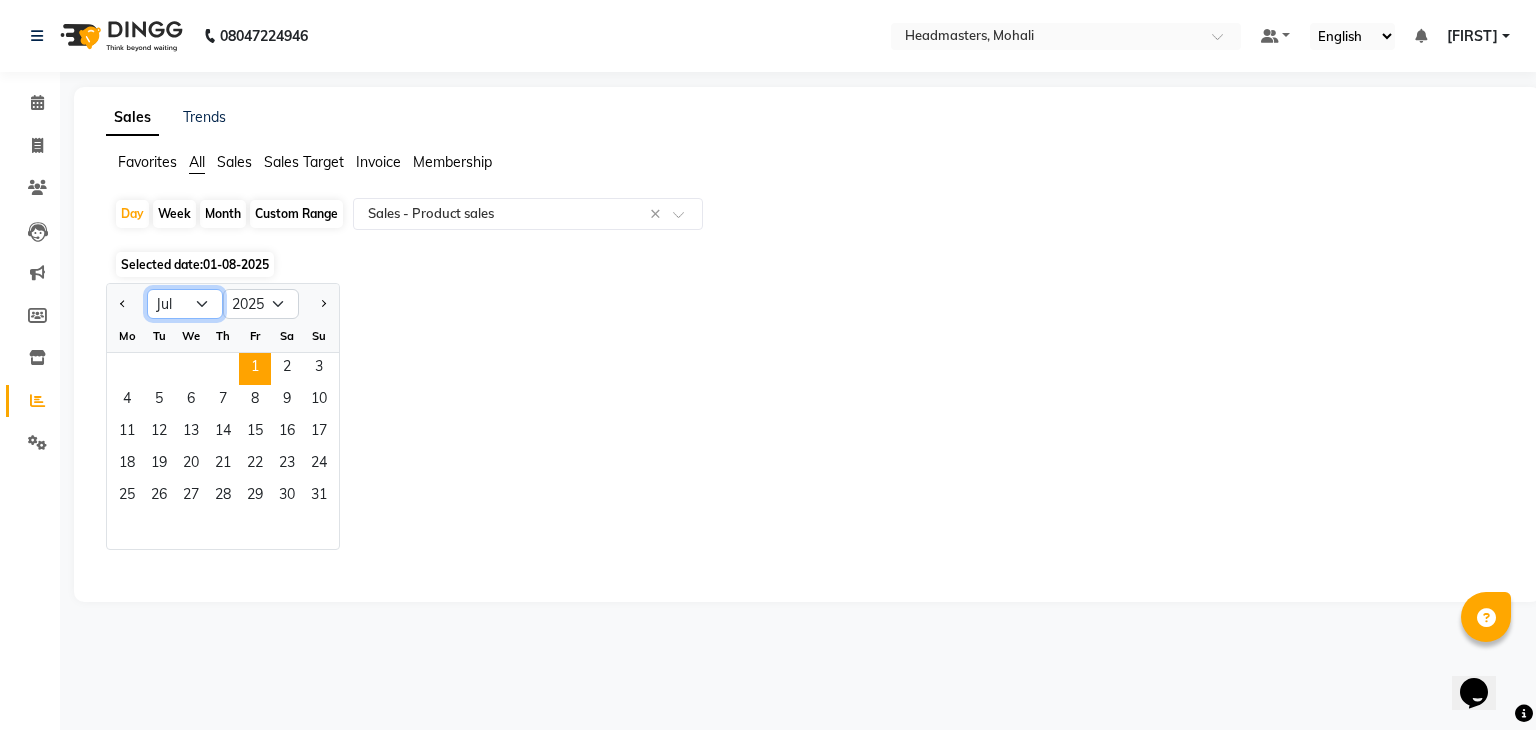 click on "Jan Feb Mar Apr May Jun Jul Aug Sep Oct Nov Dec" 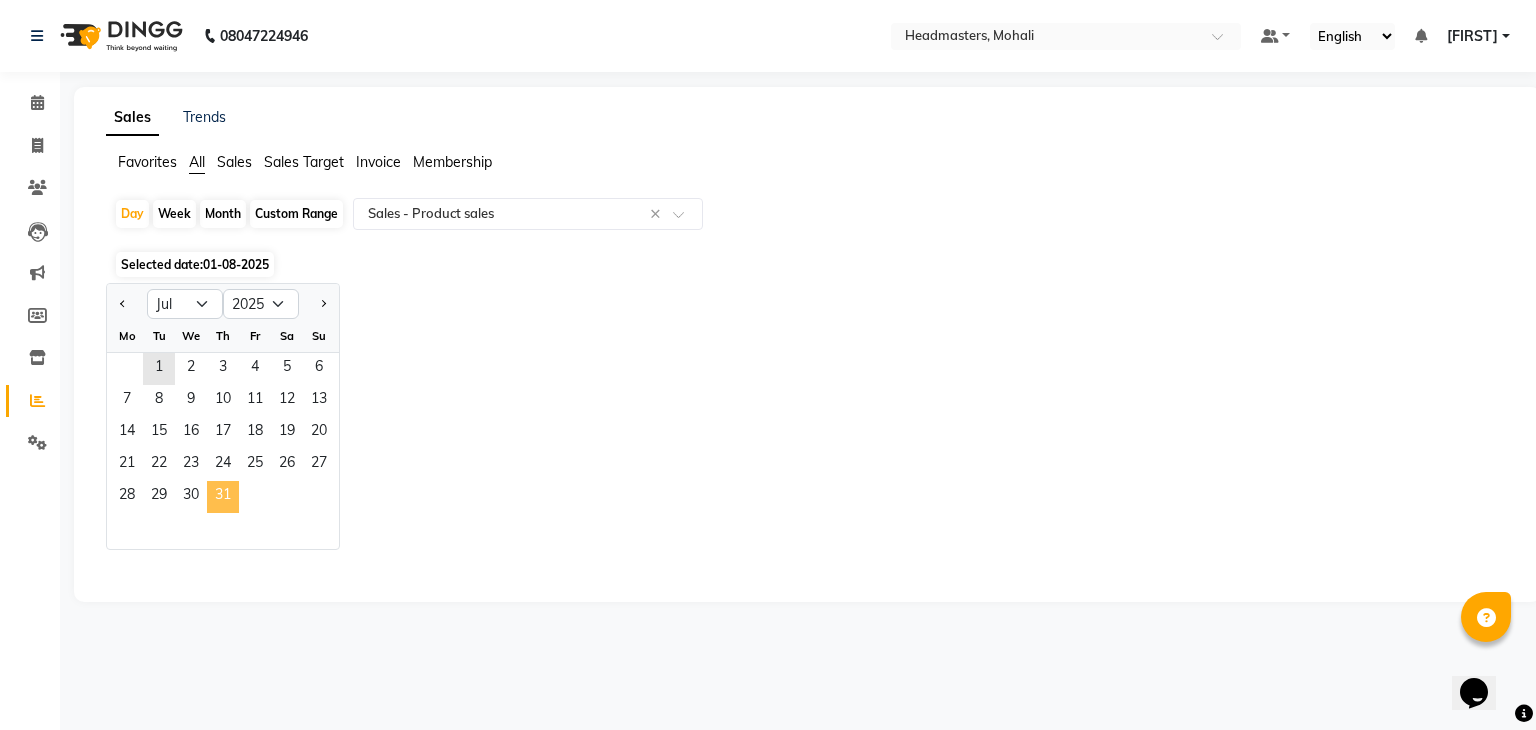 click on "31" 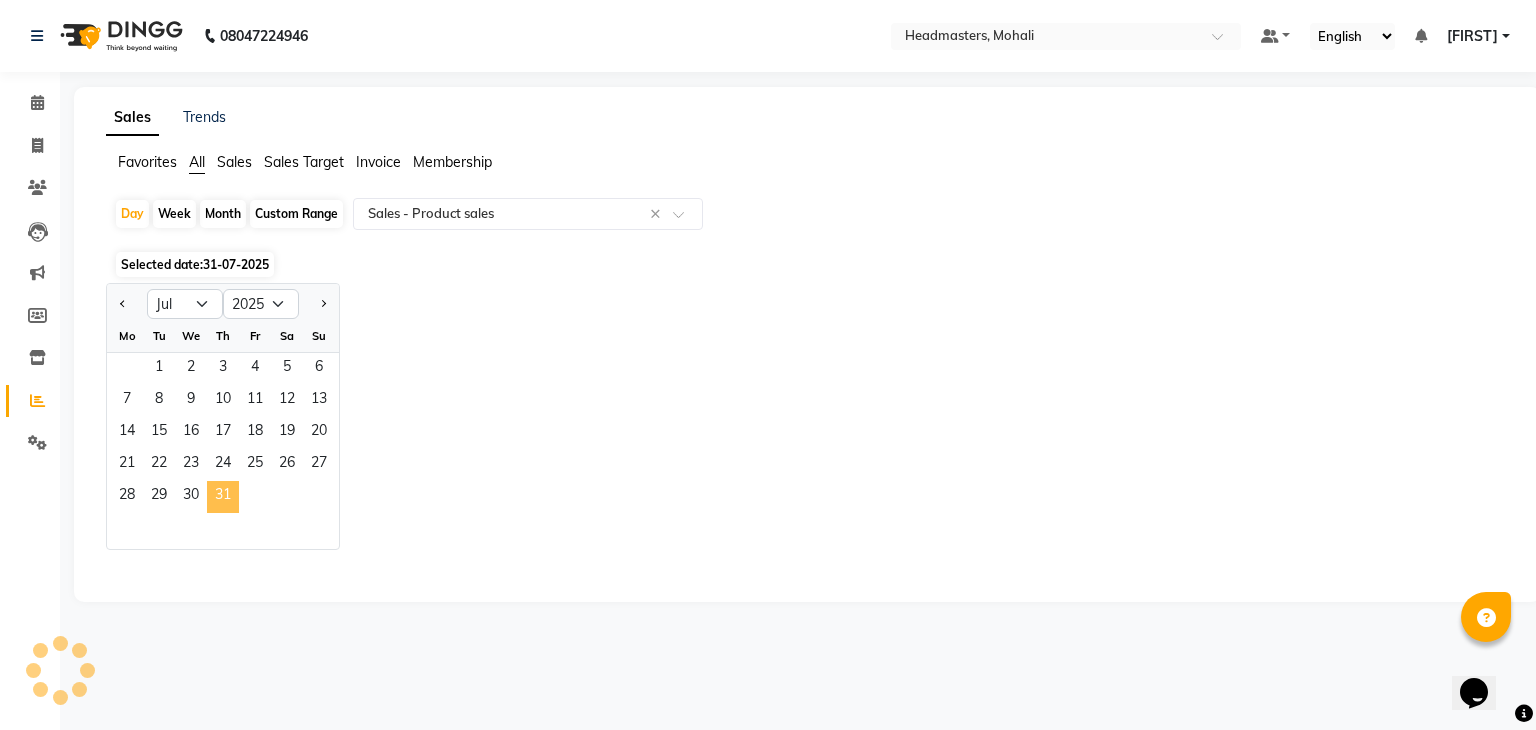 select on "csv" 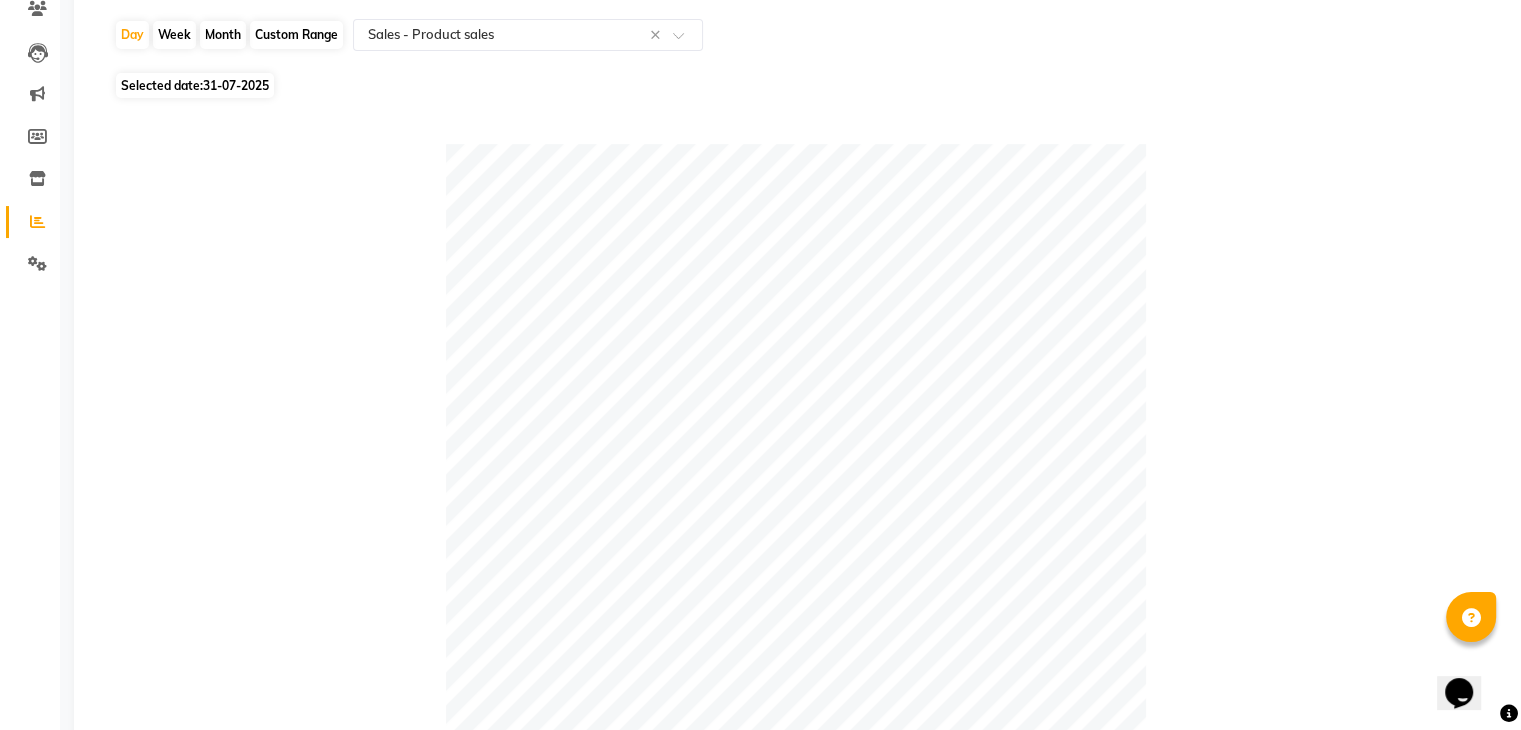 scroll, scrollTop: 180, scrollLeft: 0, axis: vertical 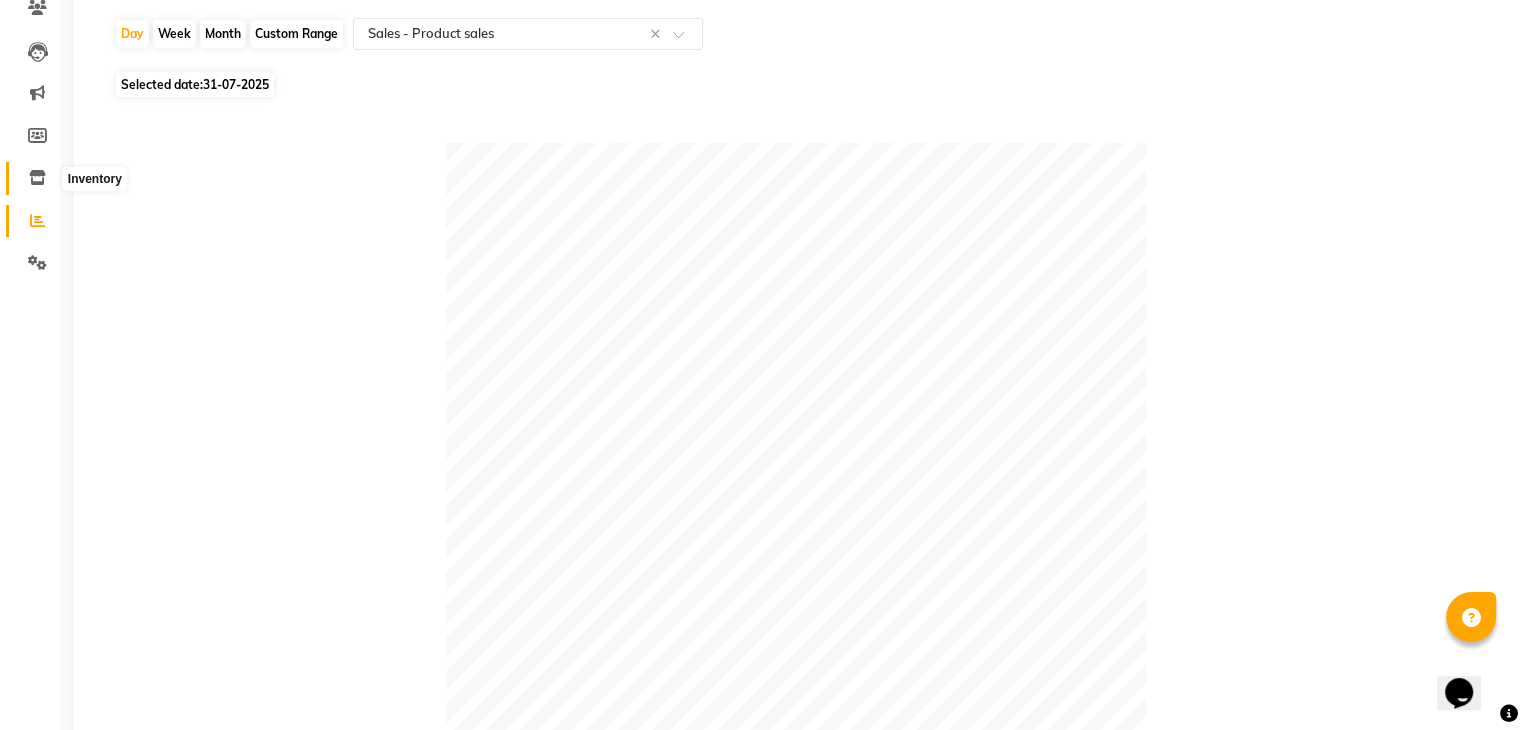 click 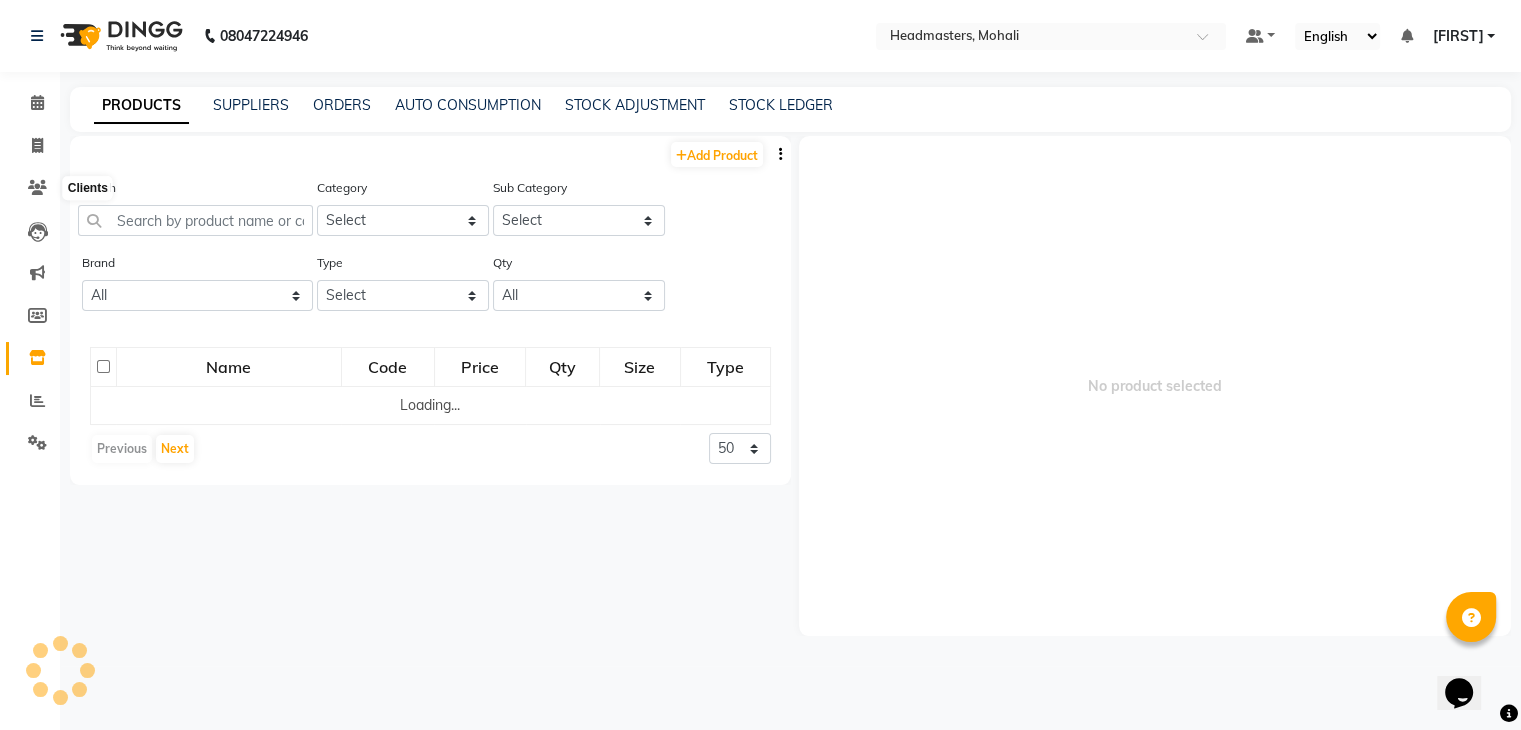 scroll, scrollTop: 0, scrollLeft: 0, axis: both 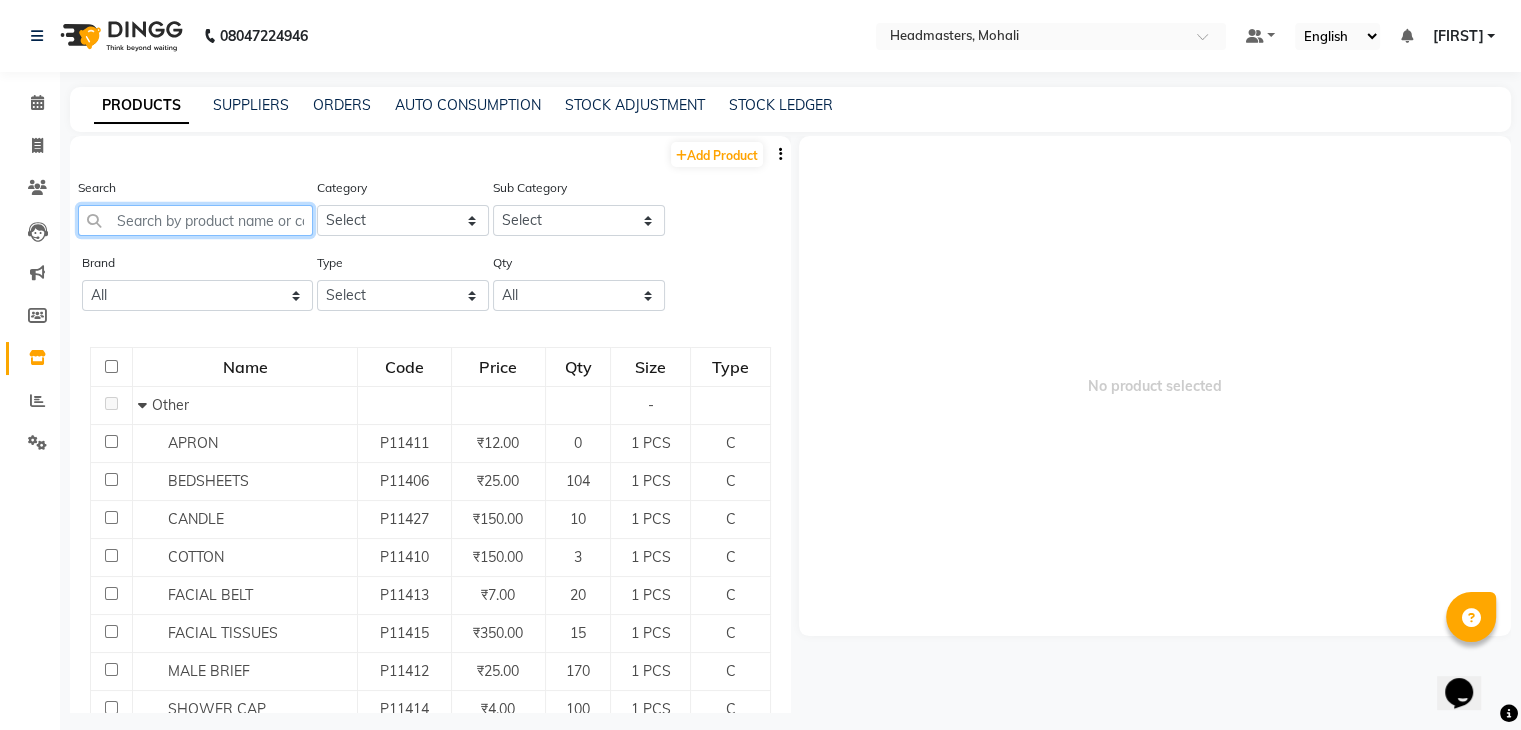 click 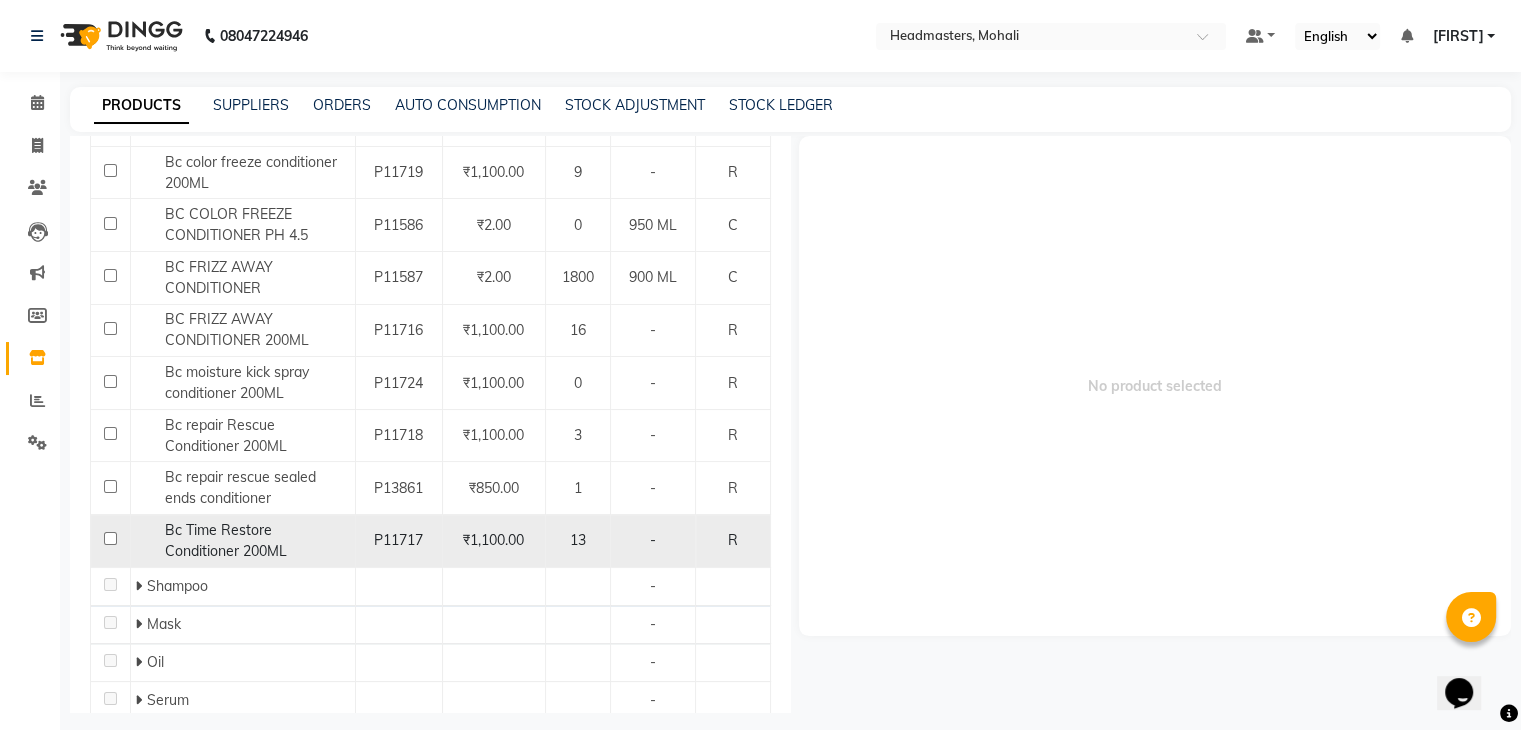 scroll, scrollTop: 300, scrollLeft: 0, axis: vertical 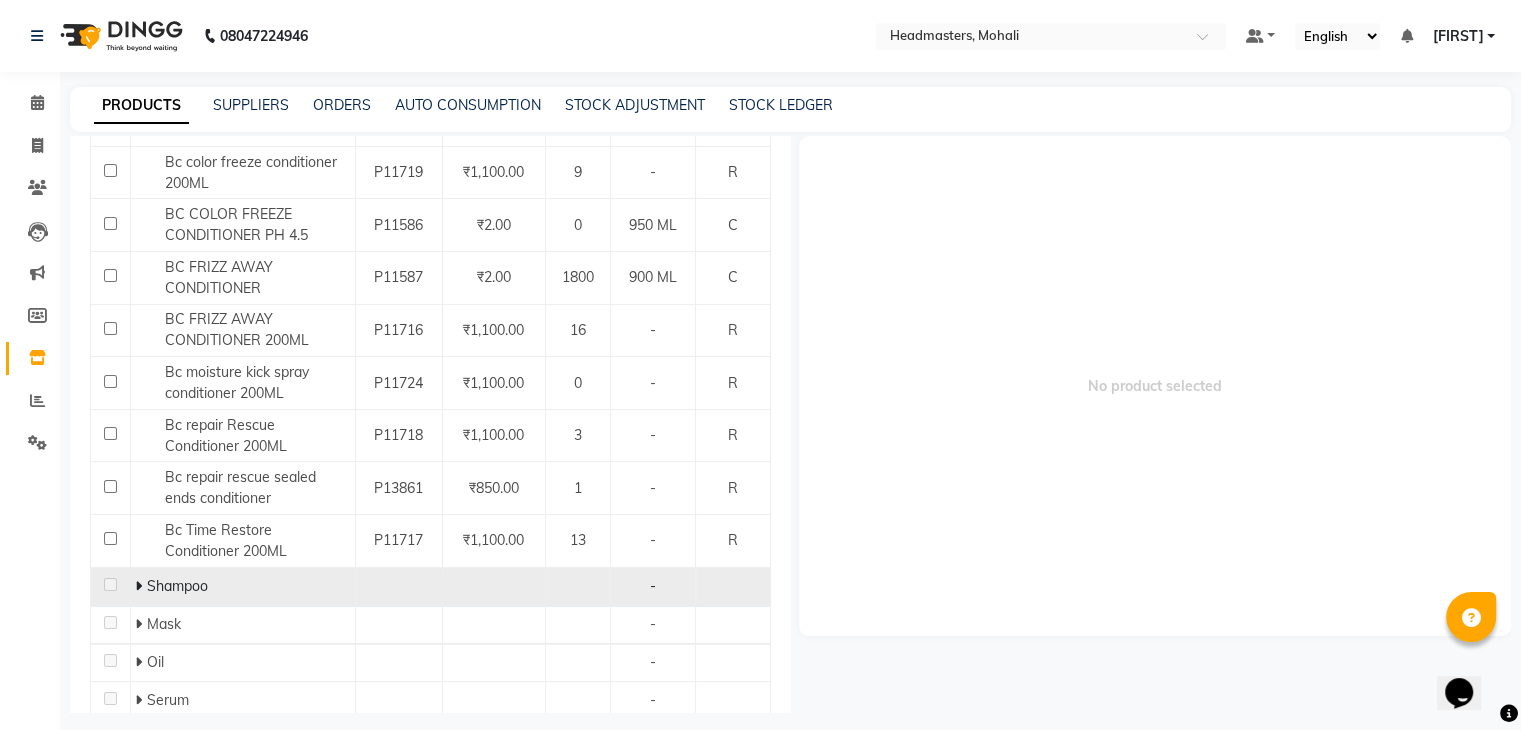 type on "bc" 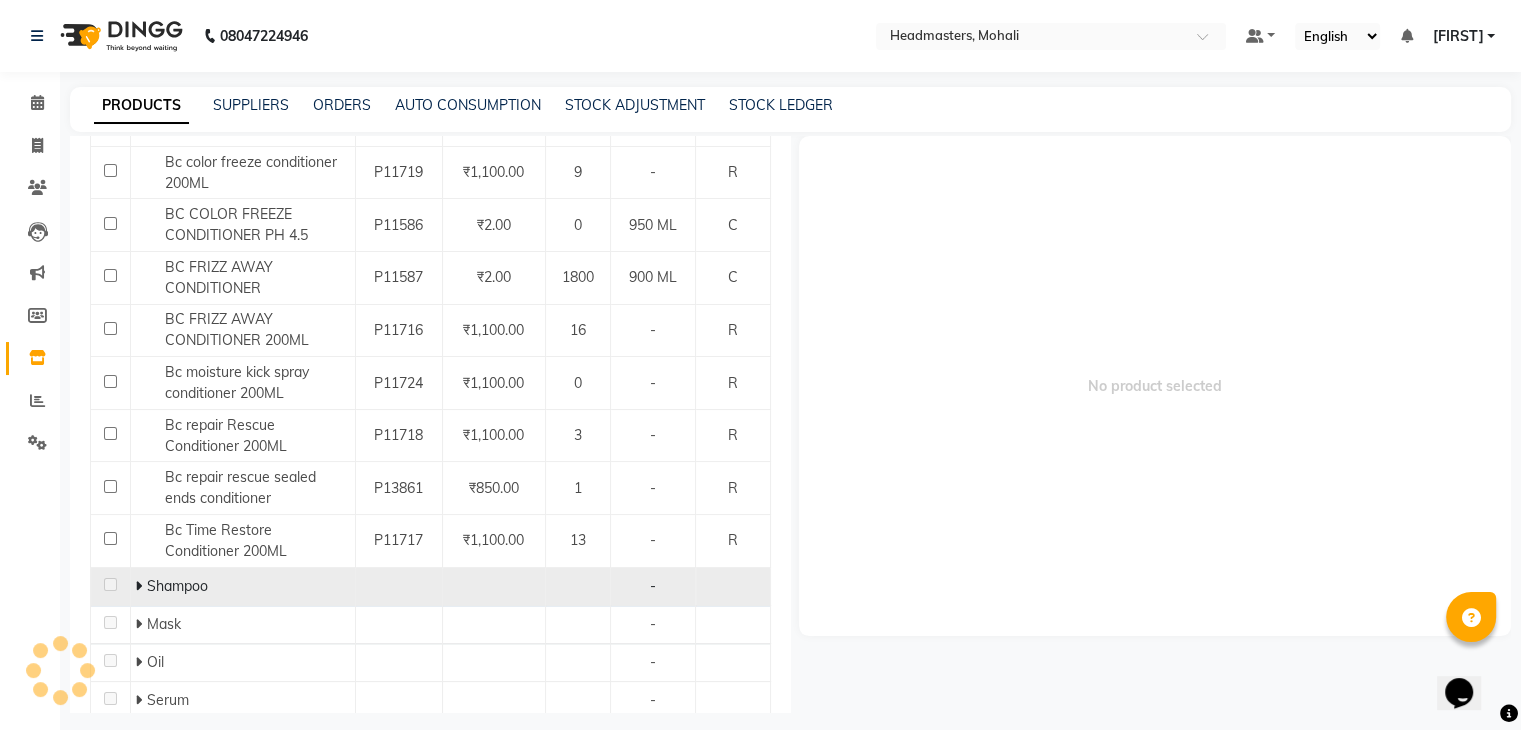click 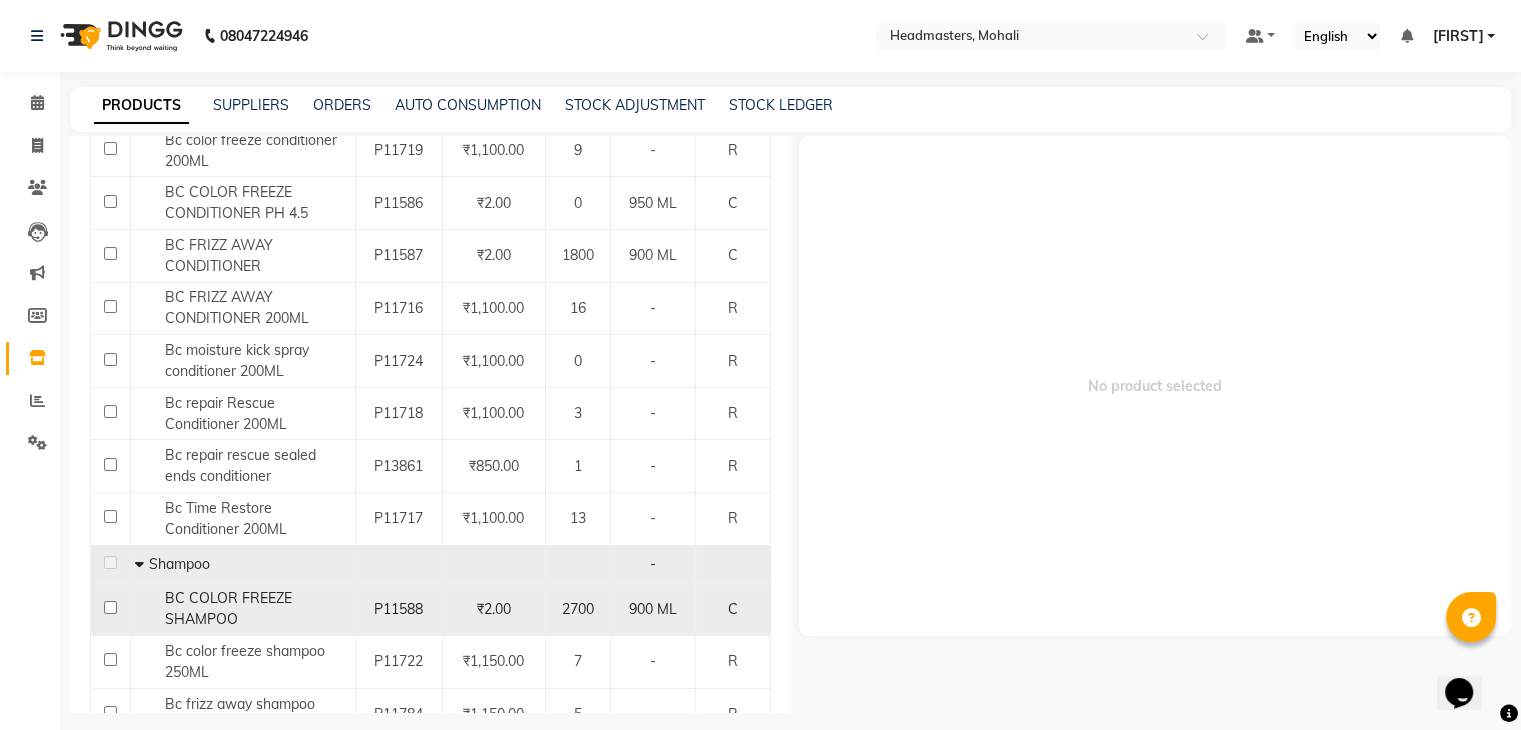 scroll, scrollTop: 331, scrollLeft: 0, axis: vertical 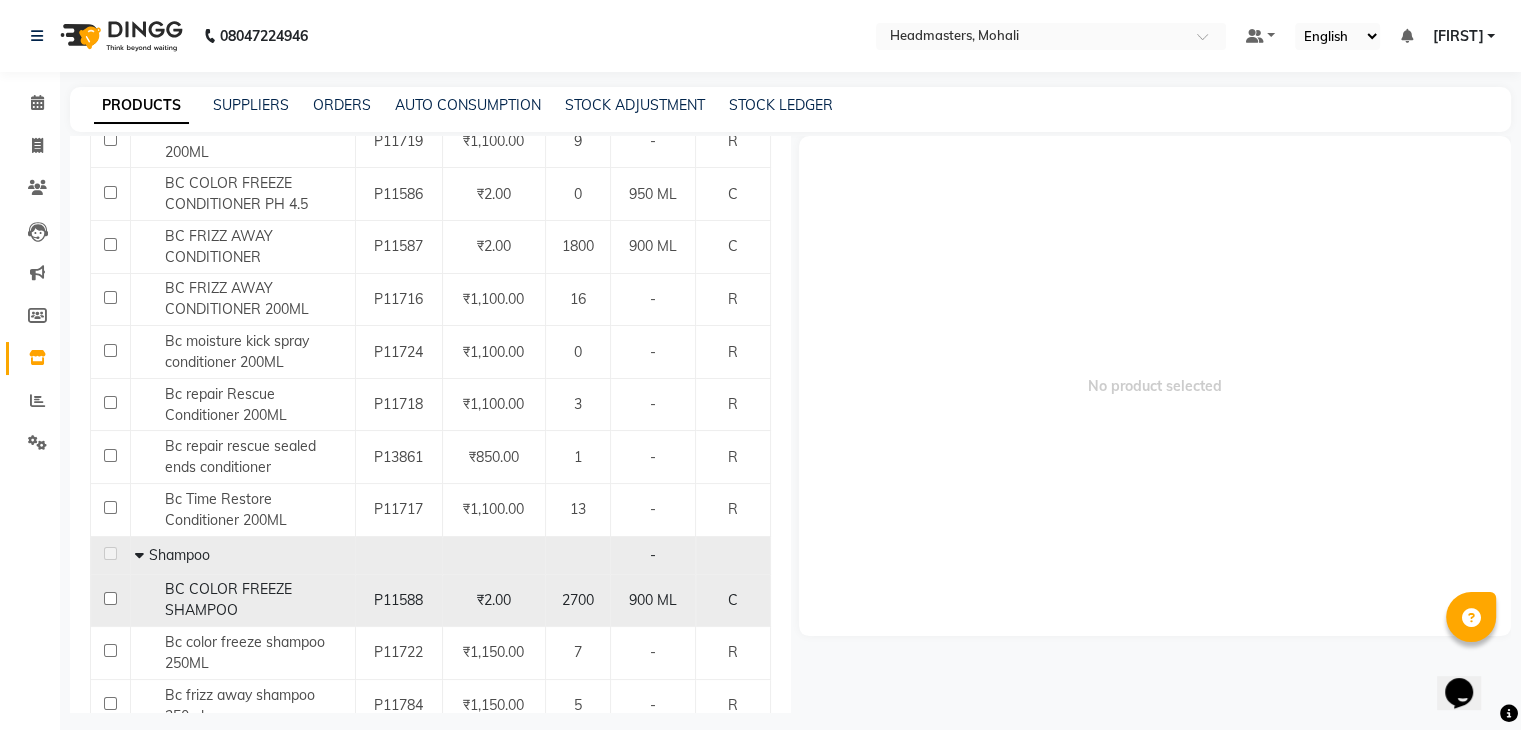 click on "BC COLOR FREEZE SHAMPOO" 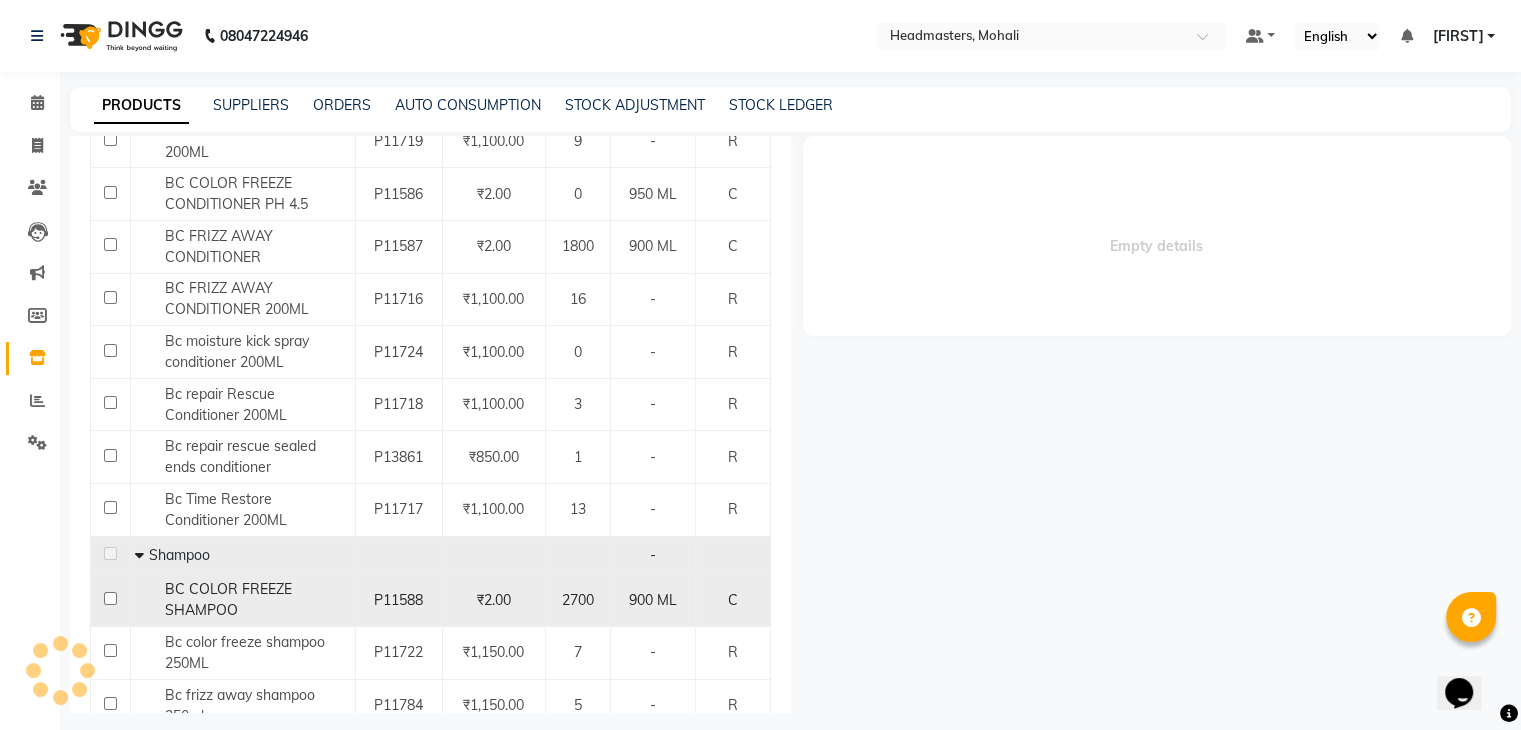 select 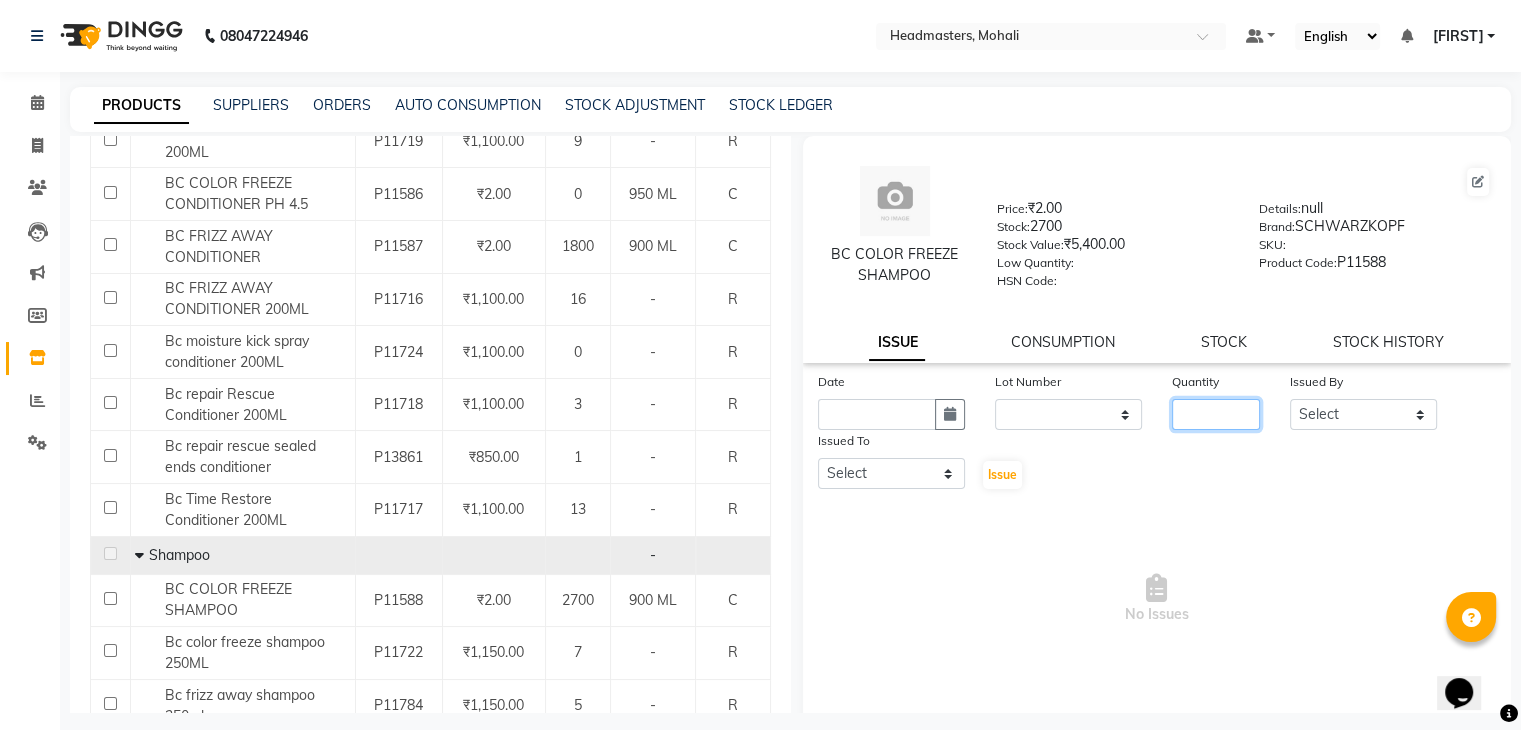 click 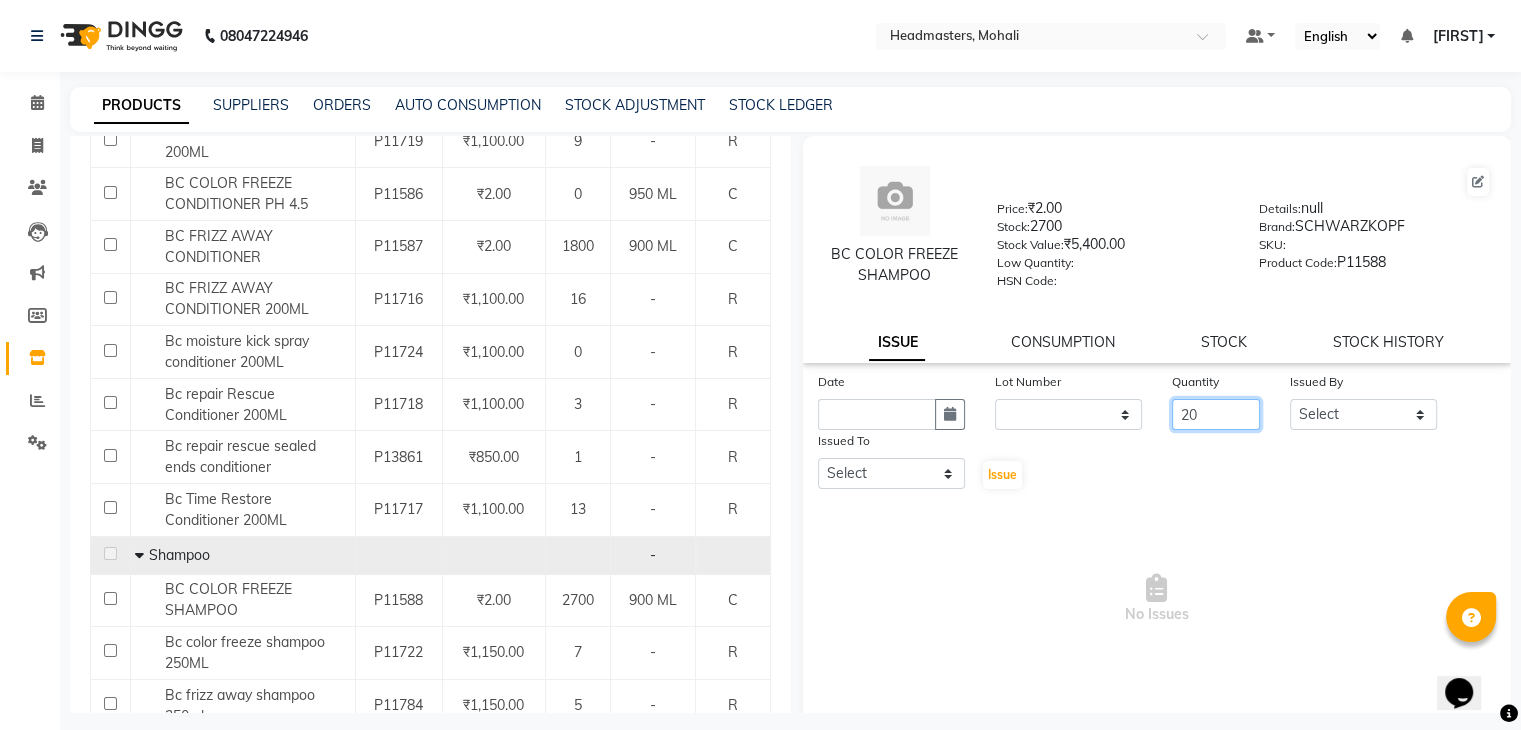 type on "20" 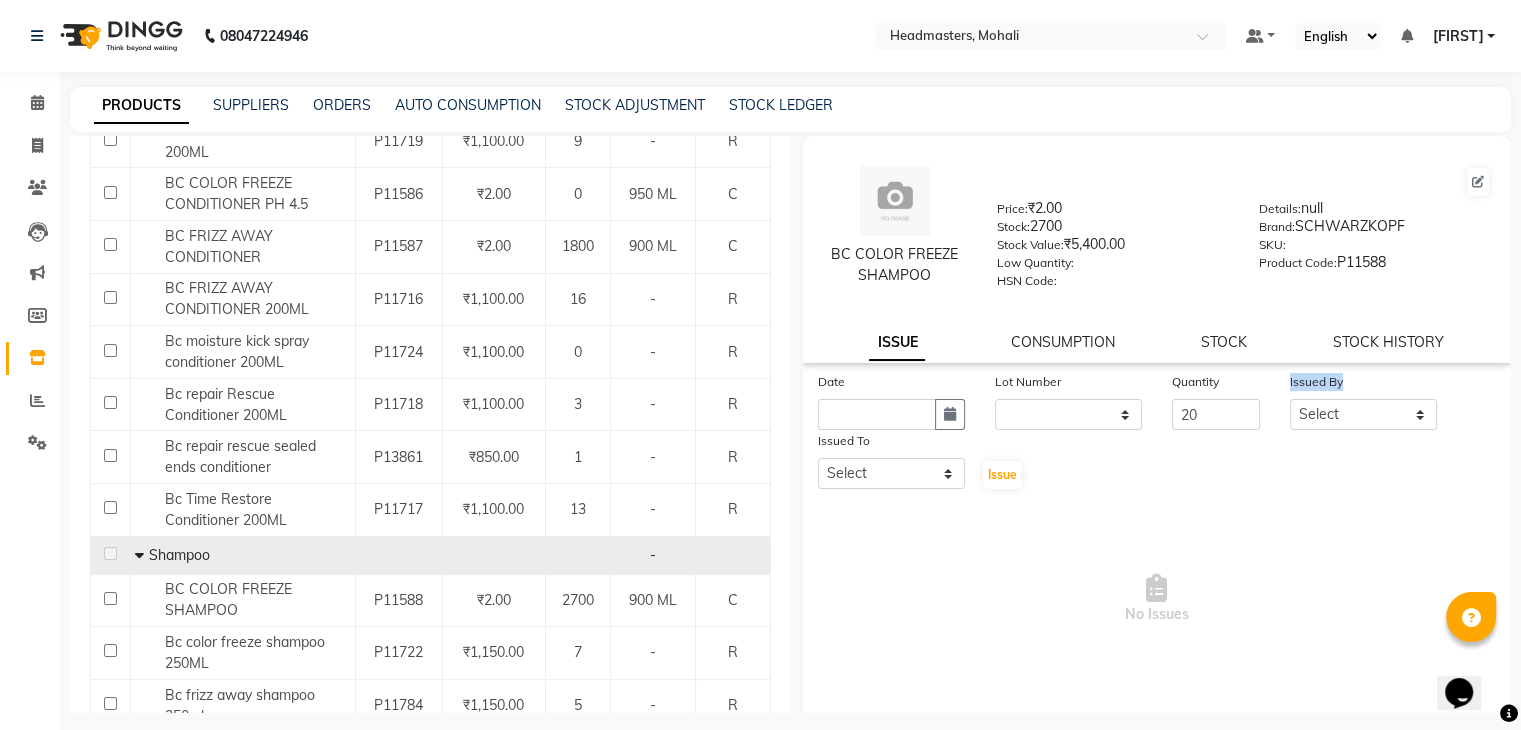 drag, startPoint x: 1352, startPoint y: 401, endPoint x: 1345, endPoint y: 410, distance: 11.401754 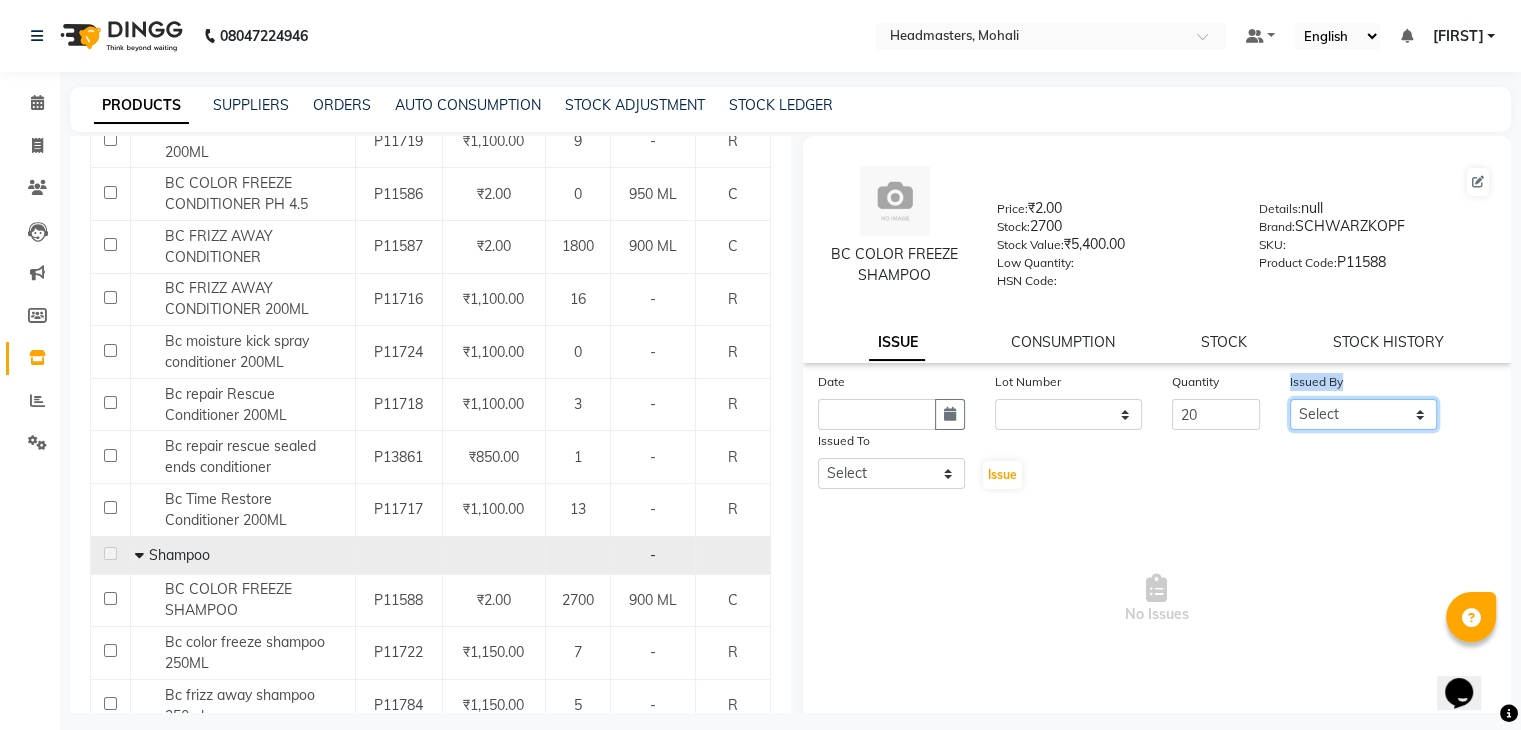 click on "Select [NAME] [NAME] [NAME] [NAME] [NAME] [NAME] [NAME] [NAME] [NAME] [NAME] [NAME] [NAME] [NAME] [NAME] [NAME] [NAME] [NAME] [NAME] [NAME] [NAME] [NAME] [NAME] [NAME] [NAME] [NAME] [NAME] [NAME] [NAME] [NAME] [NAME] [NAME] [NAME] [NAME] [NAME] [NAME] [NAME]" 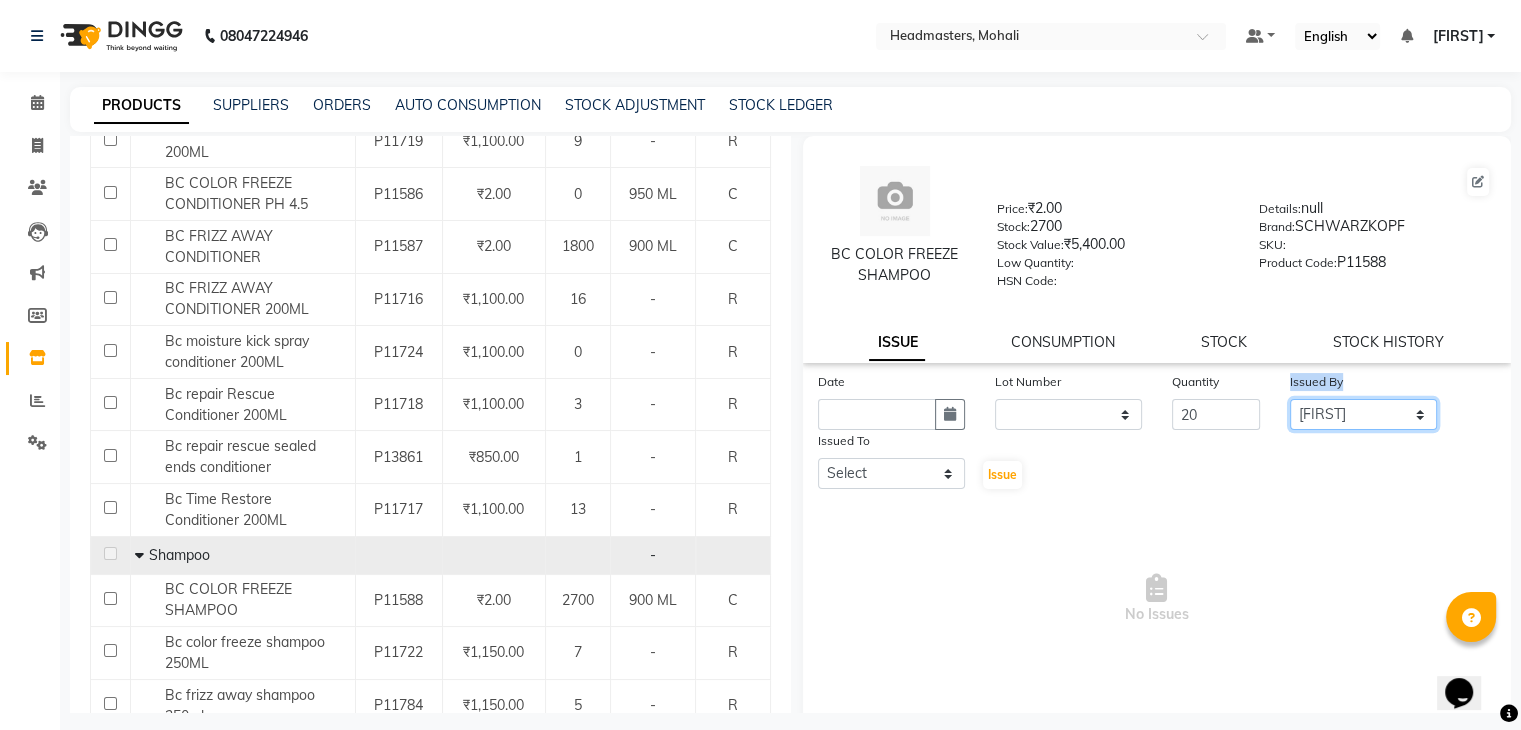 click on "Select [NAME] [NAME] [NAME] [NAME] [NAME] [NAME] [NAME] [NAME] [NAME] [NAME] [NAME] [NAME] [NAME] [NAME] [NAME] [NAME] [NAME] [NAME] [NAME] [NAME] [NAME] [NAME] [NAME] [NAME] [NAME] [NAME] [NAME] [NAME] [NAME] [NAME] [NAME] [NAME] [NAME] [NAME] [NAME] [NAME]" 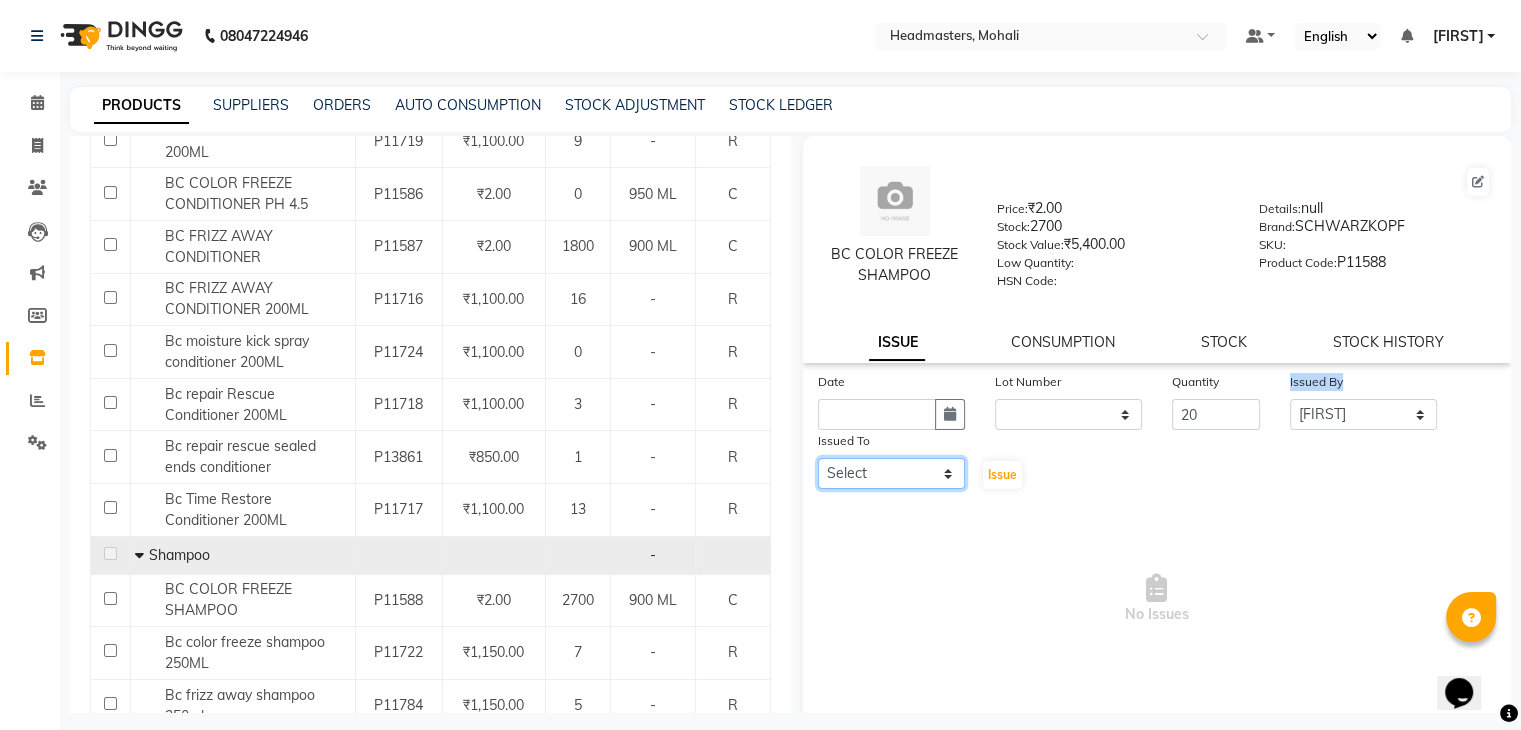 click on "Select [NAME] [NAME] [NAME] [NAME] [NAME] [NAME] [NAME] [NAME] [NAME] [NAME] [NAME] [NAME] [NAME] [NAME] [NAME] [NAME] [NAME] [NAME] [NAME] [NAME] [NAME] [NAME] [NAME] [NAME] [NAME] [NAME] [NAME] [NAME] [NAME] [NAME] [NAME] [NAME] [NAME] [NAME] [NAME] [NAME]" 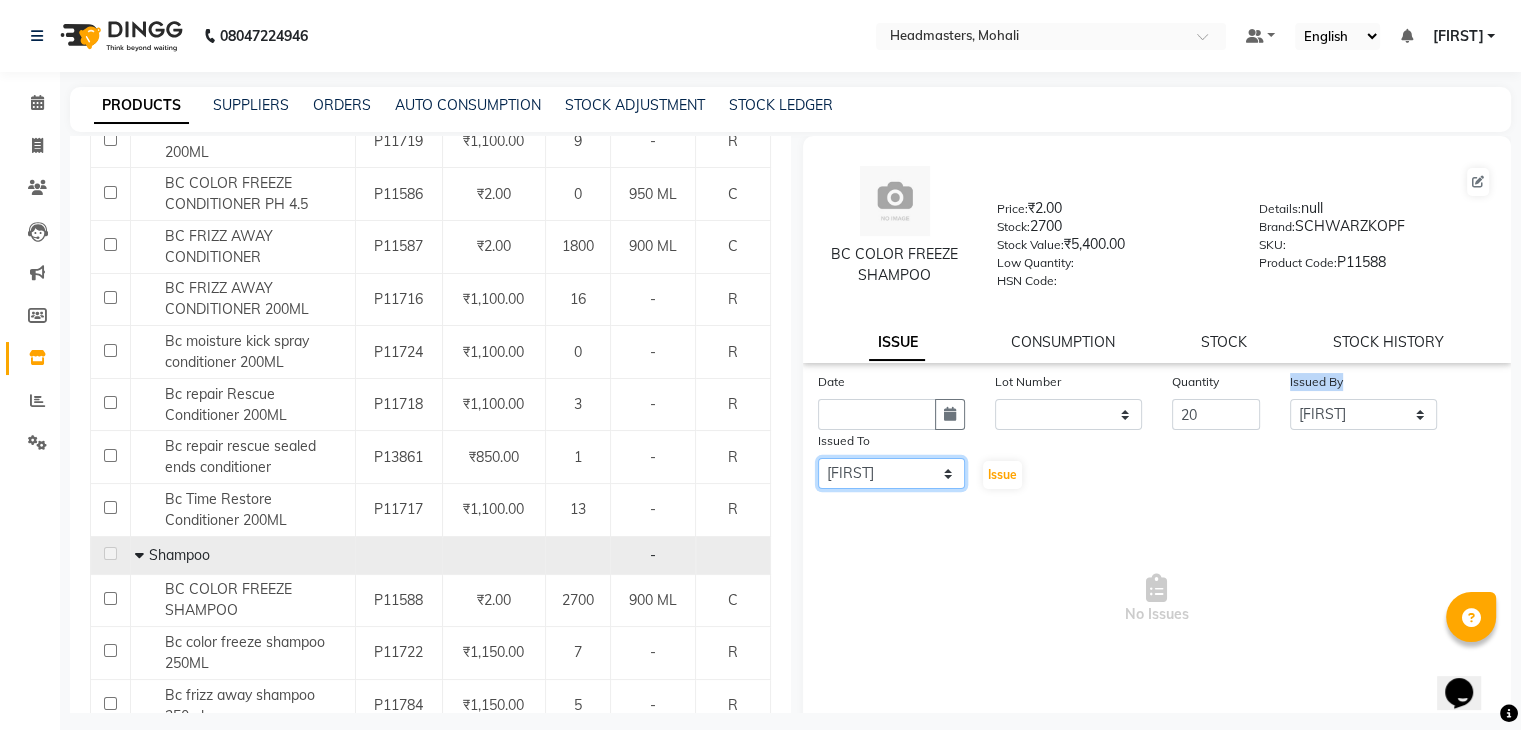 click on "Select [NAME] [NAME] [NAME] [NAME] [NAME] [NAME] [NAME] [NAME] [NAME] [NAME] [NAME] [NAME] [NAME] [NAME] [NAME] [NAME] [NAME] [NAME] [NAME] [NAME] [NAME] [NAME] [NAME] [NAME] [NAME] [NAME] [NAME] [NAME] [NAME] [NAME] [NAME] [NAME] [NAME] [NAME] [NAME] [NAME]" 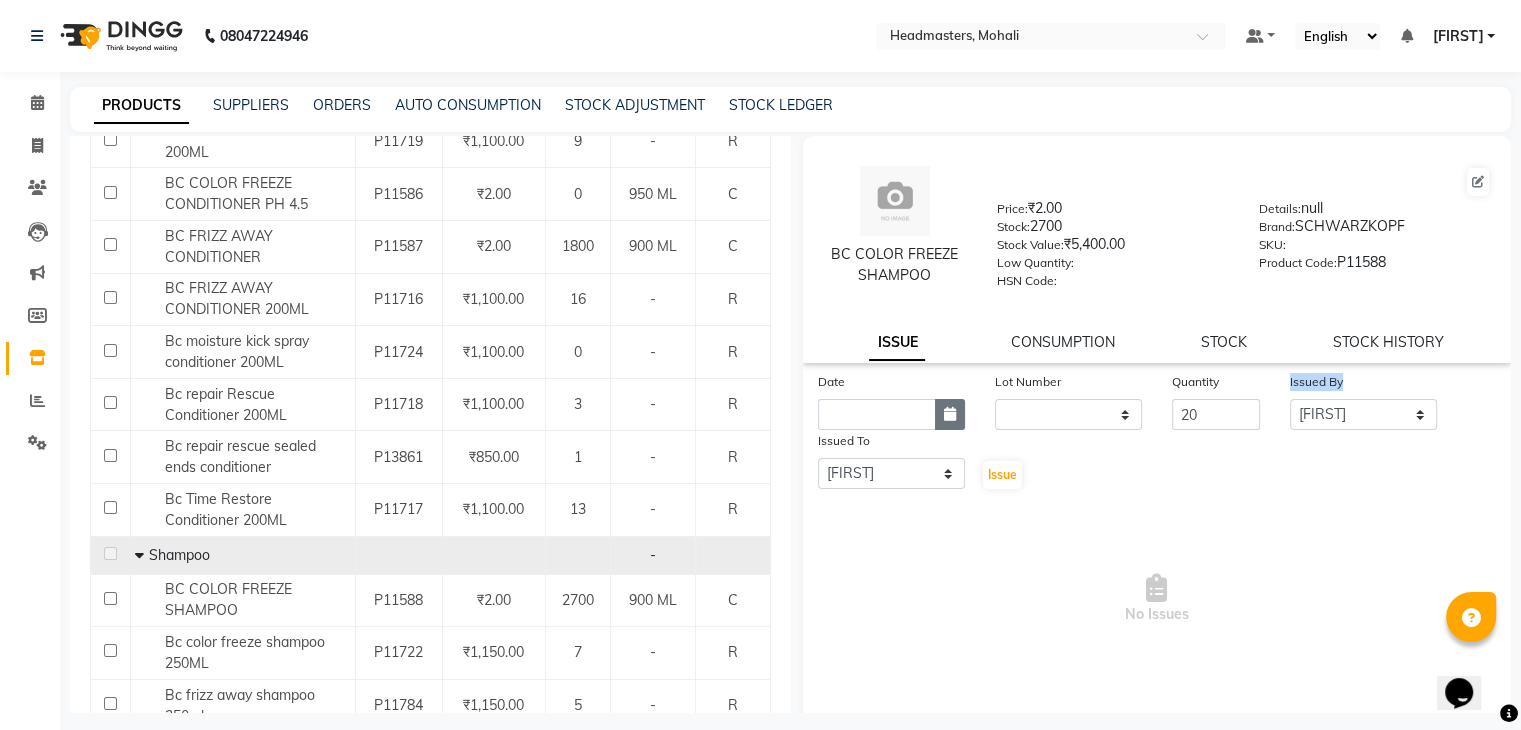 click 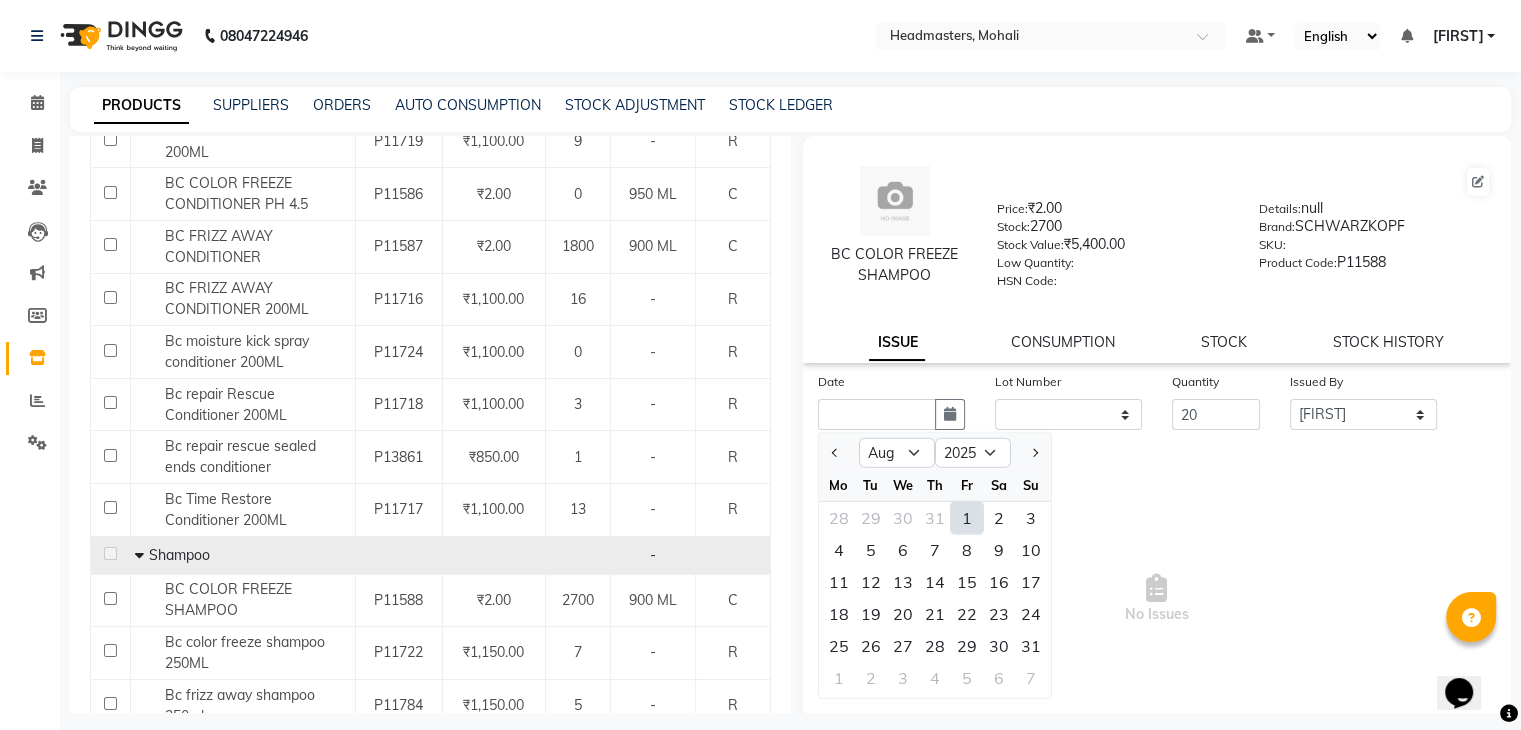 click on "1" 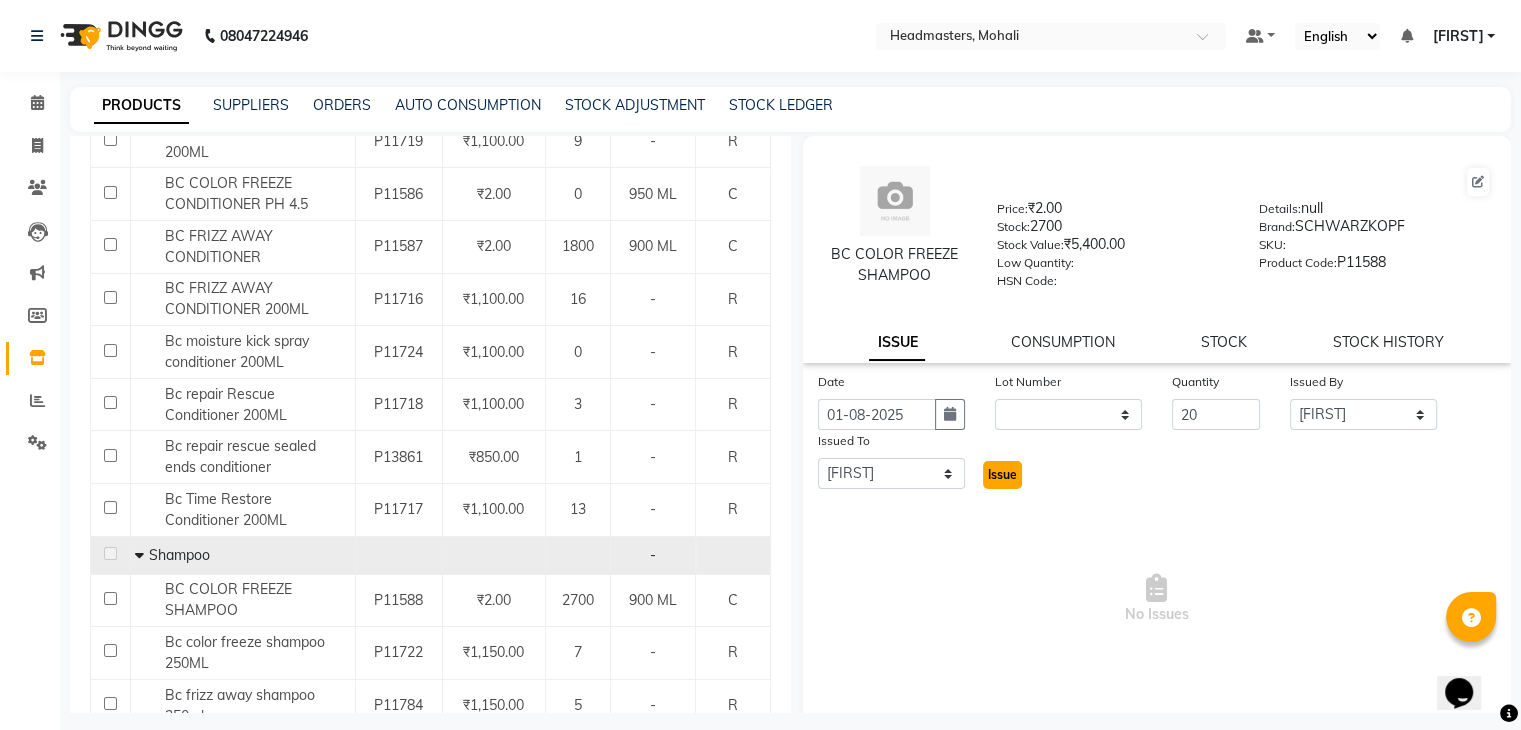 click on "Issue" 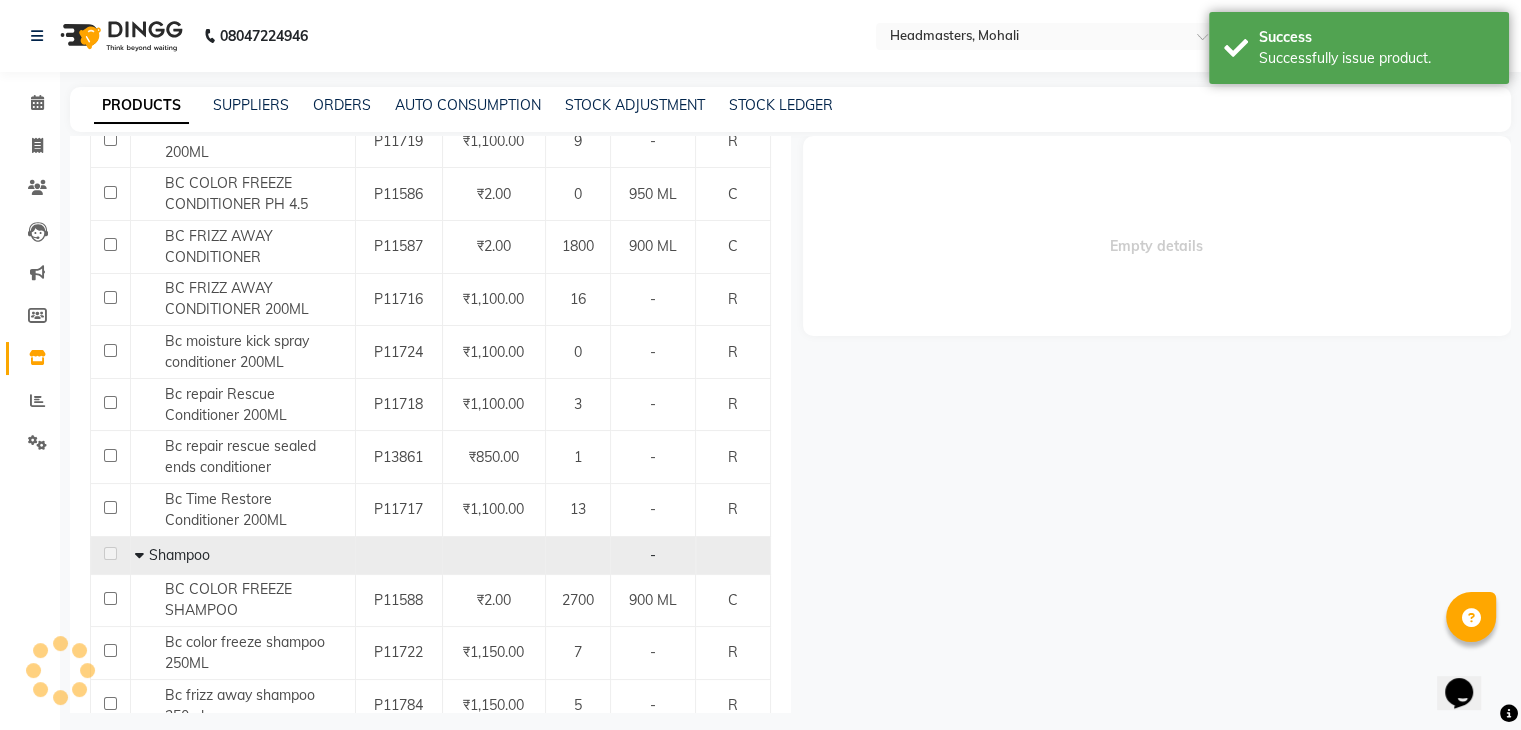 select 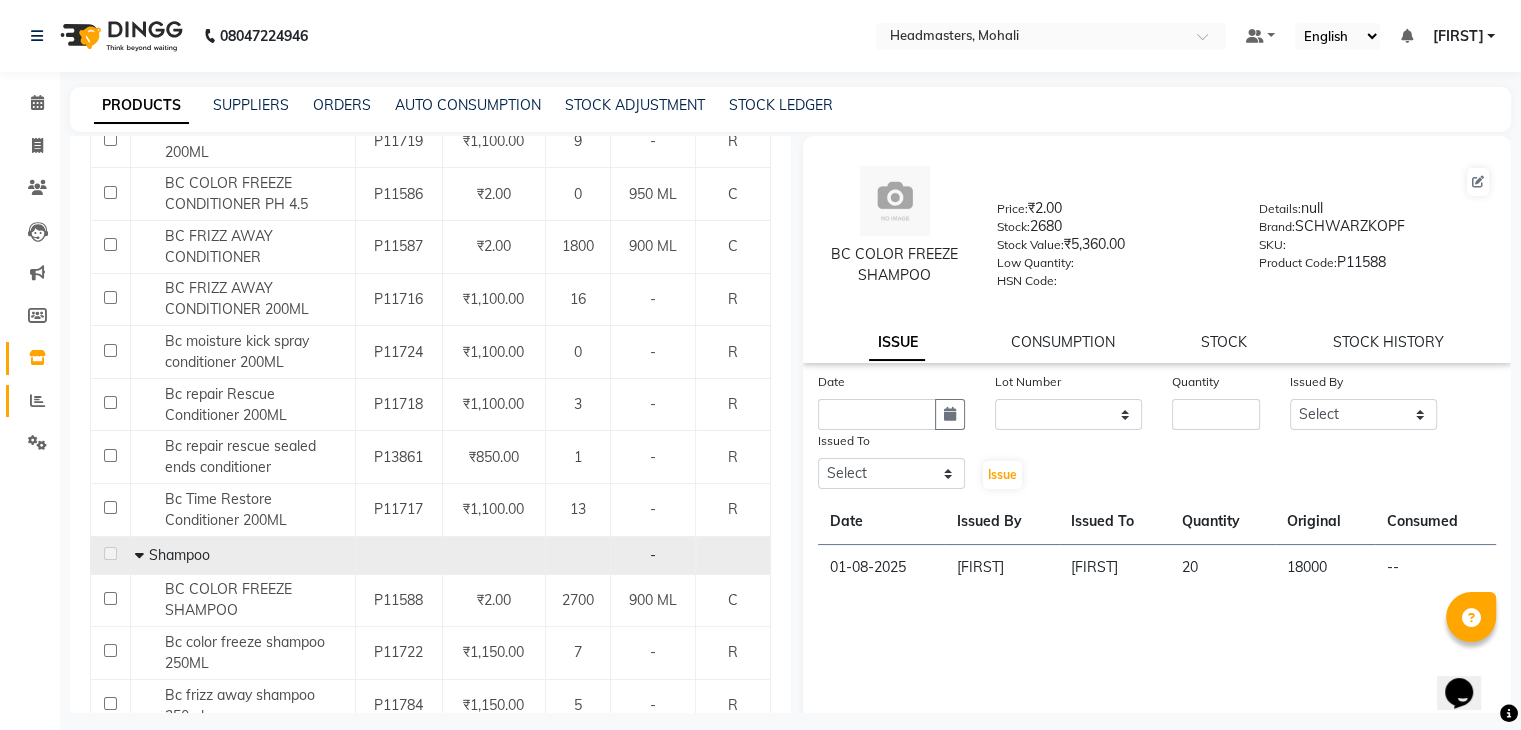 click on "Reports" 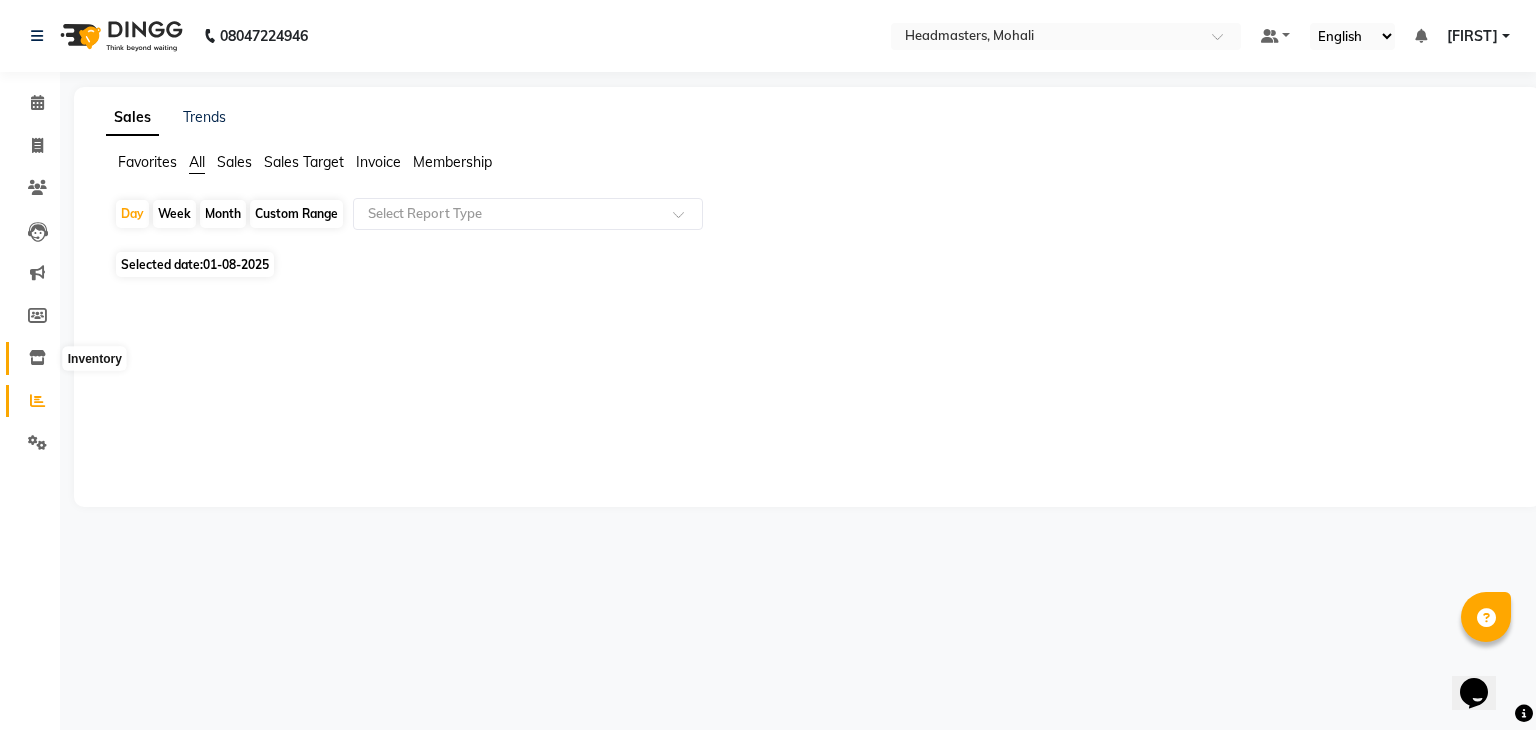 click 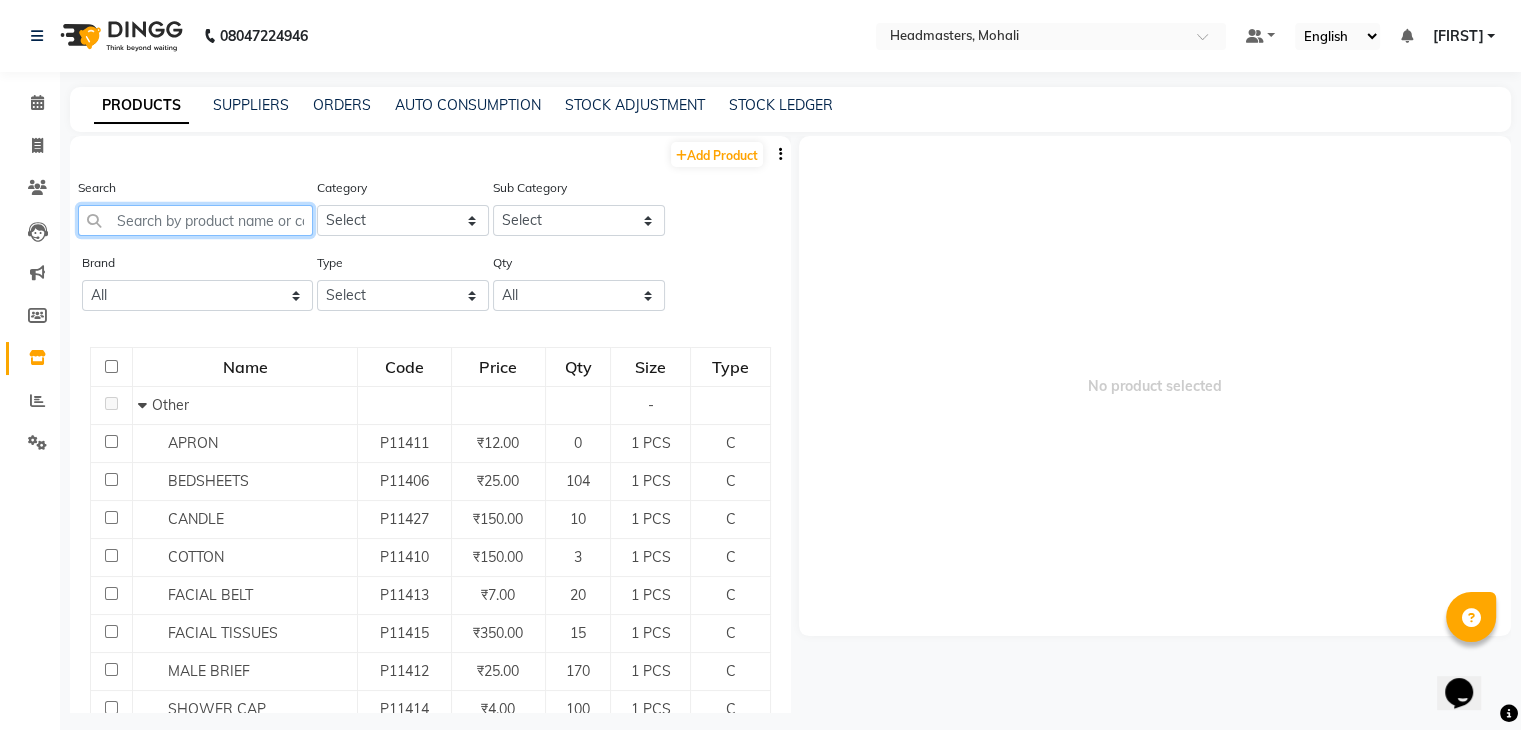 click 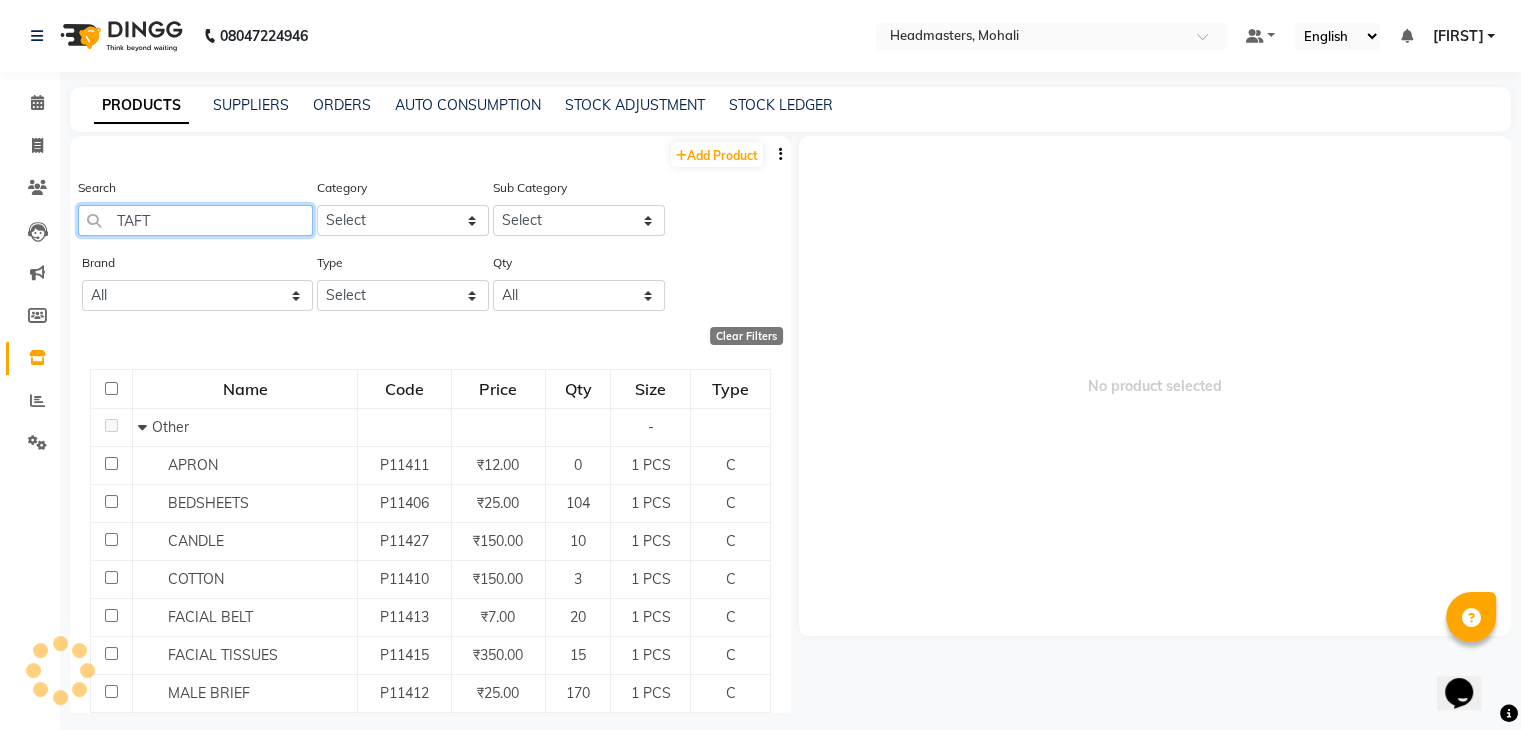 type on "TAFT" 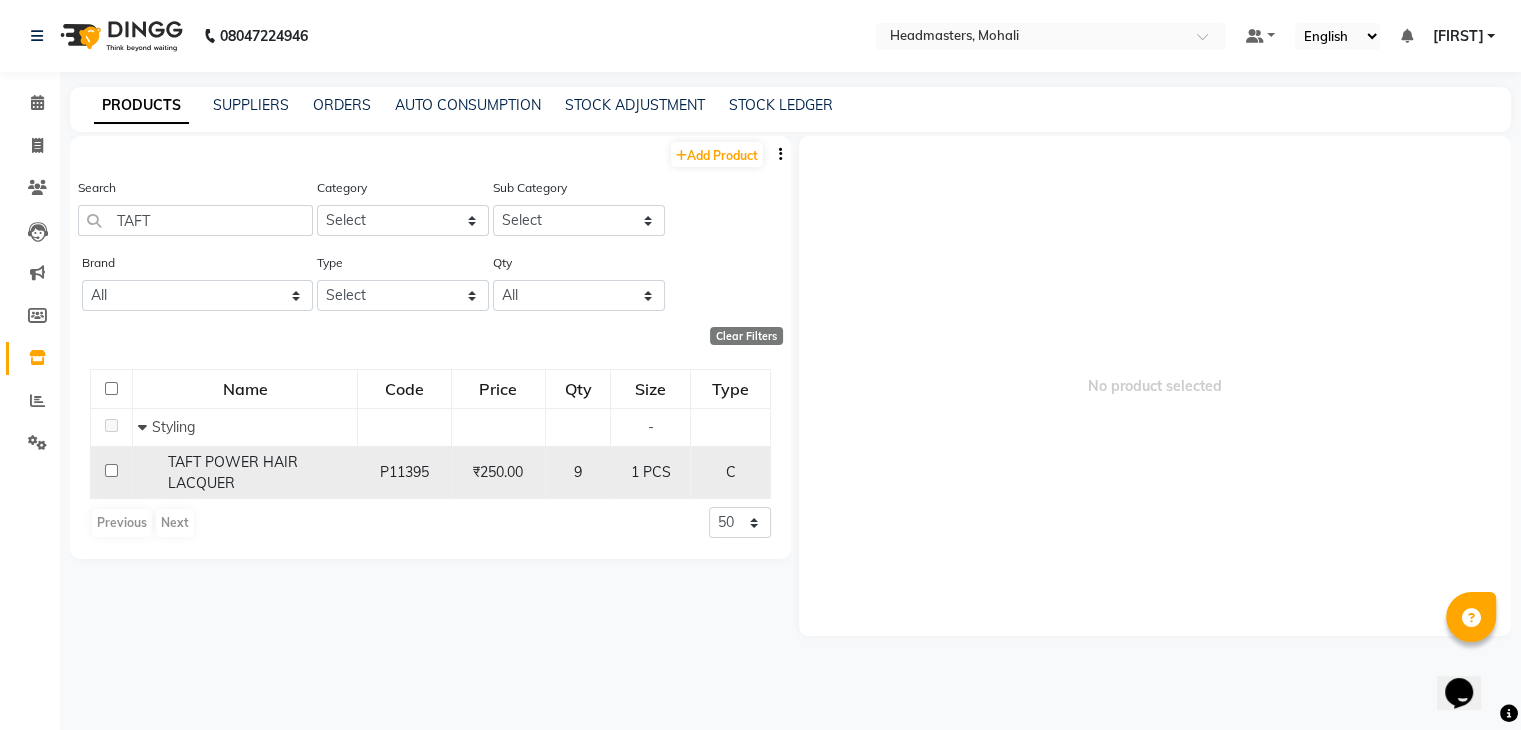 click 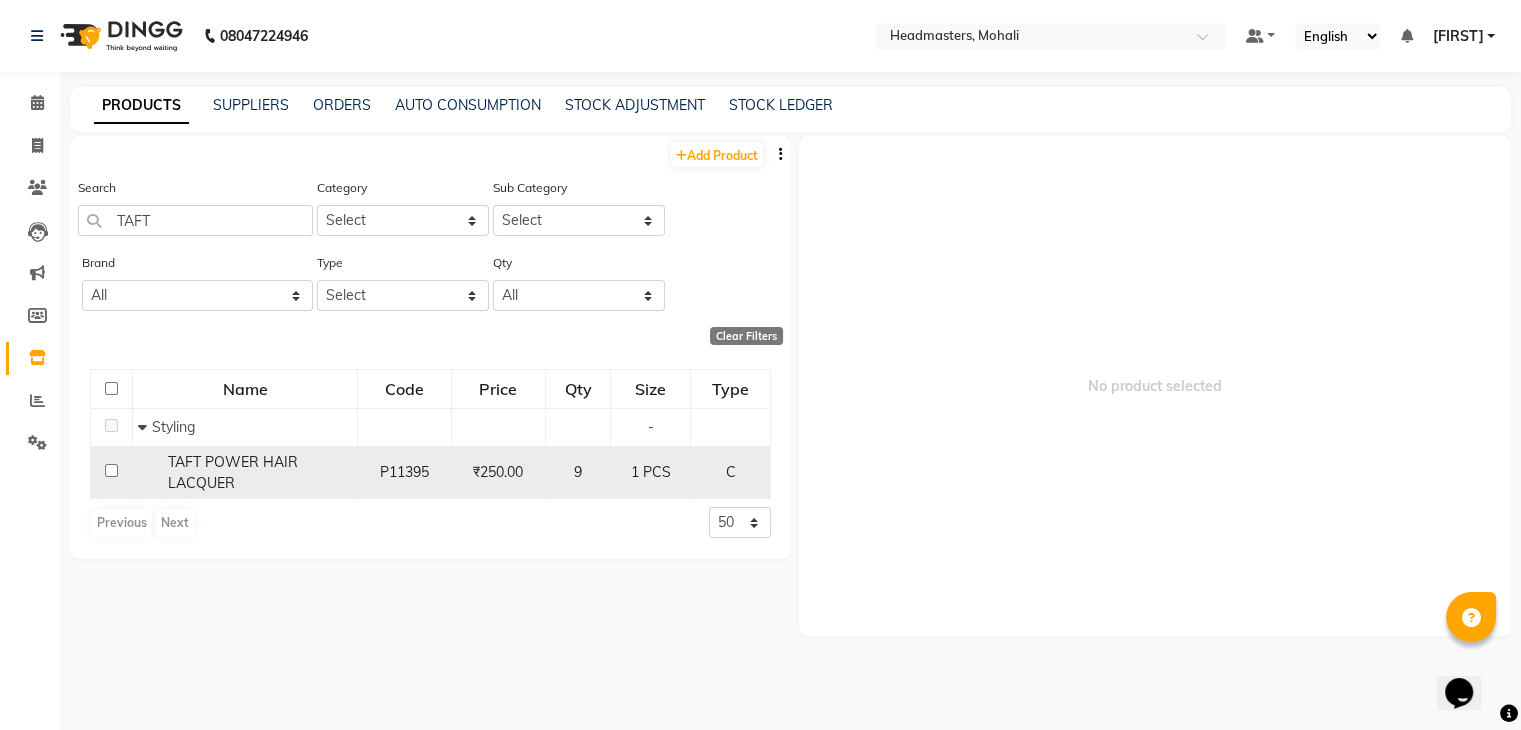 click on "1 PCS" 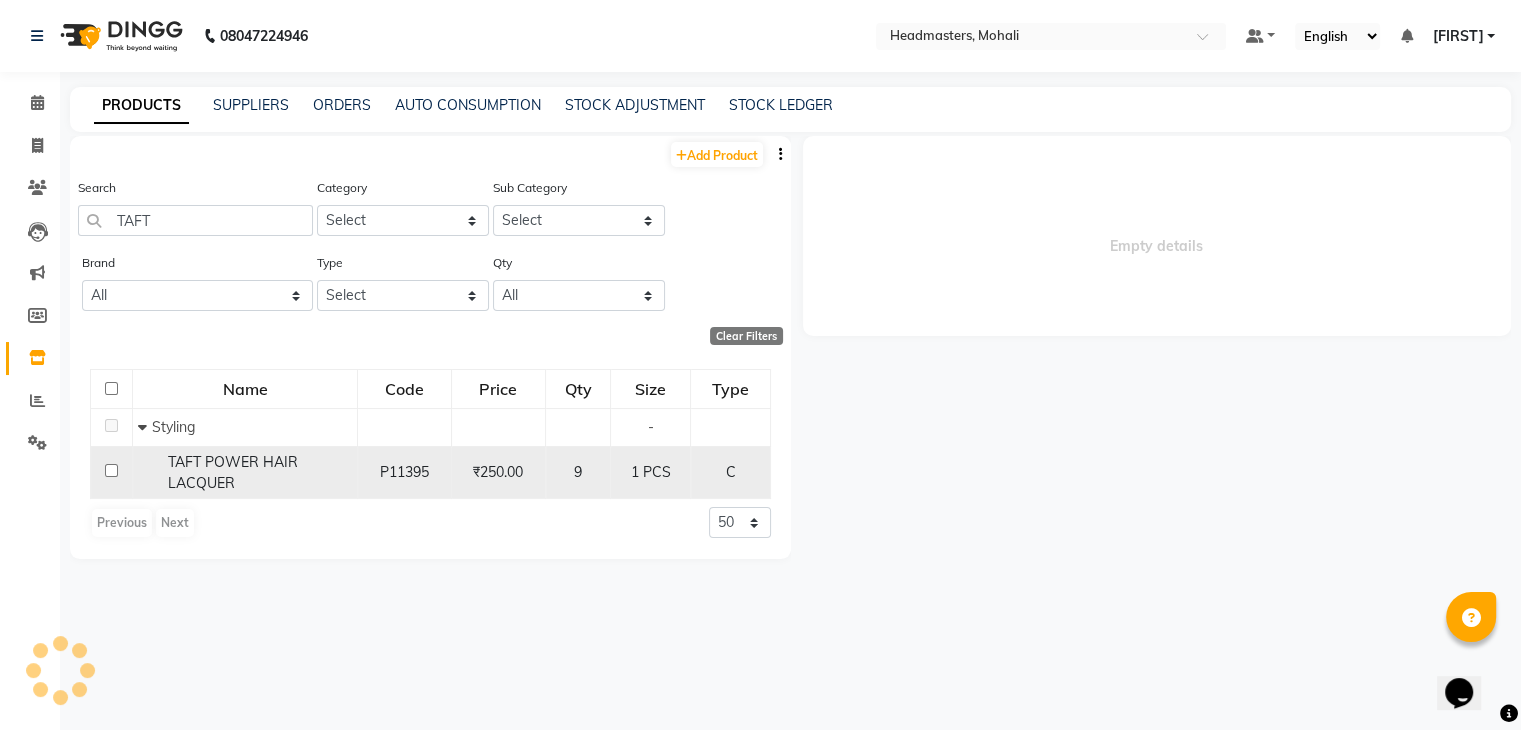 select 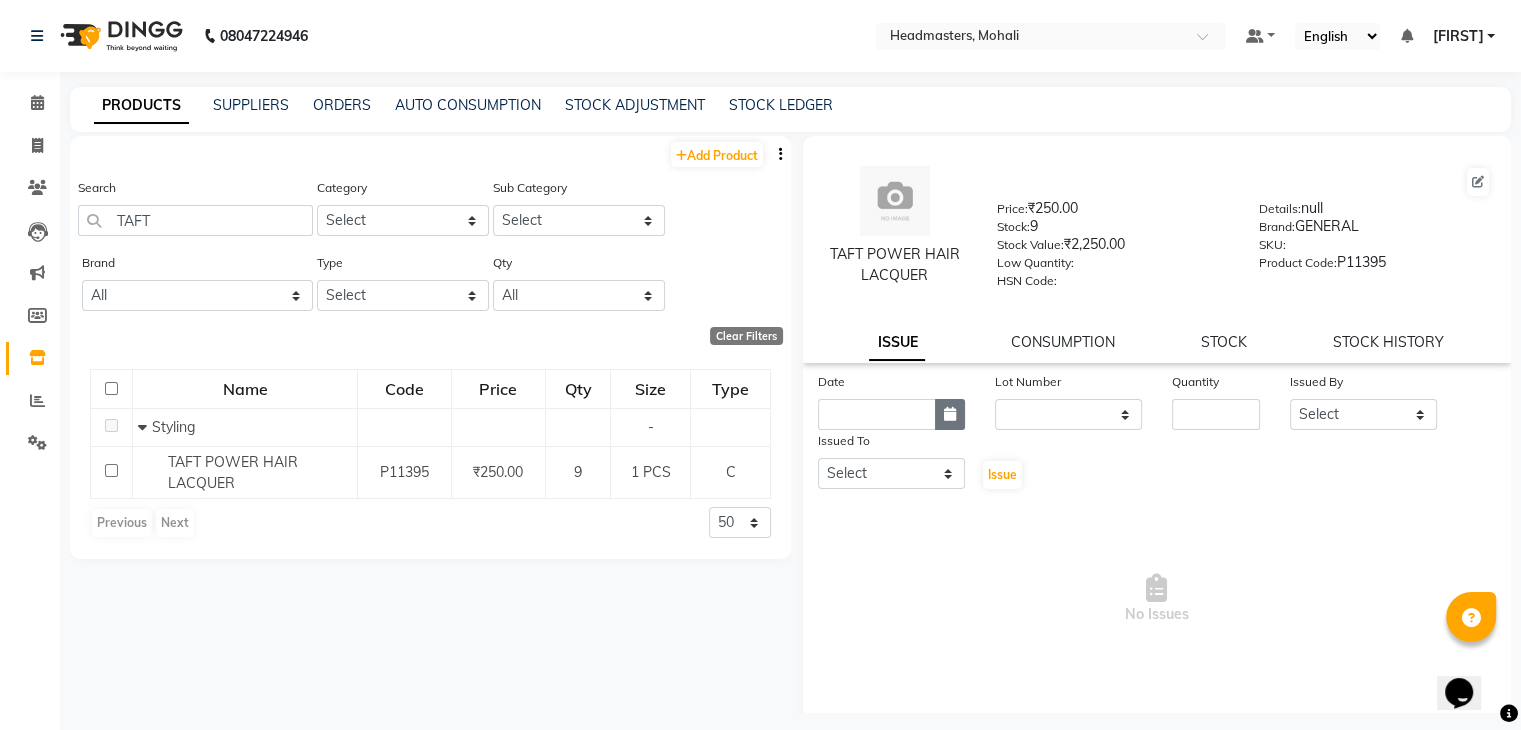 click 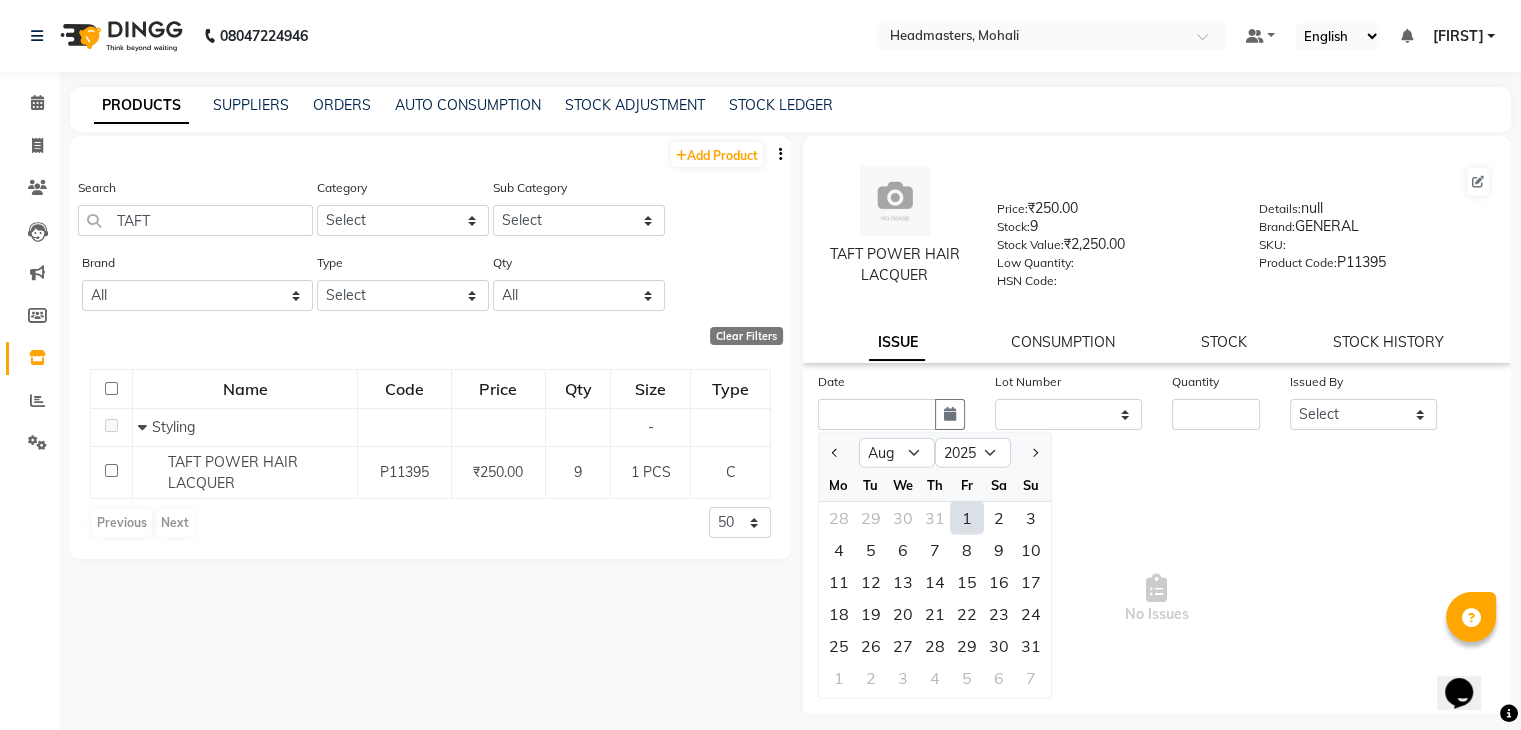 click on "1" 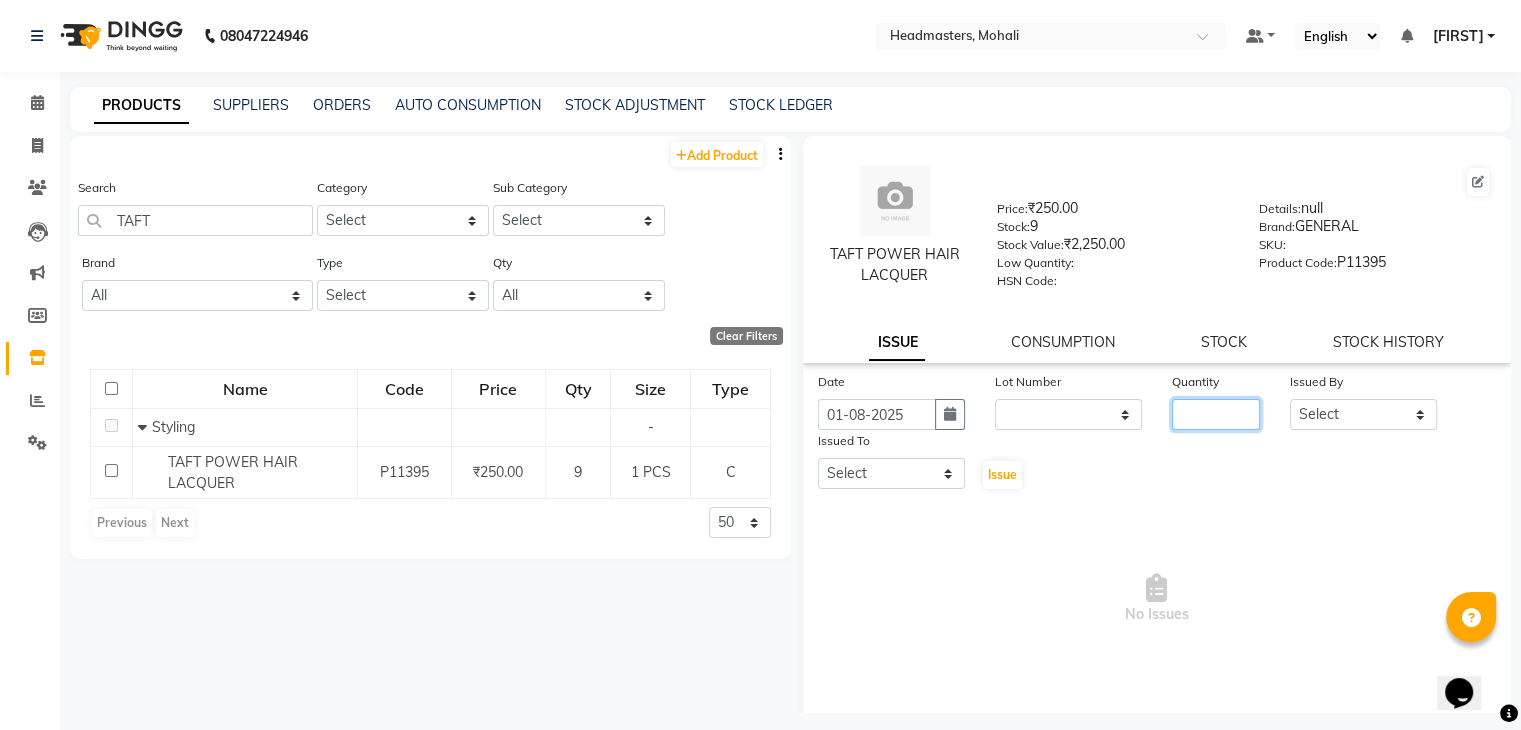 click 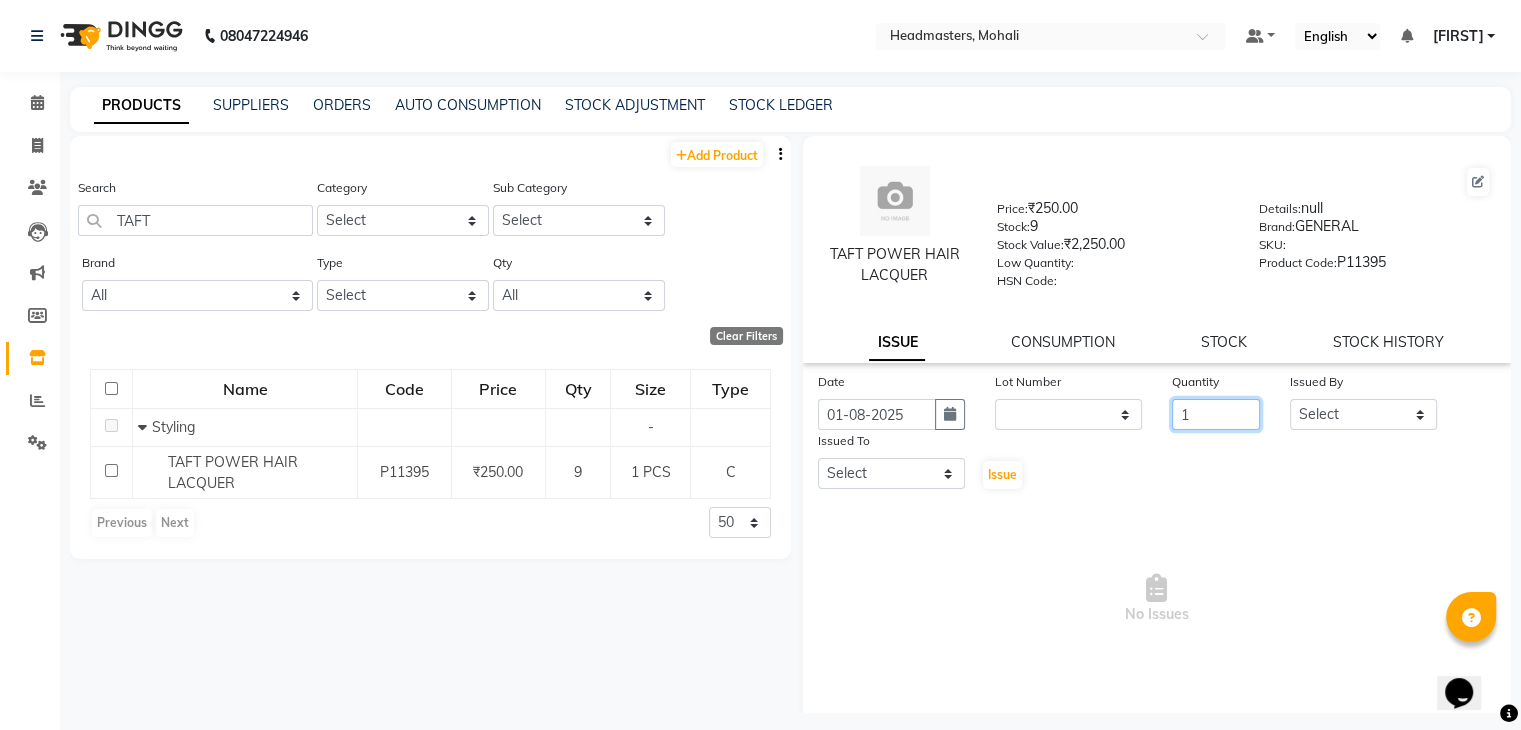 type on "1" 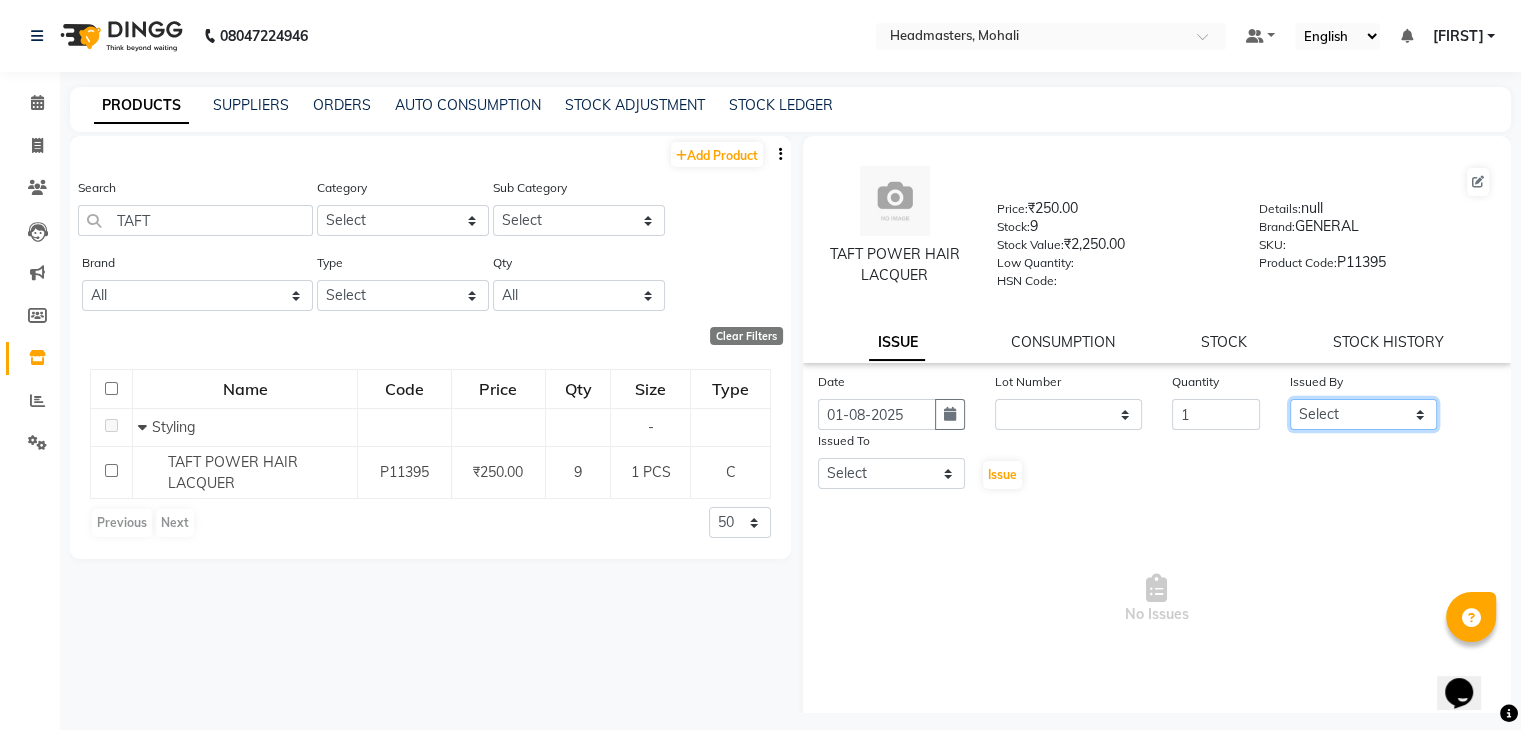 click on "Select [NAME] [NAME] [NAME] [NAME] [NAME] [NAME] [NAME] [NAME] [NAME] [NAME] [NAME] [NAME] [NAME] [NAME] [NAME] [NAME] [NAME] [NAME] [NAME] [NAME] [NAME] [NAME] [NAME] [NAME] [NAME] [NAME] [NAME] [NAME] [NAME] [NAME] [NAME] [NAME] [NAME] [NAME] [NAME] [NAME]" 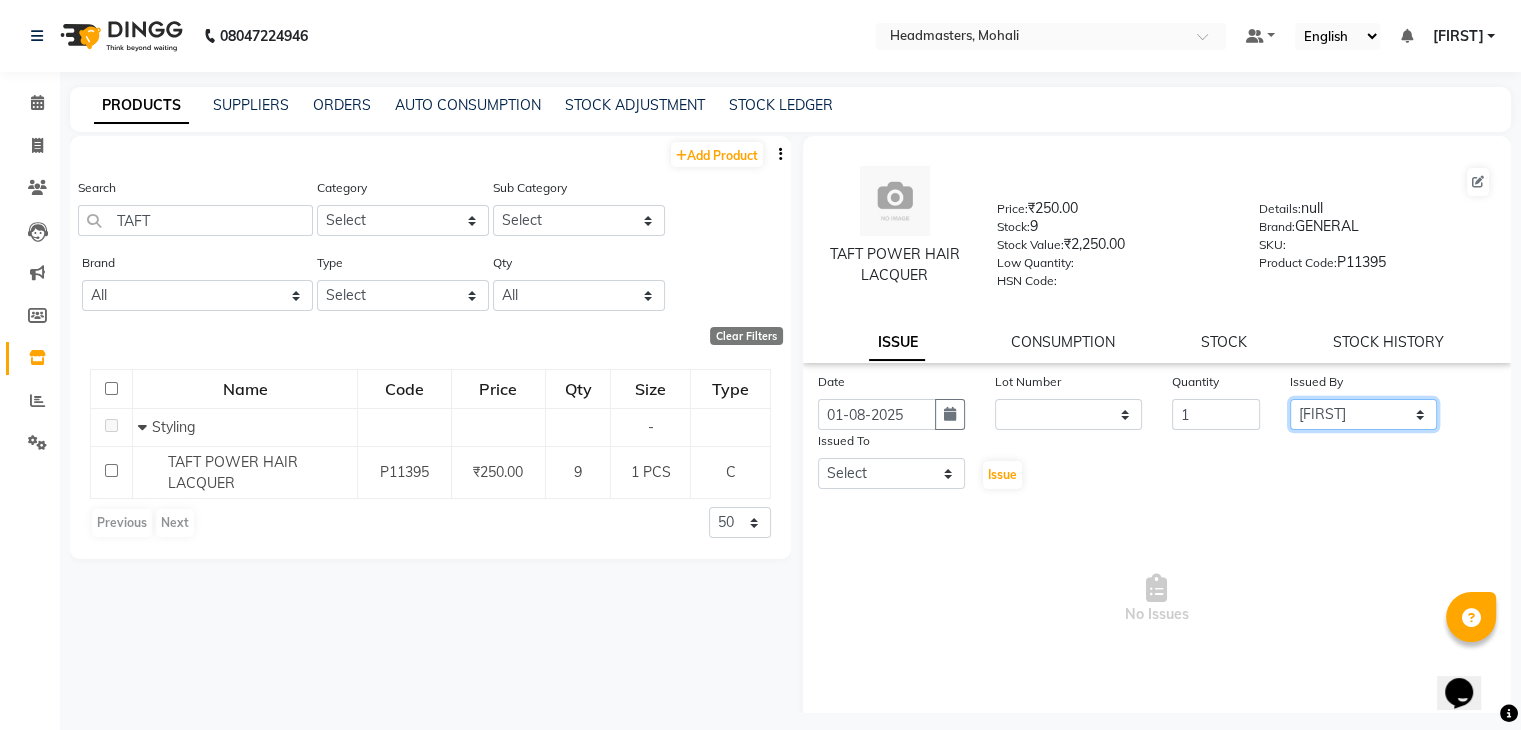 click on "Select [NAME] [NAME] [NAME] [NAME] [NAME] [NAME] [NAME] [NAME] [NAME] [NAME] [NAME] [NAME] [NAME] [NAME] [NAME] [NAME] [NAME] [NAME] [NAME] [NAME] [NAME] [NAME] [NAME] [NAME] [NAME] [NAME] [NAME] [NAME] [NAME] [NAME] [NAME] [NAME] [NAME] [NAME] [NAME] [NAME]" 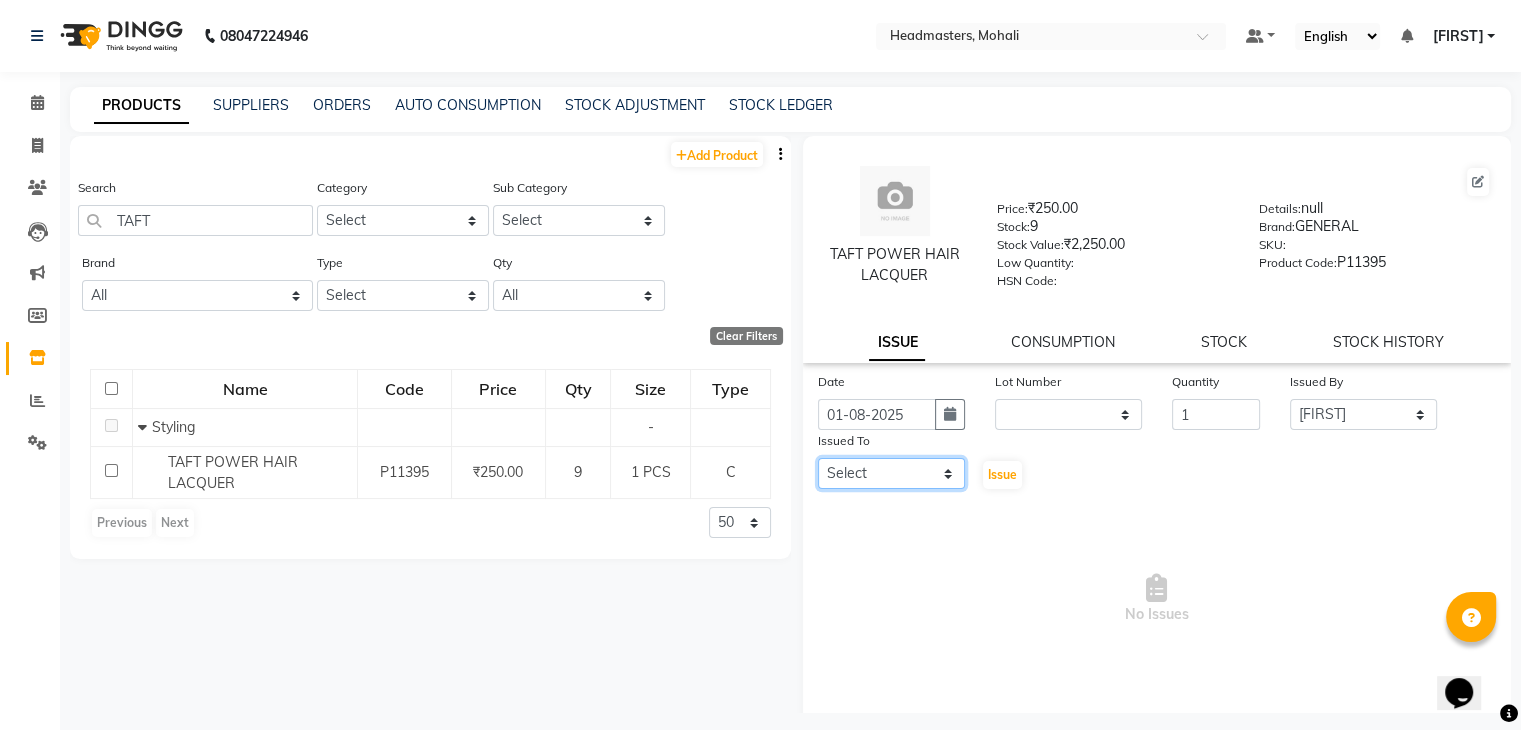 click on "Select [NAME] [NAME] [NAME] [NAME] [NAME] [NAME] [NAME] [NAME] [NAME] [NAME] [NAME] [NAME] [NAME] [NAME] [NAME] [NAME] [NAME] [NAME] [NAME] [NAME] [NAME] [NAME] [NAME] [NAME] [NAME] [NAME] [NAME] [NAME] [NAME] [NAME] [NAME] [NAME] [NAME] [NAME] [NAME] [NAME]" 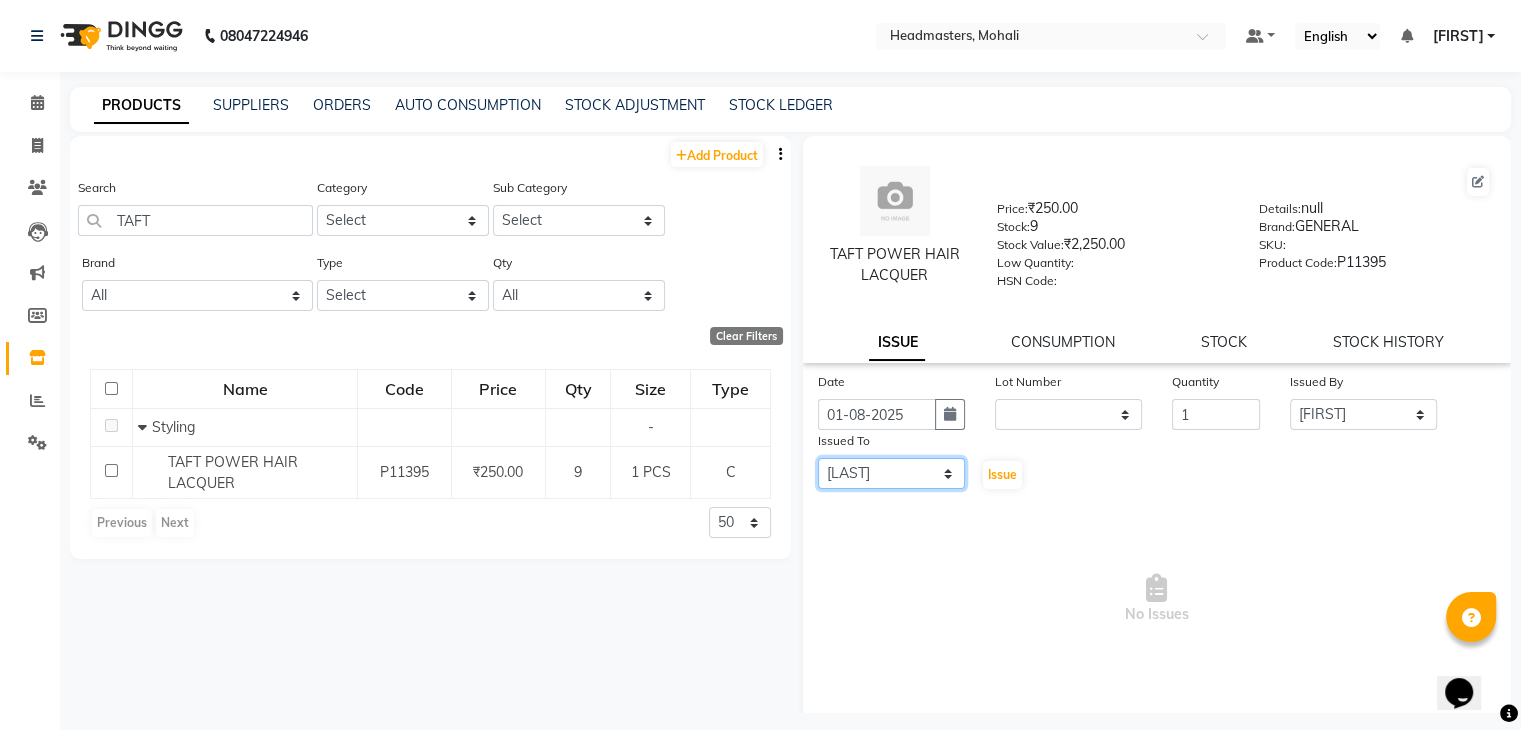 click on "Select [NAME] [NAME] [NAME] [NAME] [NAME] [NAME] [NAME] [NAME] [NAME] [NAME] [NAME] [NAME] [NAME] [NAME] [NAME] [NAME] [NAME] [NAME] [NAME] [NAME] [NAME] [NAME] [NAME] [NAME] [NAME] [NAME] [NAME] [NAME] [NAME] [NAME] [NAME] [NAME] [NAME] [NAME] [NAME] [NAME]" 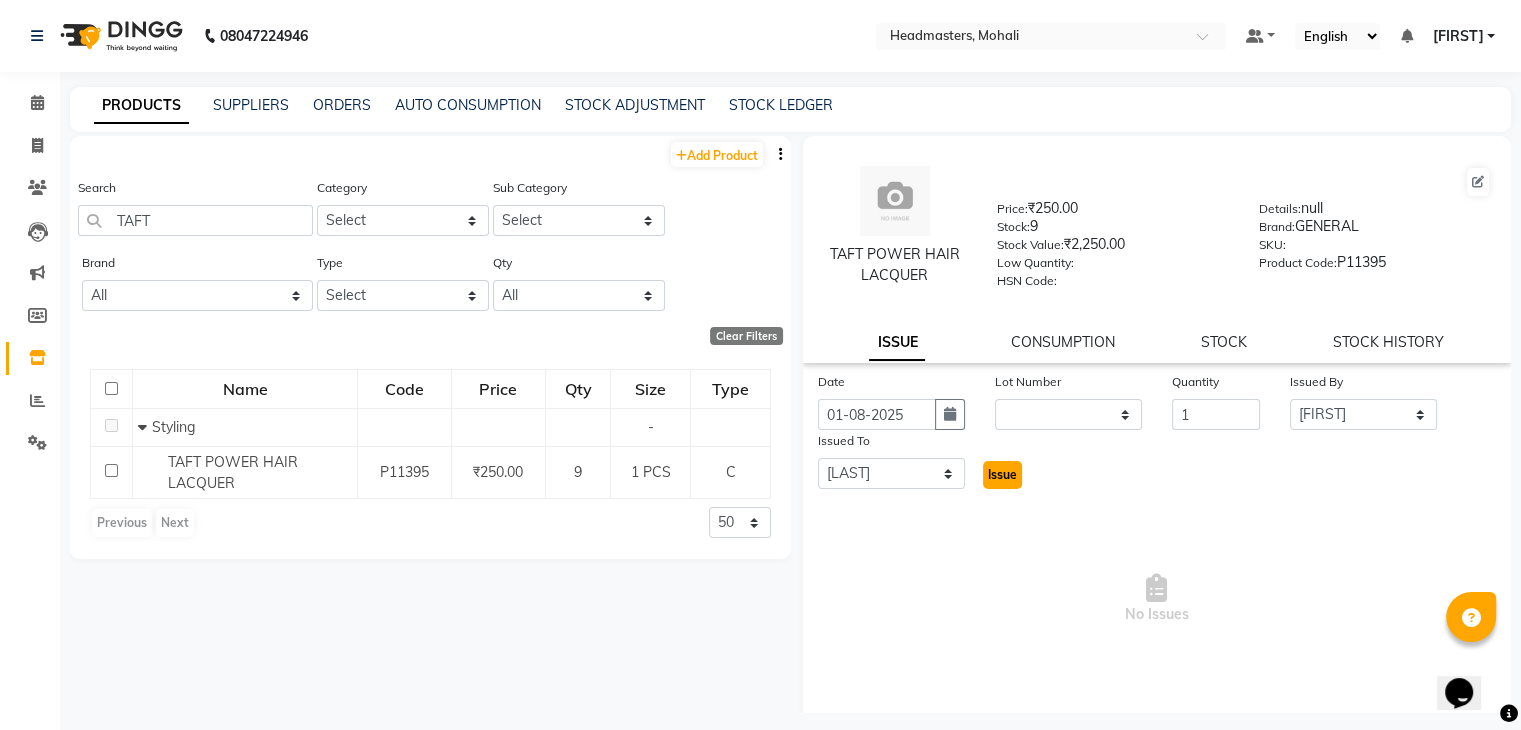 click on "Issue" 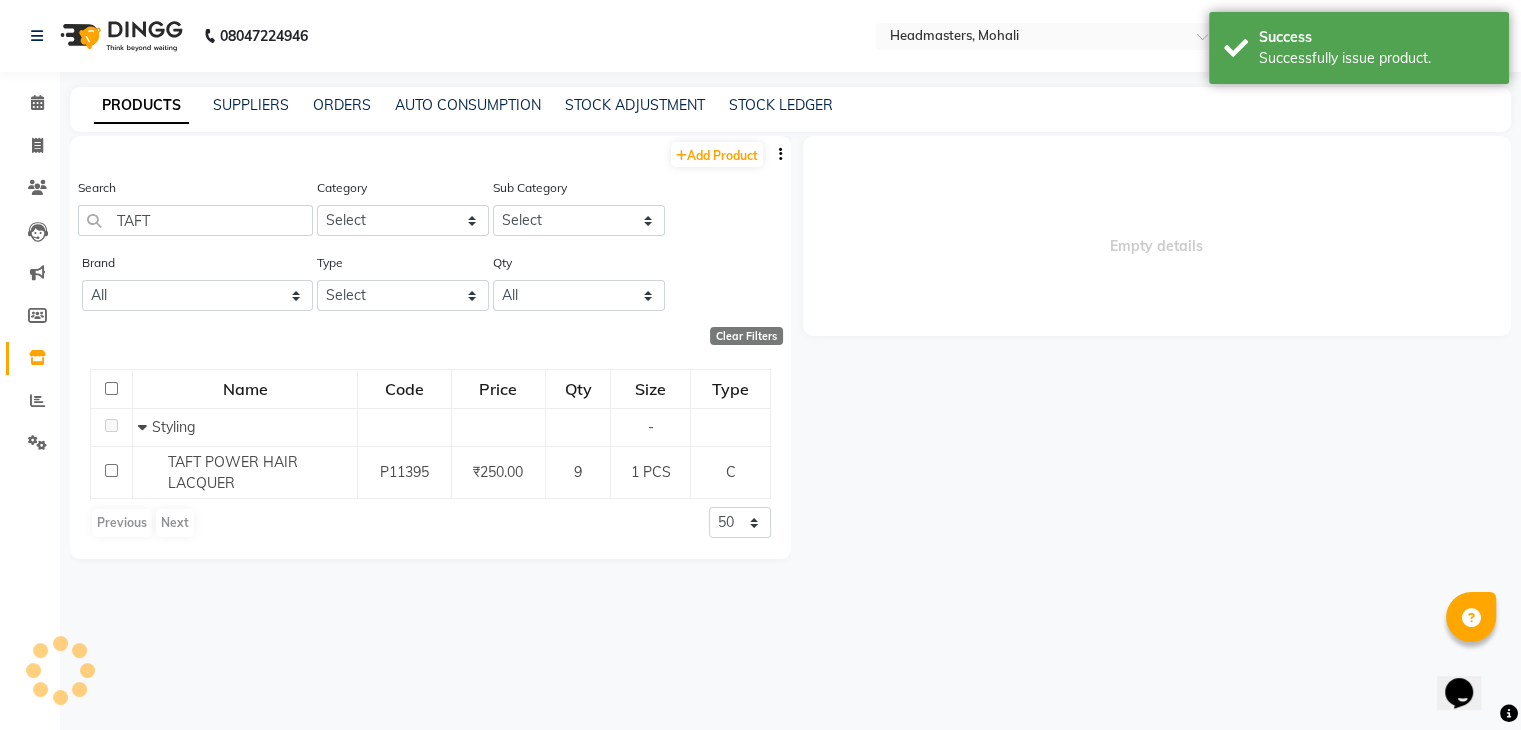 select 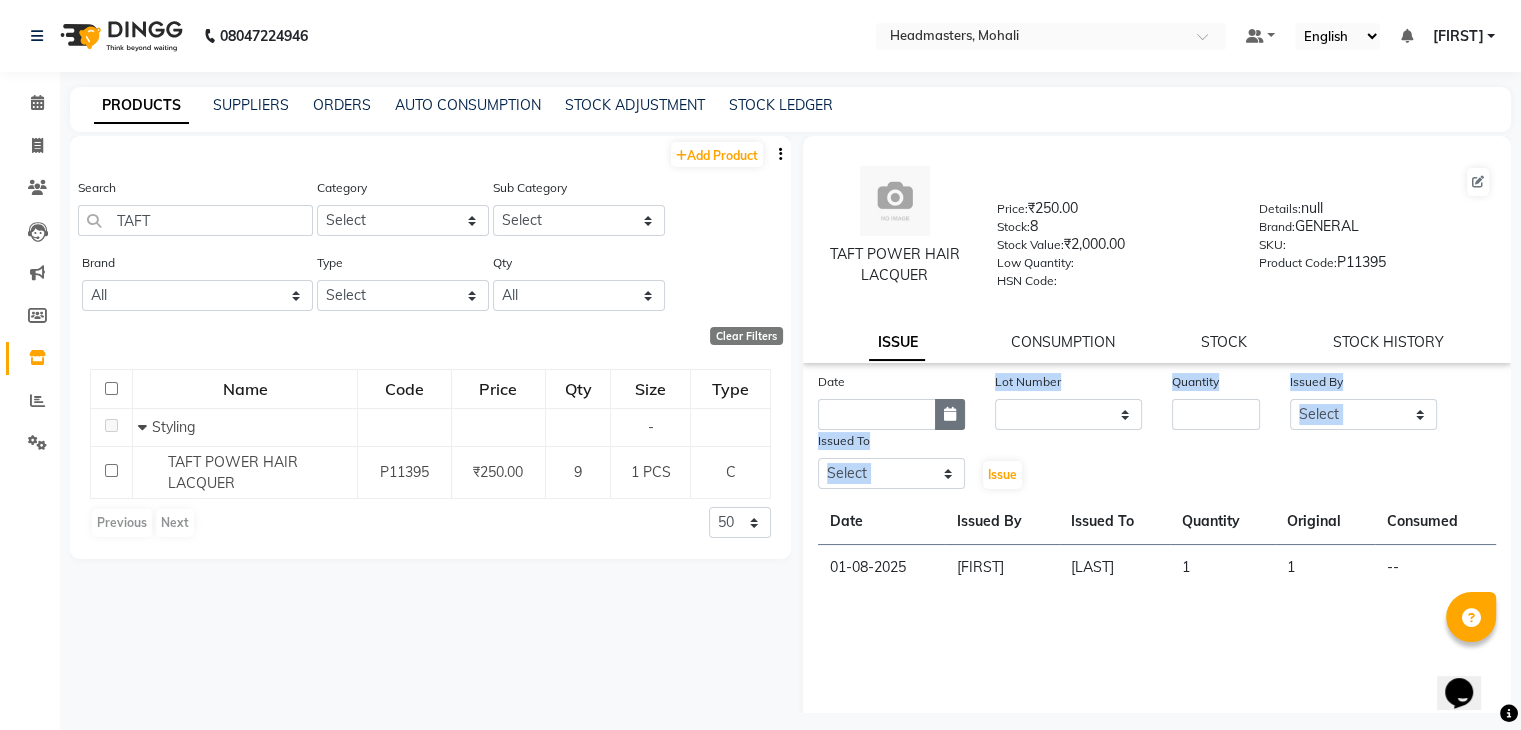 drag, startPoint x: 792, startPoint y: 649, endPoint x: 932, endPoint y: 407, distance: 279.57825 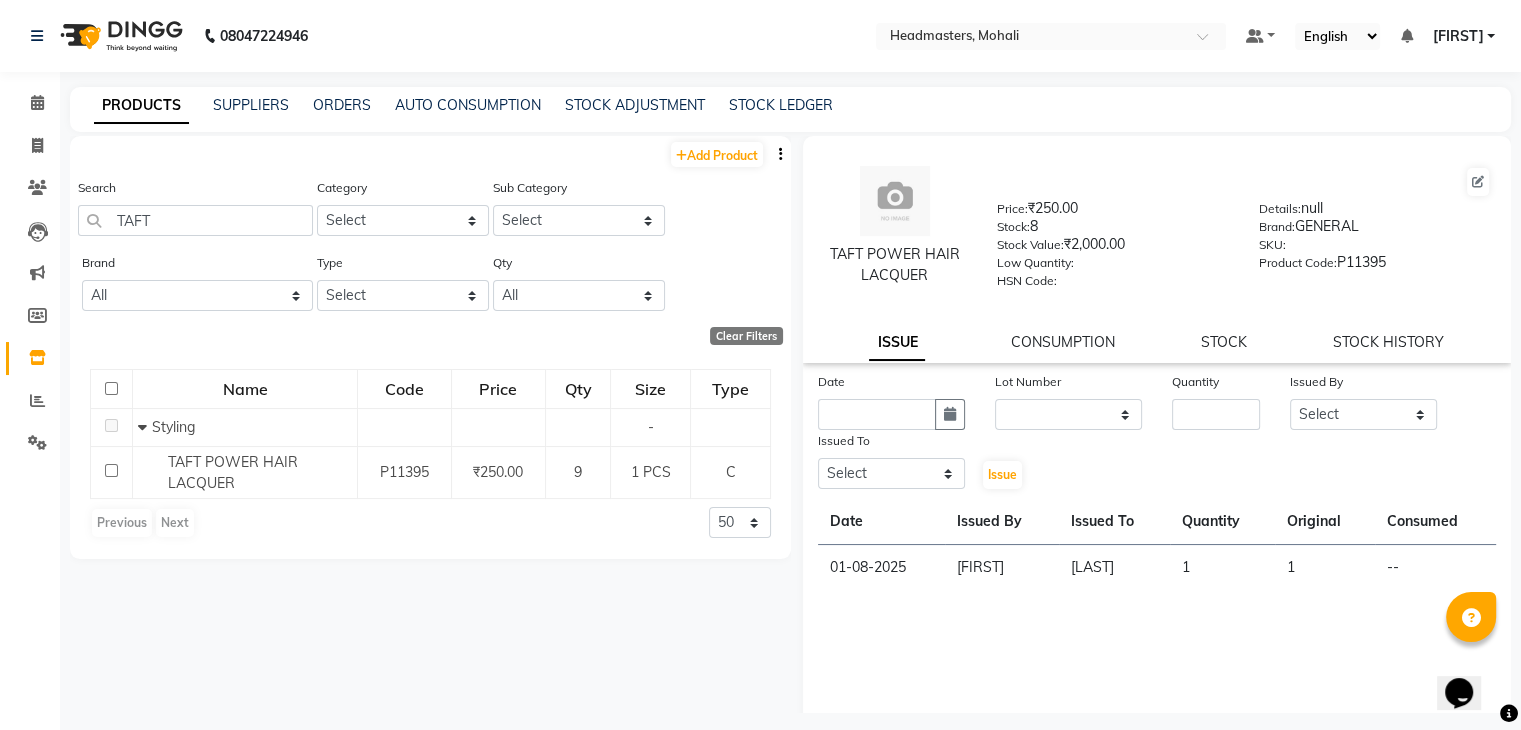 click on "Add Product  Search TAFT Category Select Hair Skin Makeup Personal Care Appliances Beard Waxing Disposable Threading Hands and Feet Beauty Planet Botox Cadiveu Casmara Cheryls Loreal Olaplex Old Products Other Sub Category Select Brand All Beauty Garage Botoplastia Brazilian Cadivue Derma Dermalogica Floractive General Gk Inspira Iramo Loreal Lyco Lycon Moira Morrocan Morrocan Oil Nashi O3+ Olaplex Other Pinkini Repechage Rica Schwarzkopf Shea Sinko Skinlux Streax Wella Wild Stone Type Select Both Retail Consumable Qty All Low Out Of Stock  Clear Filters  Name Code Price Qty Size Type   Styling - TAFT POWER HAIR LACQUER P11395 ₹250.00 9 1 PCS C  Previous   Next  50 100 500" 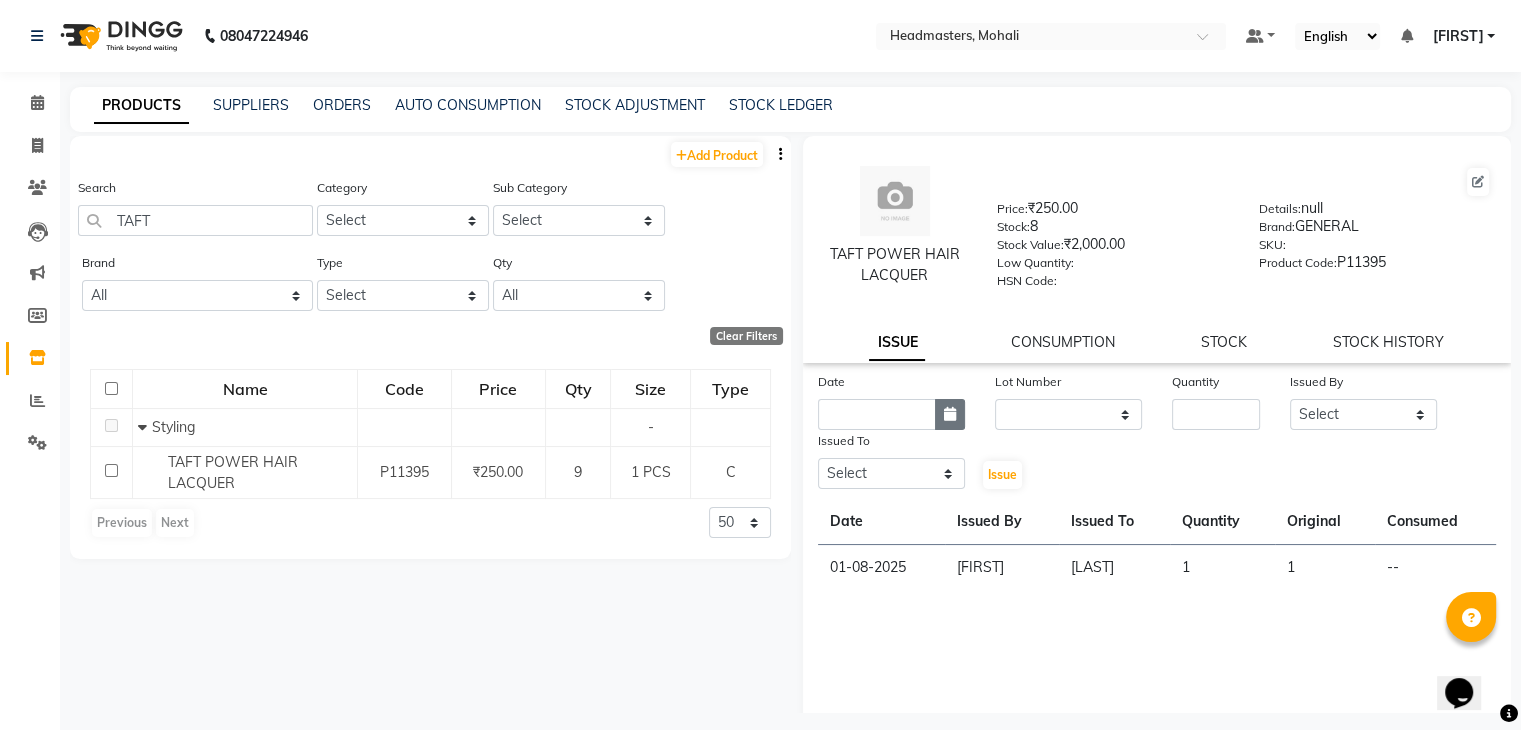 click 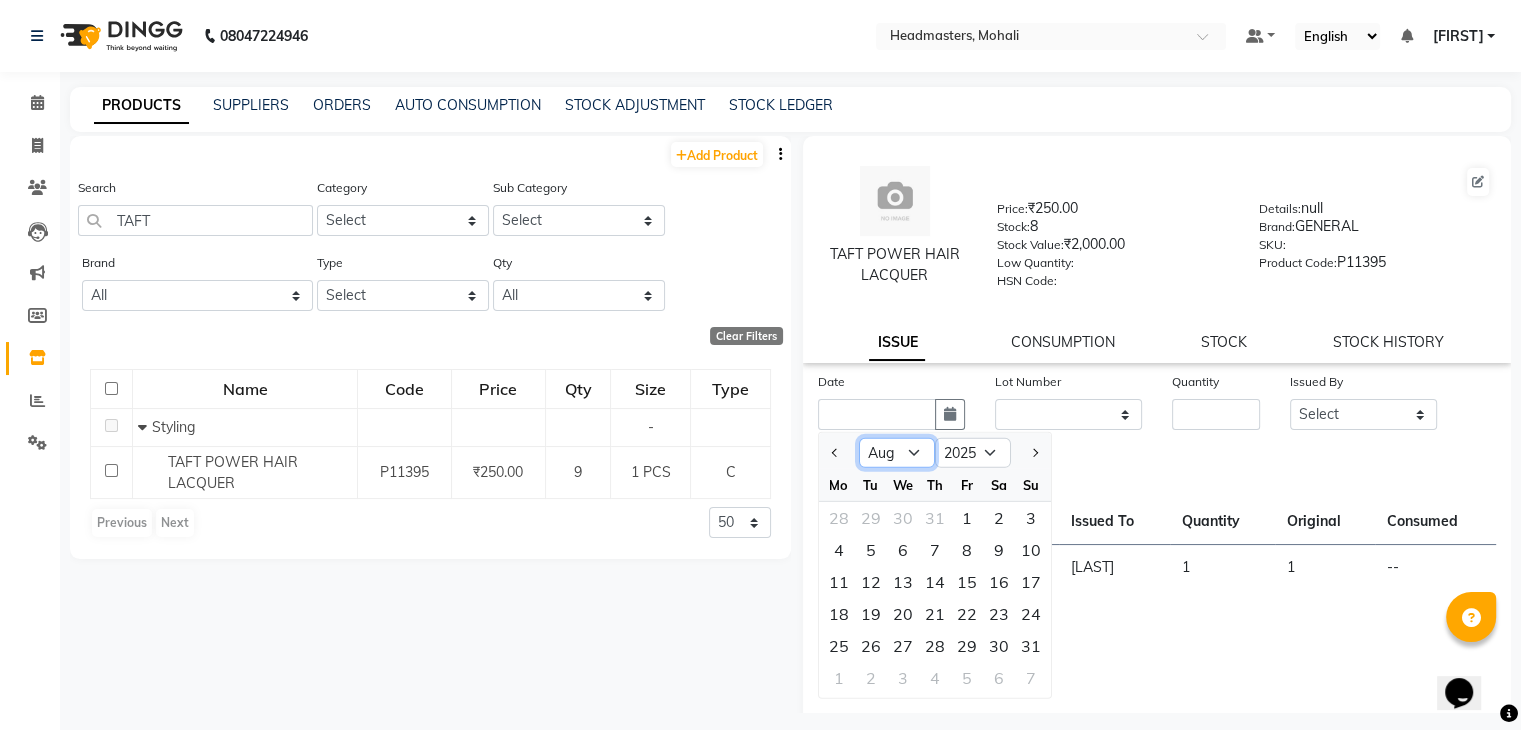 click on "Jan Feb Mar Apr May Jun Jul Aug Sep Oct Nov Dec" 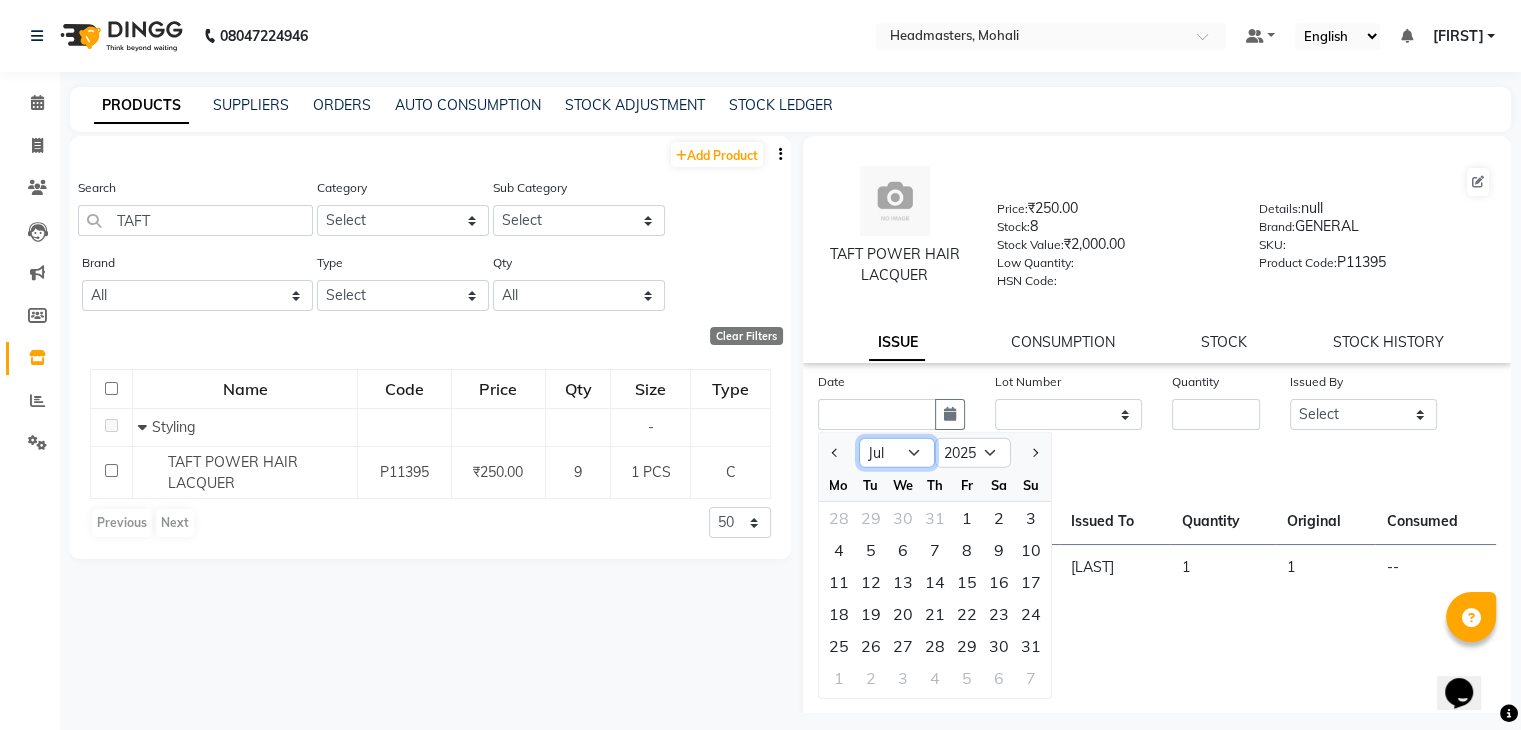 click on "Jan Feb Mar Apr May Jun Jul Aug Sep Oct Nov Dec" 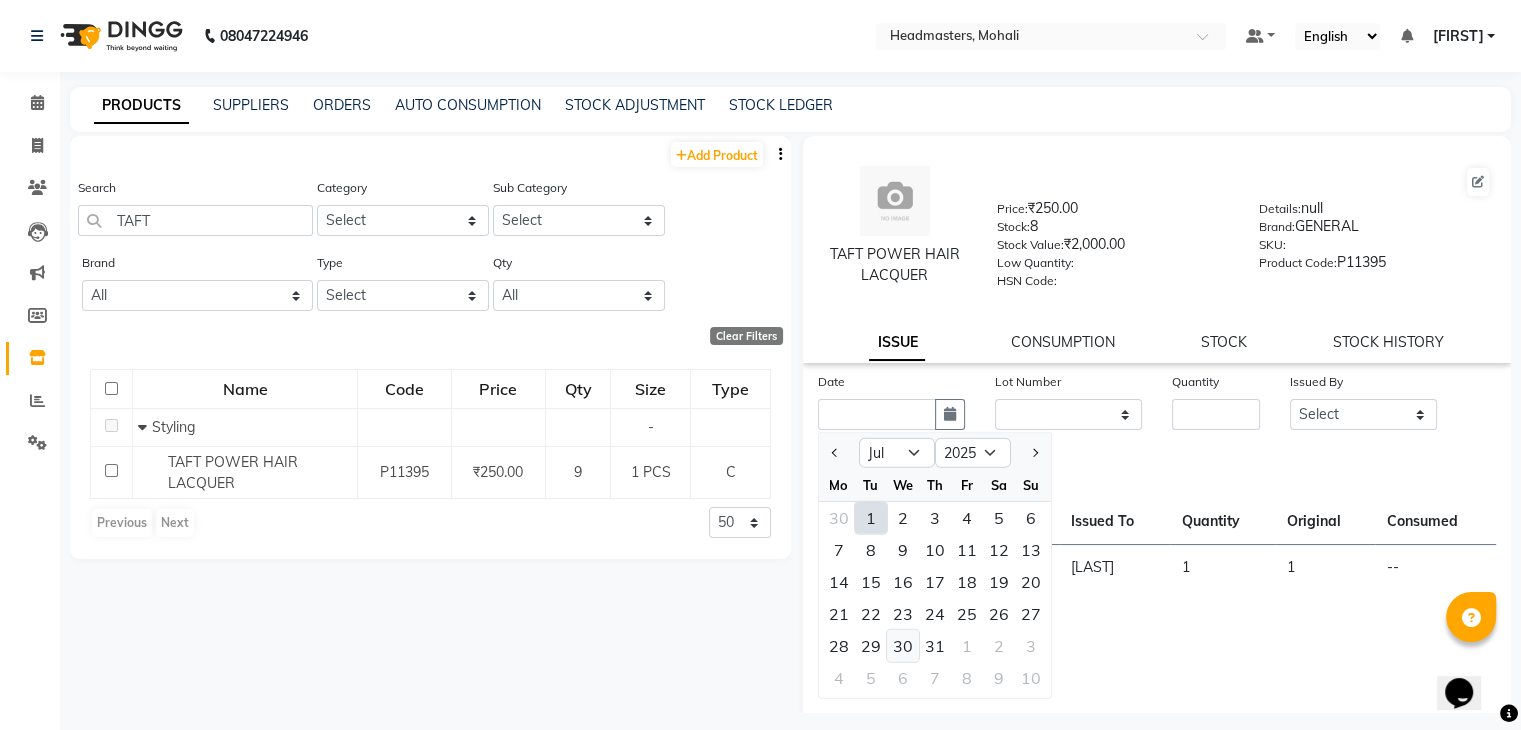 click on "30" 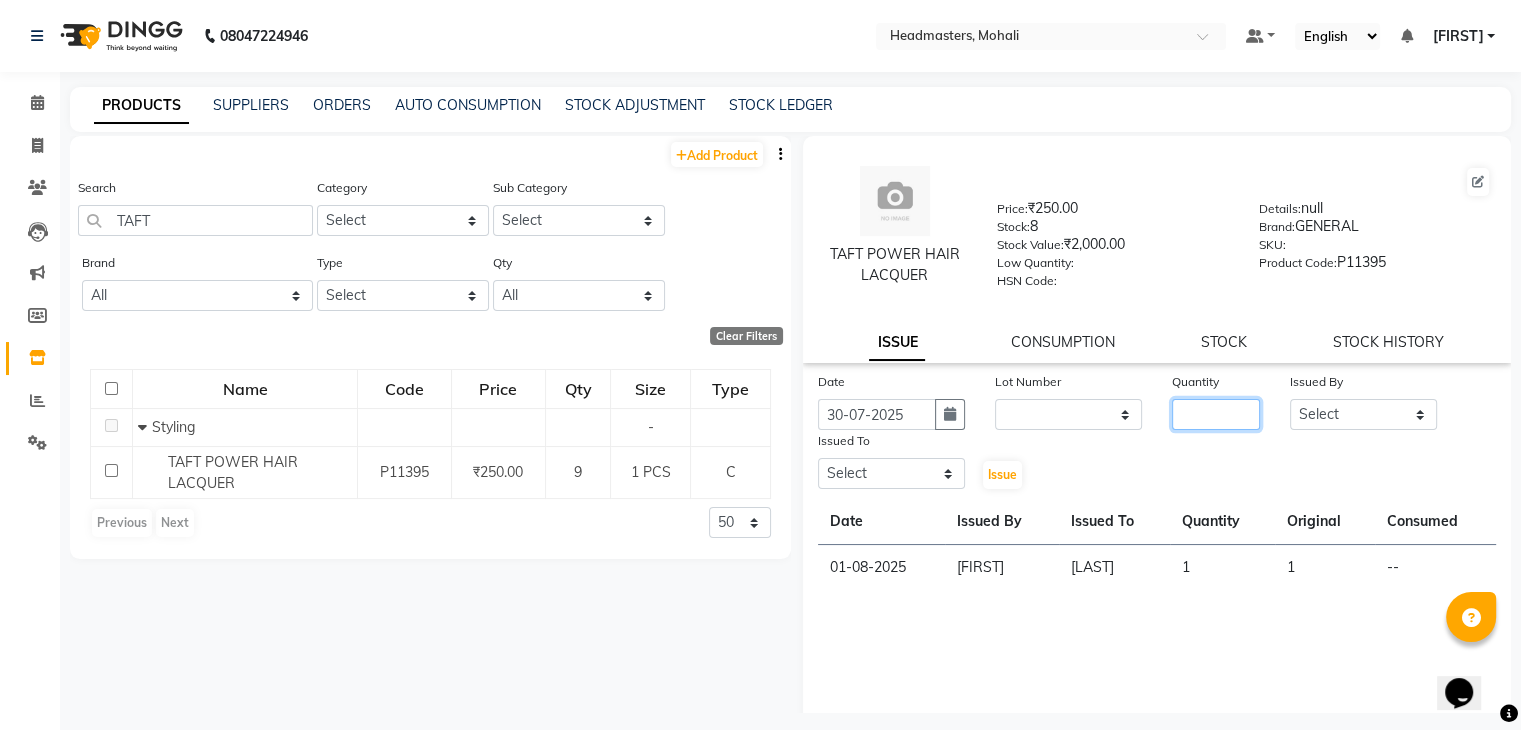 click 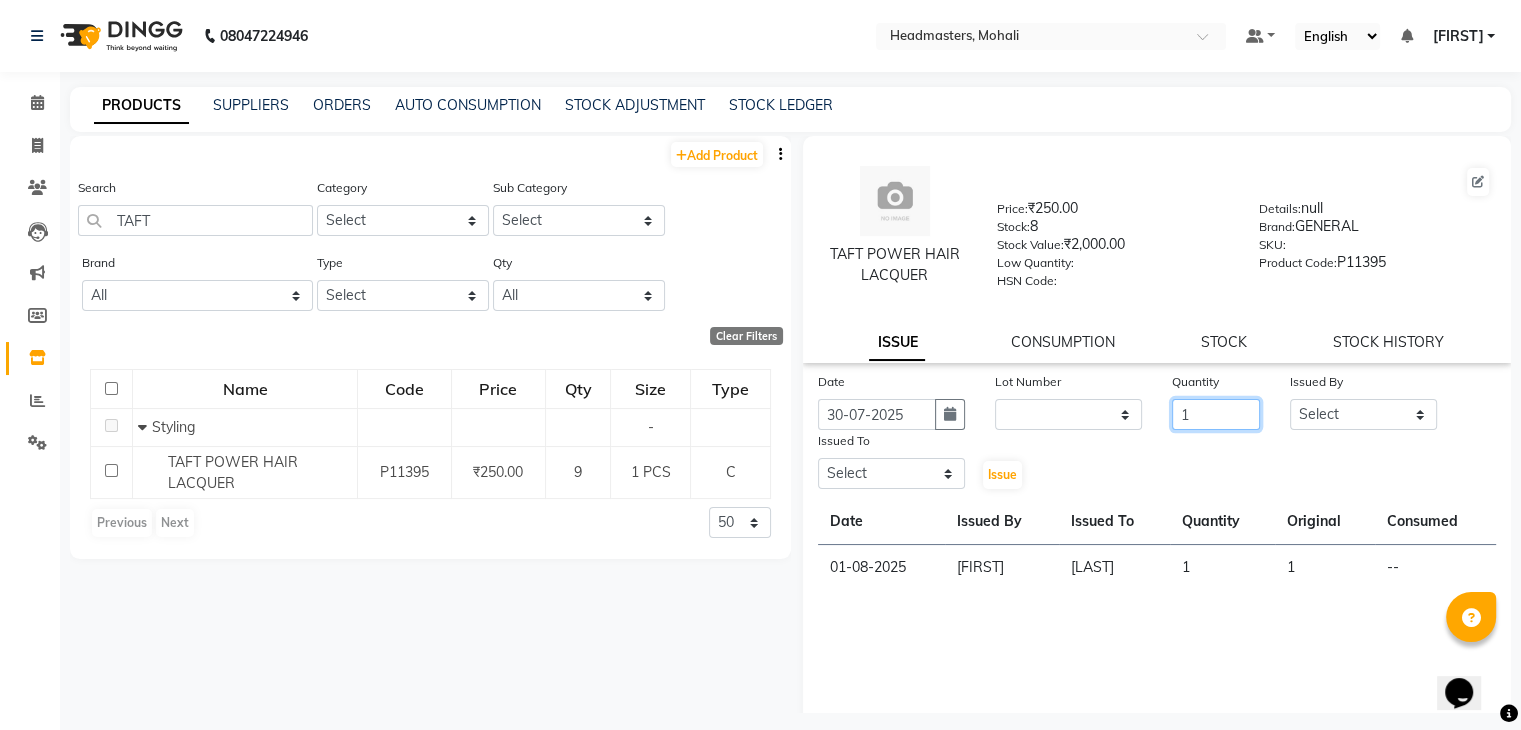 type on "1" 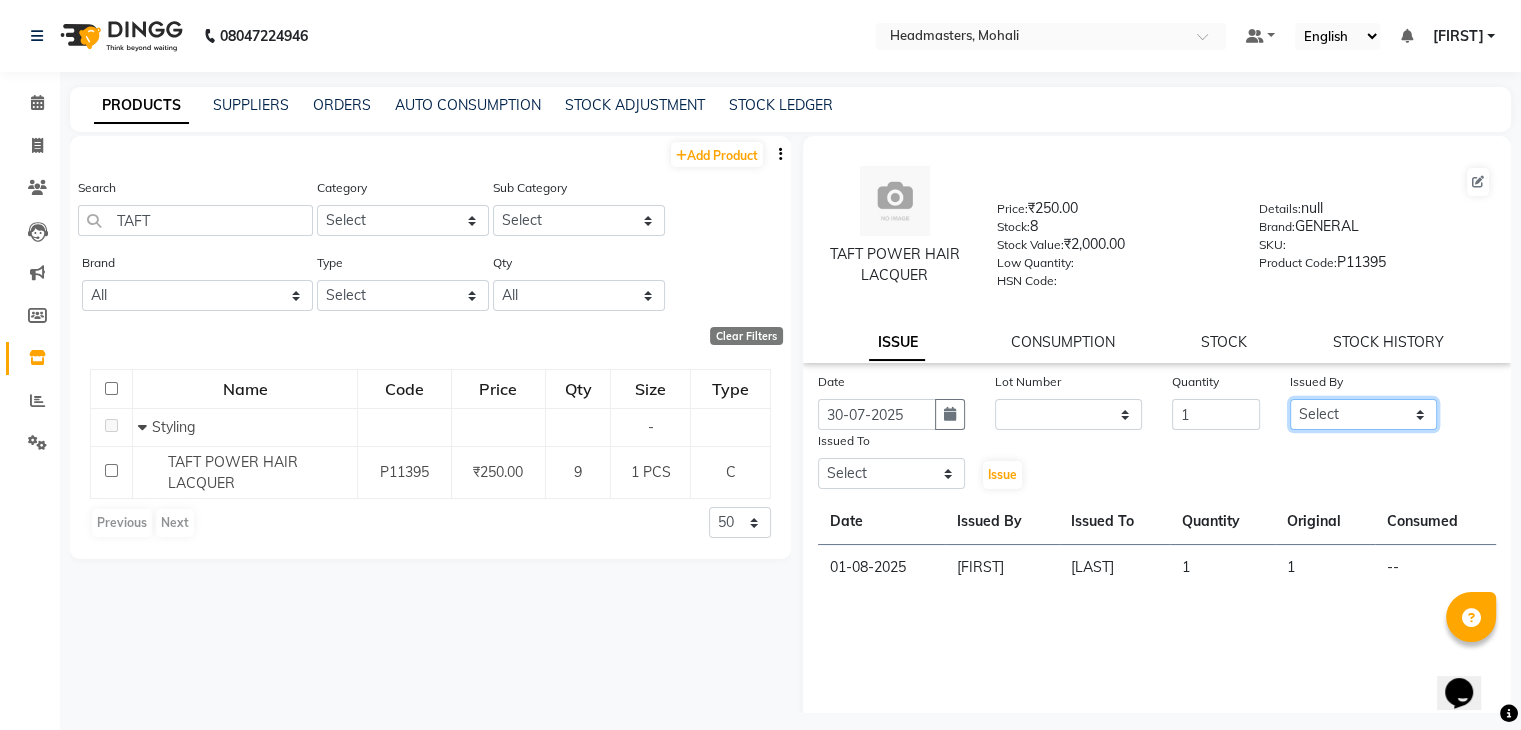click on "Select [NAME] [NAME] [NAME] [NAME] [NAME] [NAME] [NAME] [NAME] [NAME] [NAME] [NAME] [NAME] [NAME] [NAME] [NAME] [NAME] [NAME] [NAME] [NAME] [NAME] [NAME] [NAME] [NAME] [NAME] [NAME] [NAME] [NAME] [NAME] [NAME] [NAME] [NAME] [NAME] [NAME] [NAME] [NAME] [NAME]" 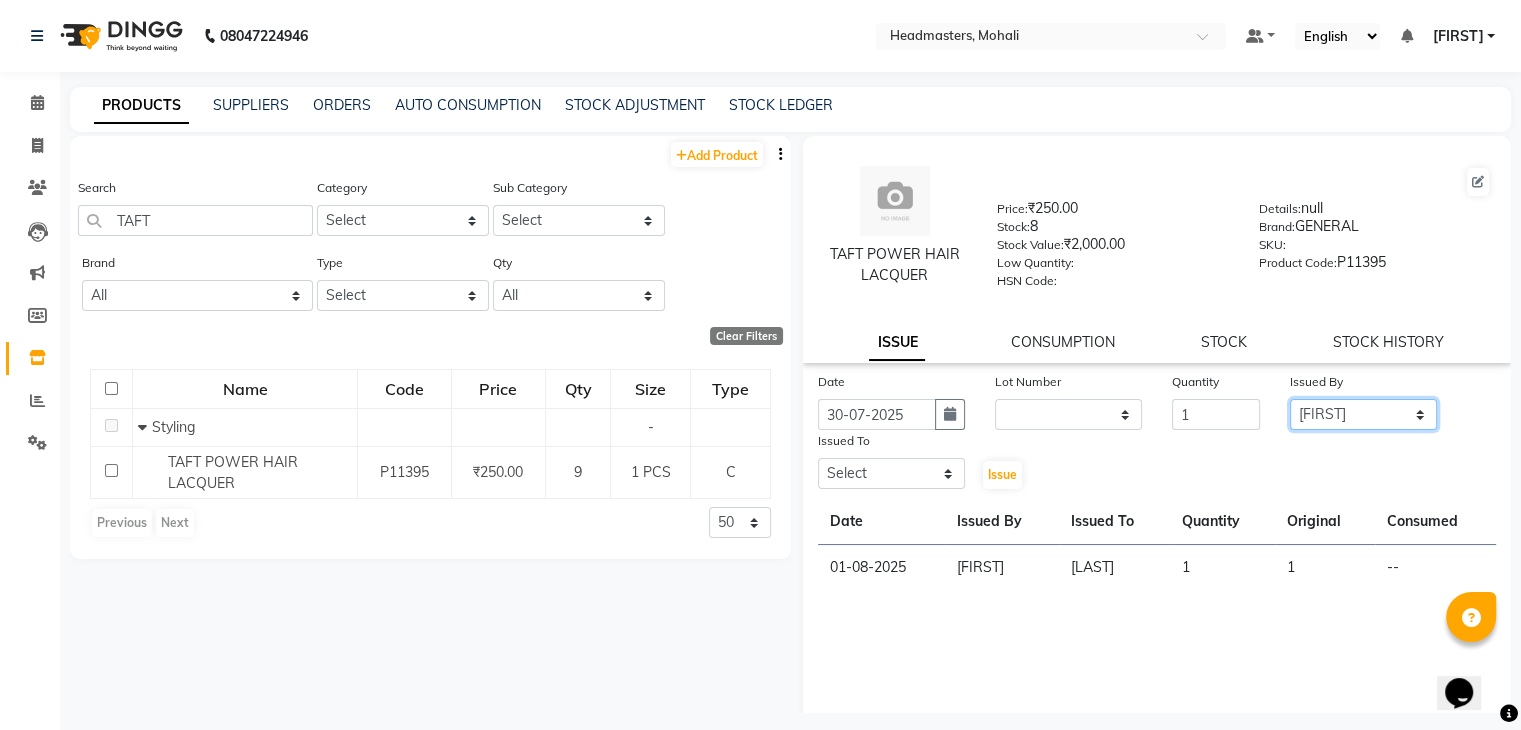 click on "Select [NAME] [NAME] [NAME] [NAME] [NAME] [NAME] [NAME] [NAME] [NAME] [NAME] [NAME] [NAME] [NAME] [NAME] [NAME] [NAME] [NAME] [NAME] [NAME] [NAME] [NAME] [NAME] [NAME] [NAME] [NAME] [NAME] [NAME] [NAME] [NAME] [NAME] [NAME] [NAME] [NAME] [NAME] [NAME] [NAME]" 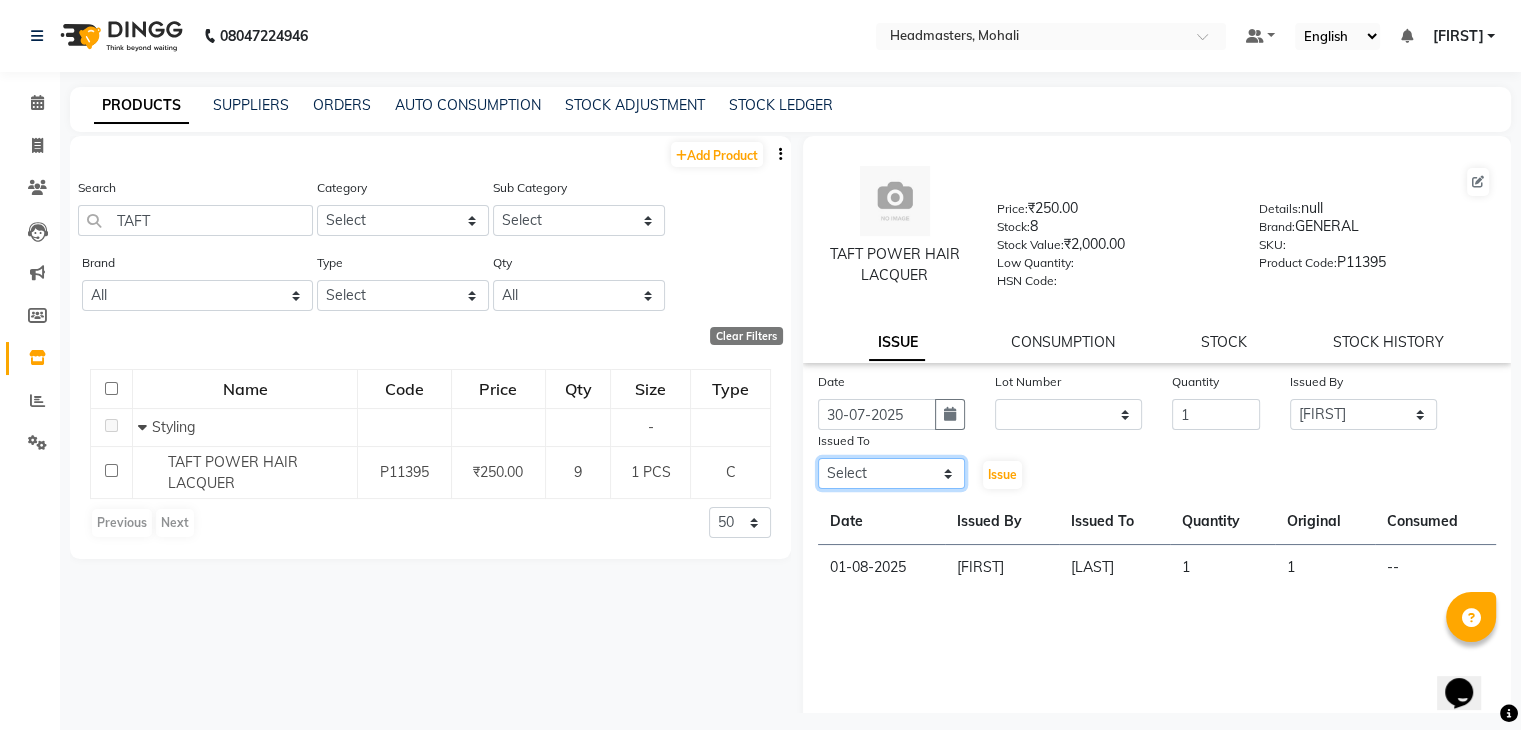 click on "Select [NAME] [NAME] [NAME] [NAME] [NAME] [NAME] [NAME] [NAME] [NAME] [NAME] [NAME] [NAME] [NAME] [NAME] [NAME] [NAME] [NAME] [NAME] [NAME] [NAME] [NAME] [NAME] [NAME] [NAME] [NAME] [NAME] [NAME] [NAME] [NAME] [NAME] [NAME] [NAME] [NAME] [NAME] [NAME] [NAME]" 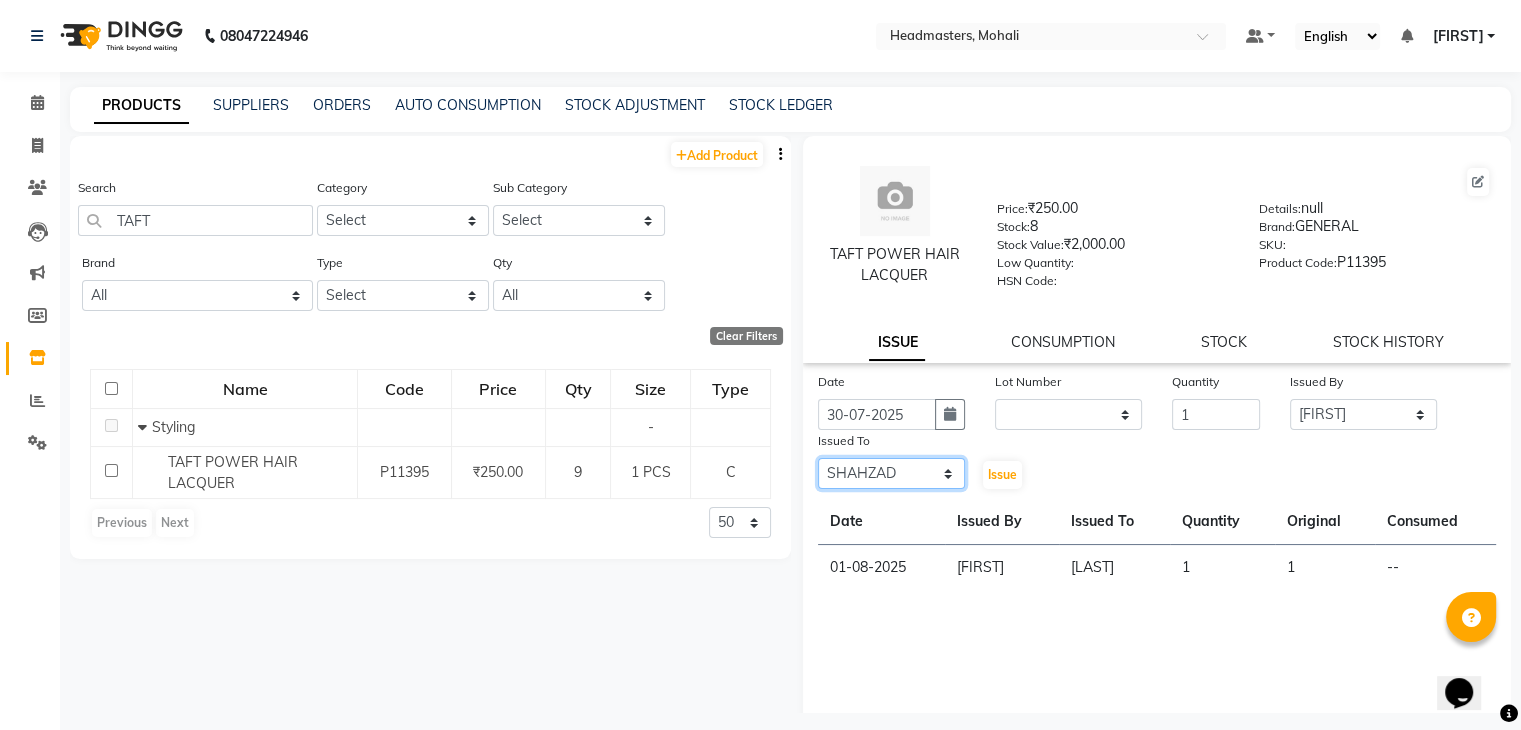 click on "Select [NAME] [NAME] [NAME] [NAME] [NAME] [NAME] [NAME] [NAME] [NAME] [NAME] [NAME] [NAME] [NAME] [NAME] [NAME] [NAME] [NAME] [NAME] [NAME] [NAME] [NAME] [NAME] [NAME] [NAME] [NAME] [NAME] [NAME] [NAME] [NAME] [NAME] [NAME] [NAME] [NAME] [NAME] [NAME] [NAME]" 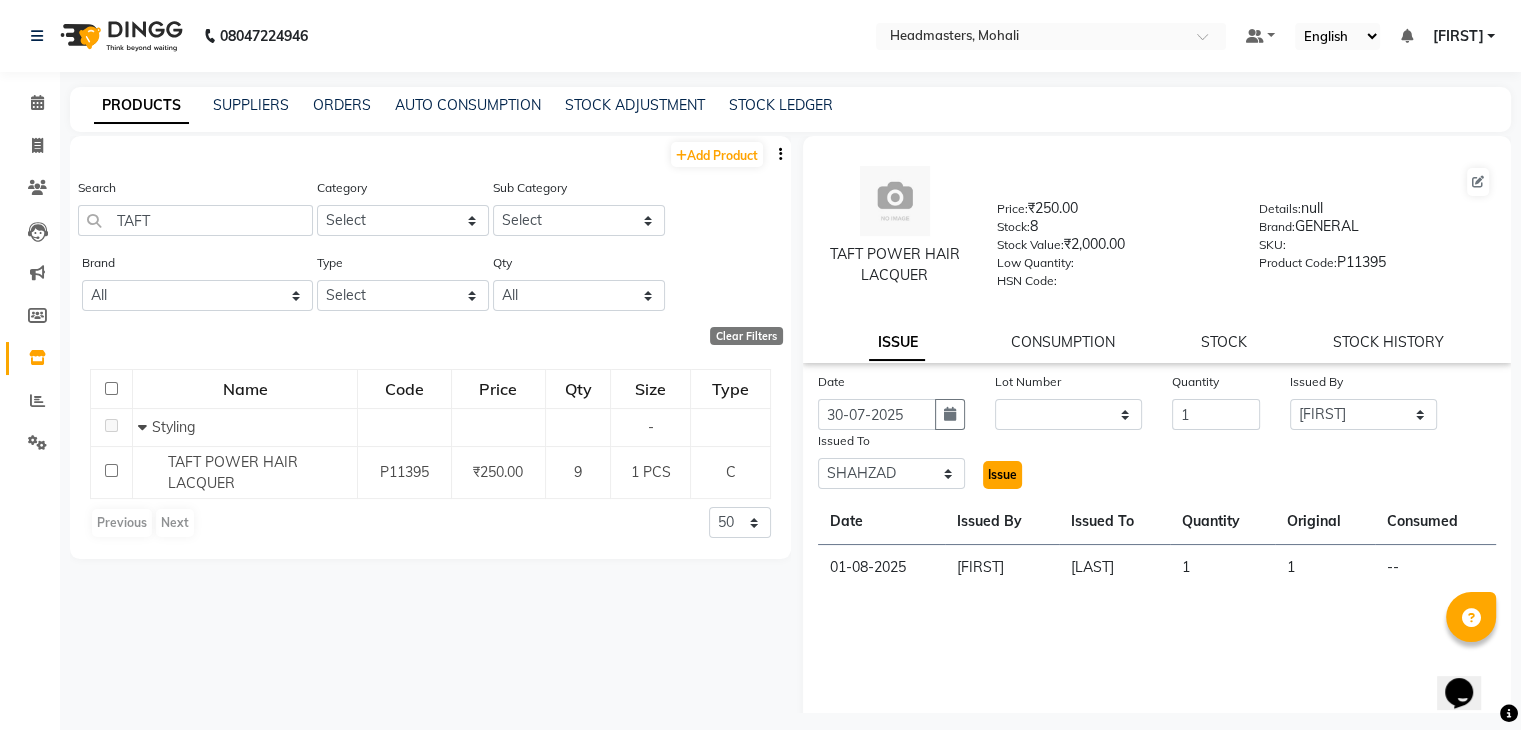 click on "Issue" 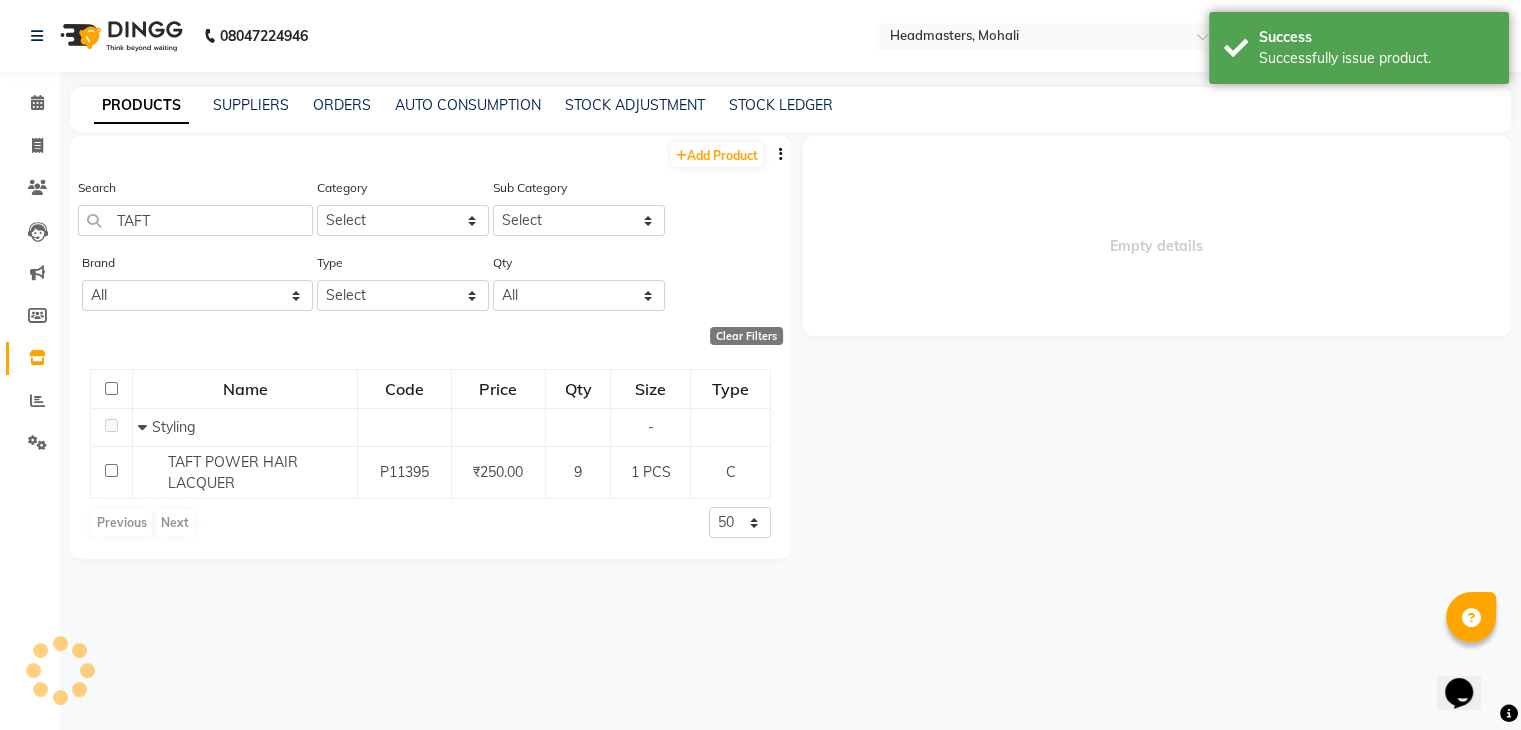 select 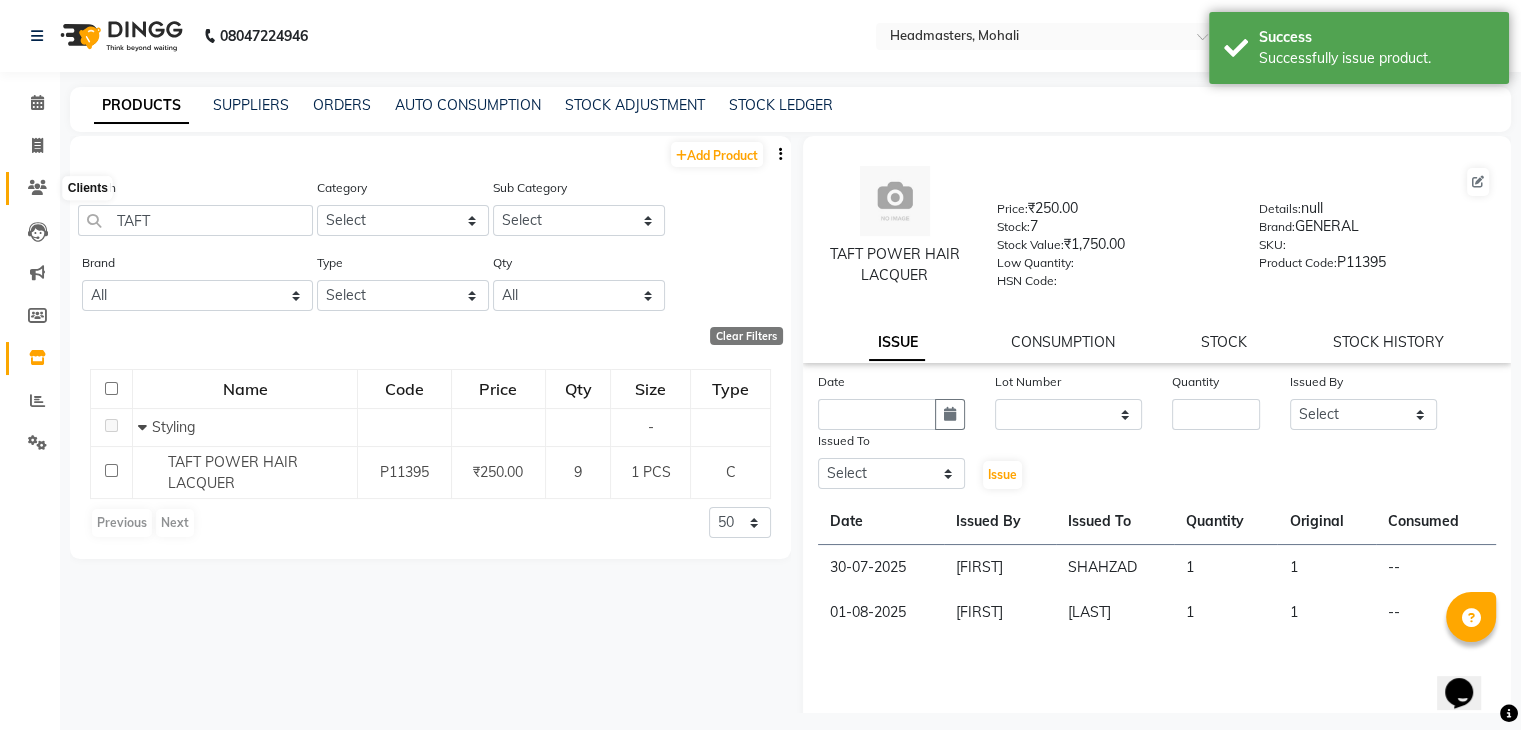scroll, scrollTop: 13, scrollLeft: 0, axis: vertical 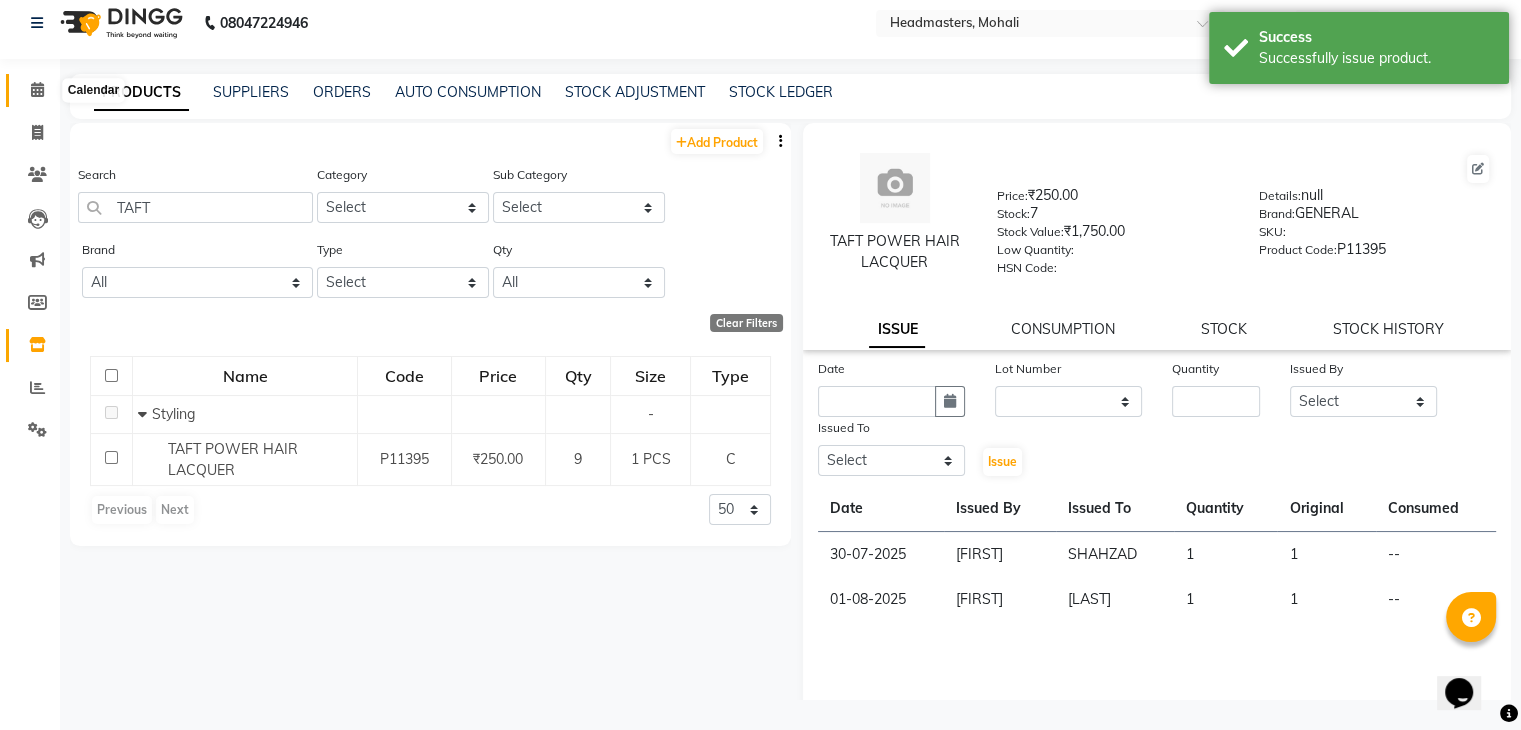 click 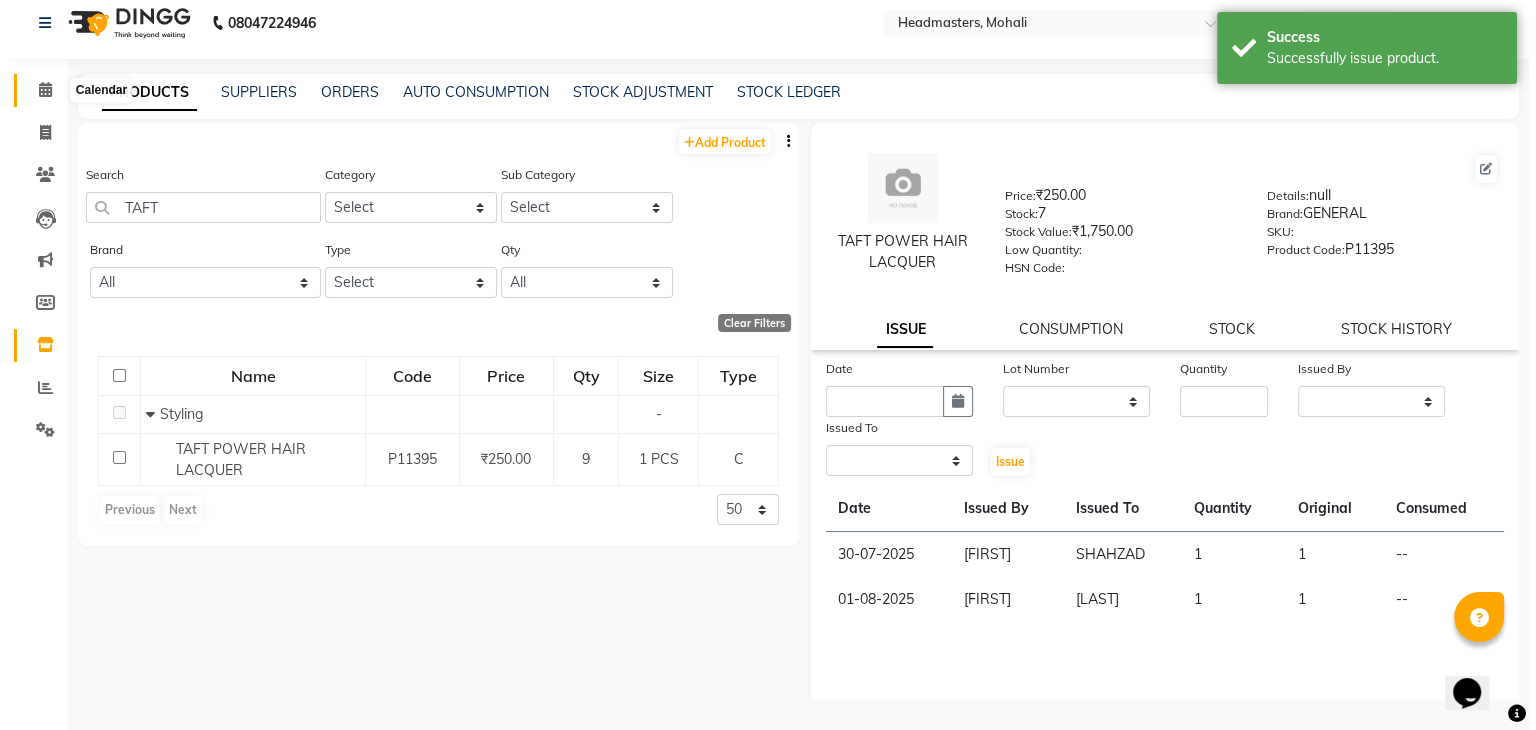 scroll, scrollTop: 0, scrollLeft: 0, axis: both 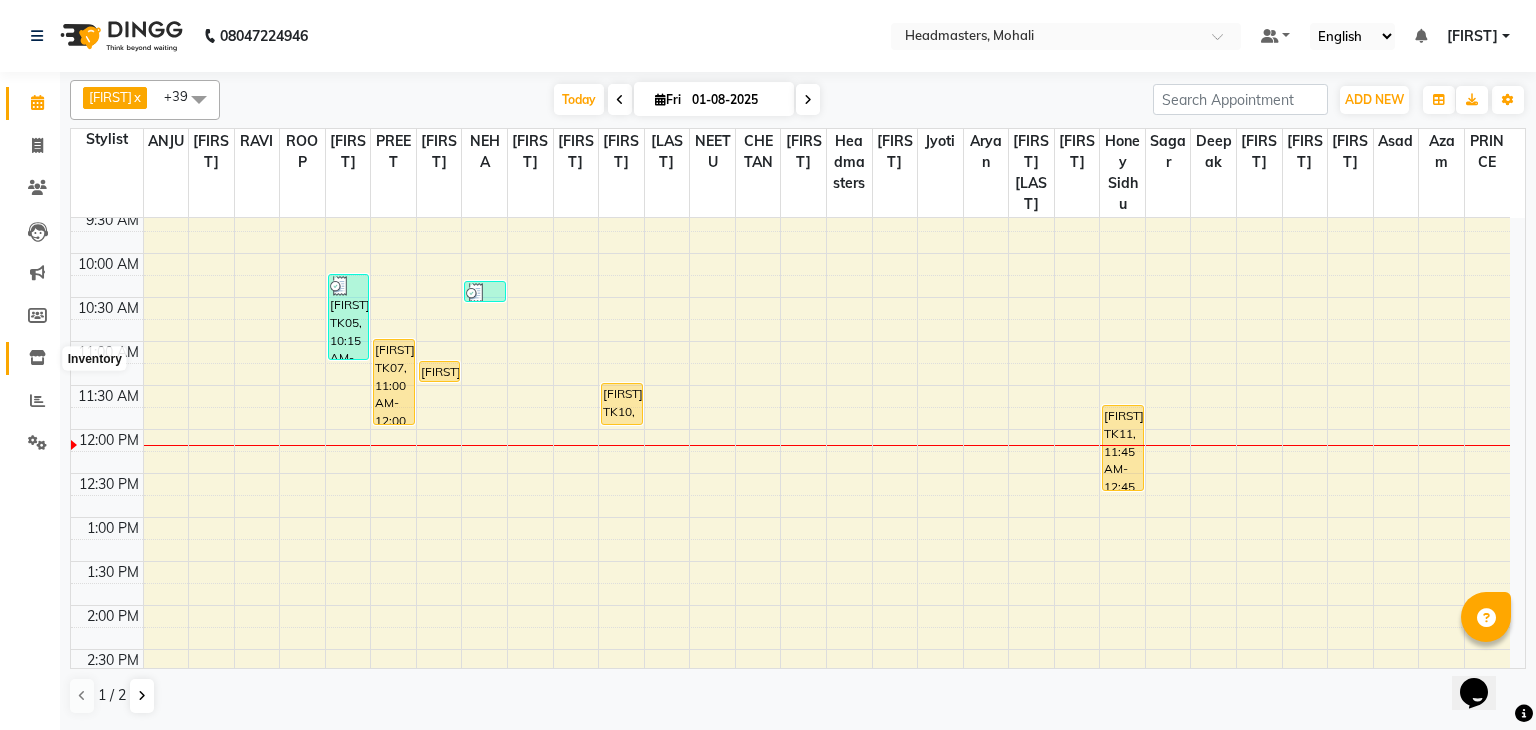 click 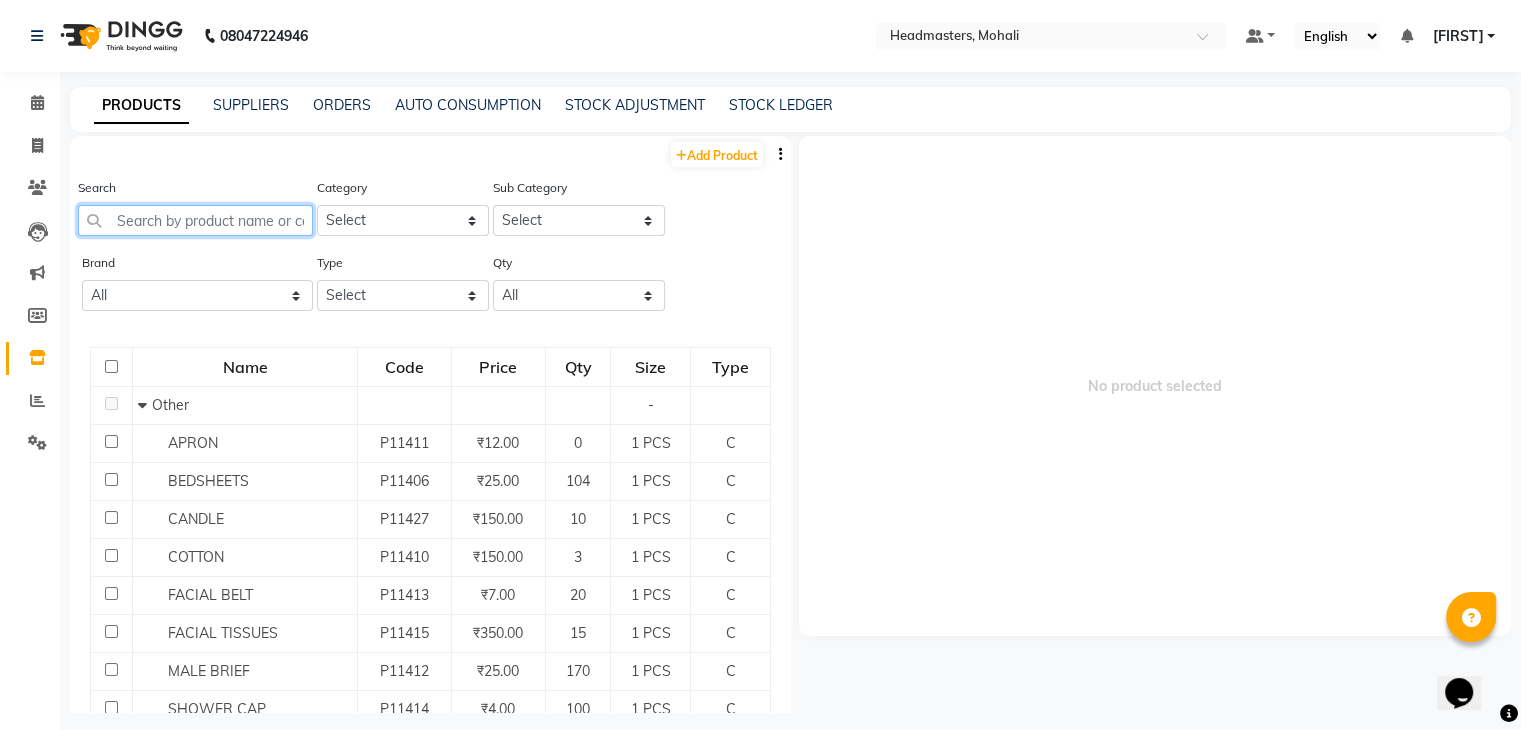 click 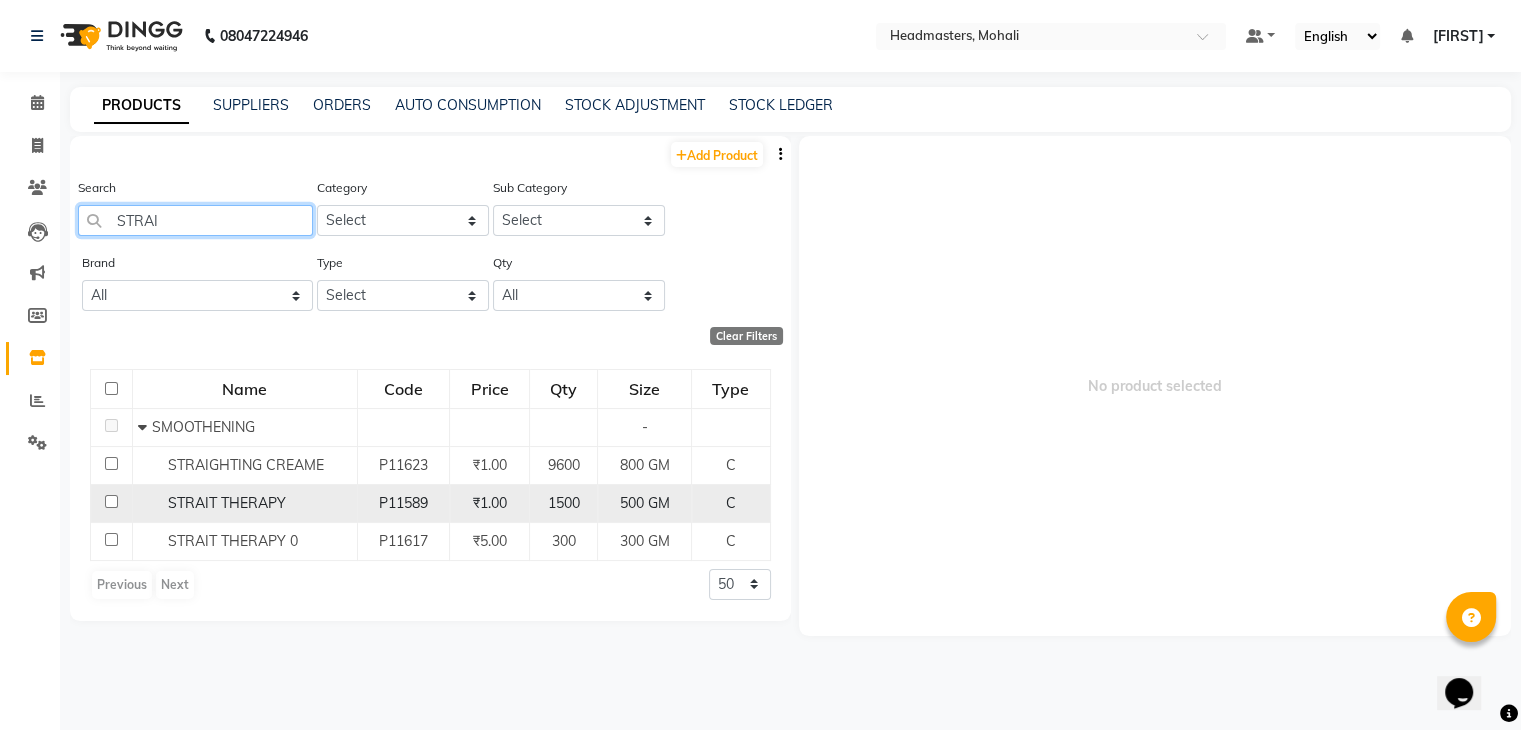 type on "STRAI" 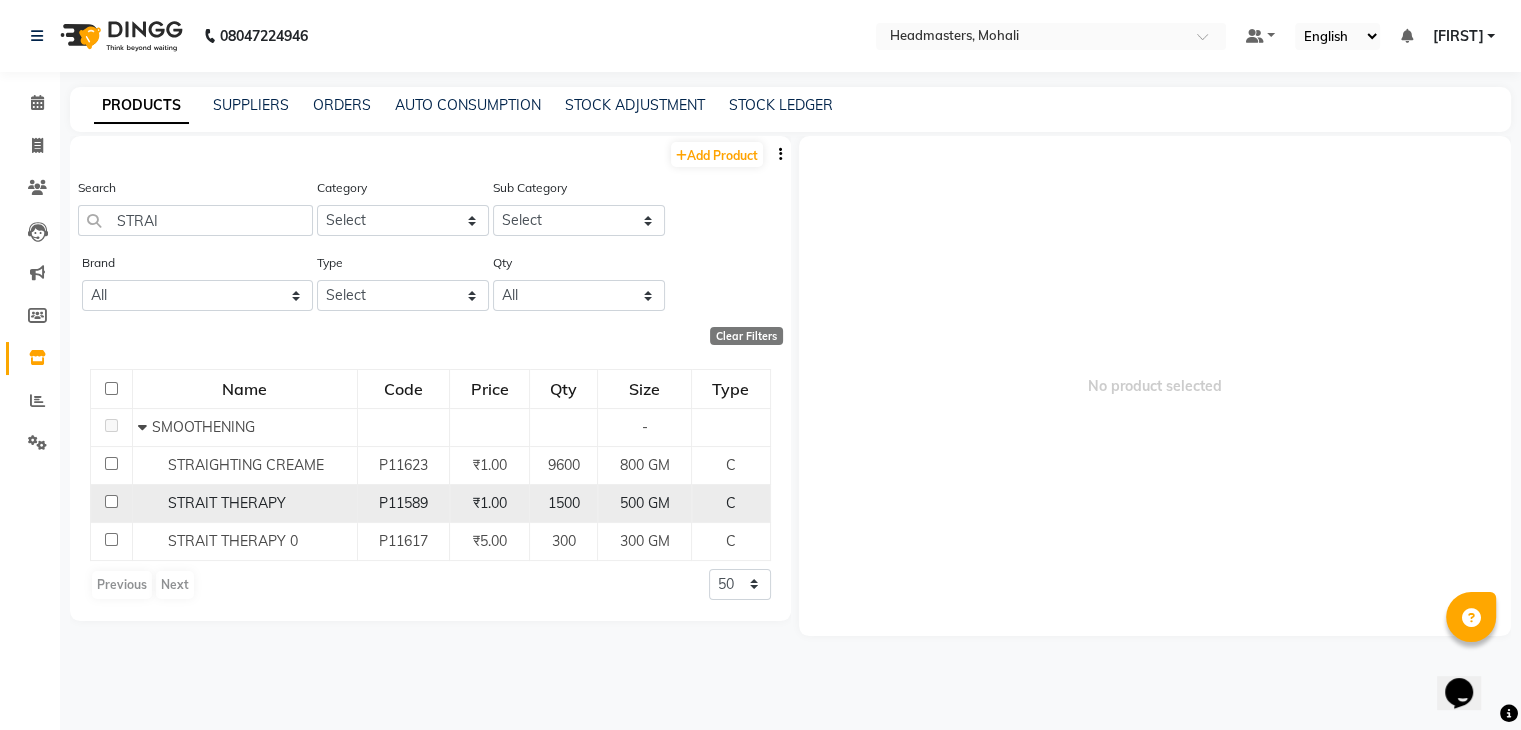 click on "STRAIT THERAPY" 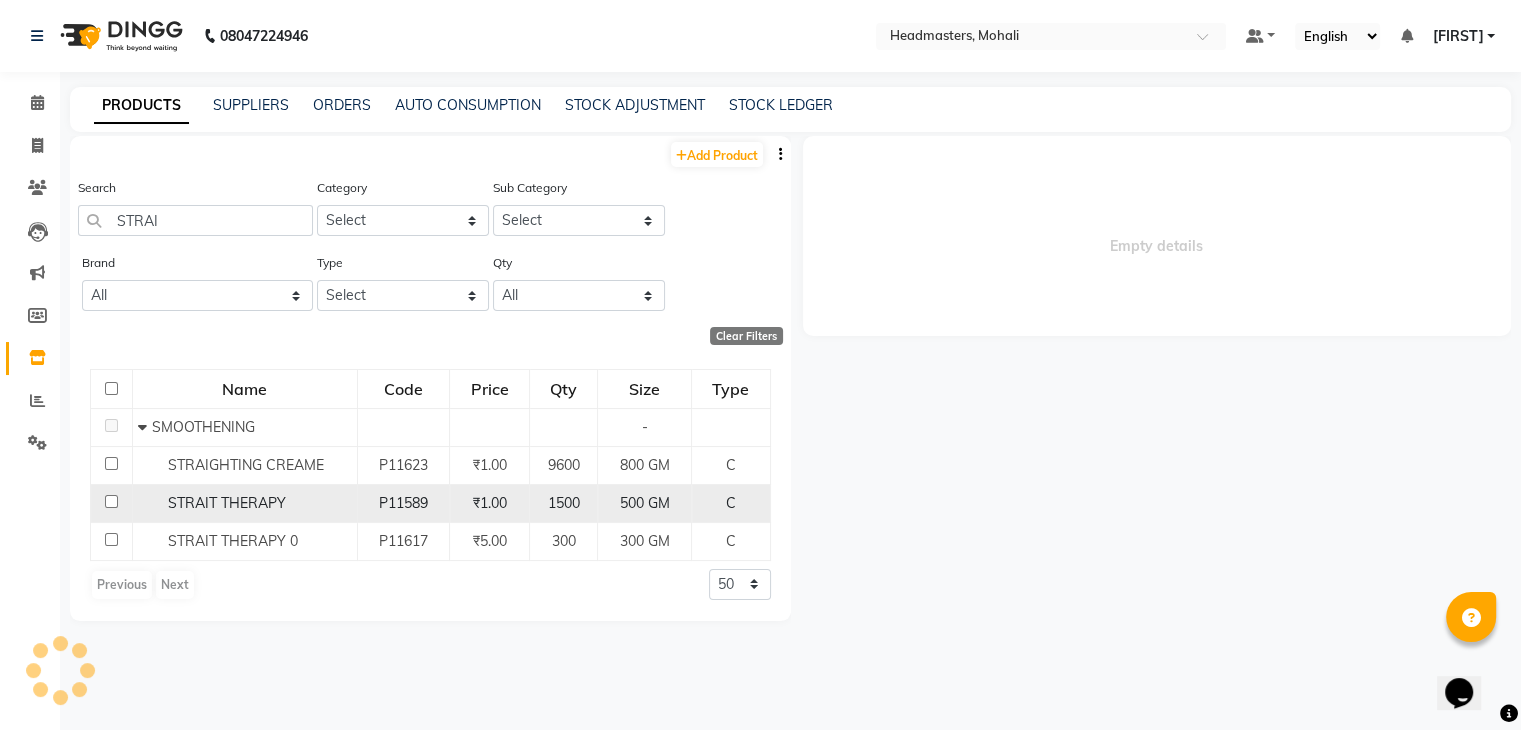select 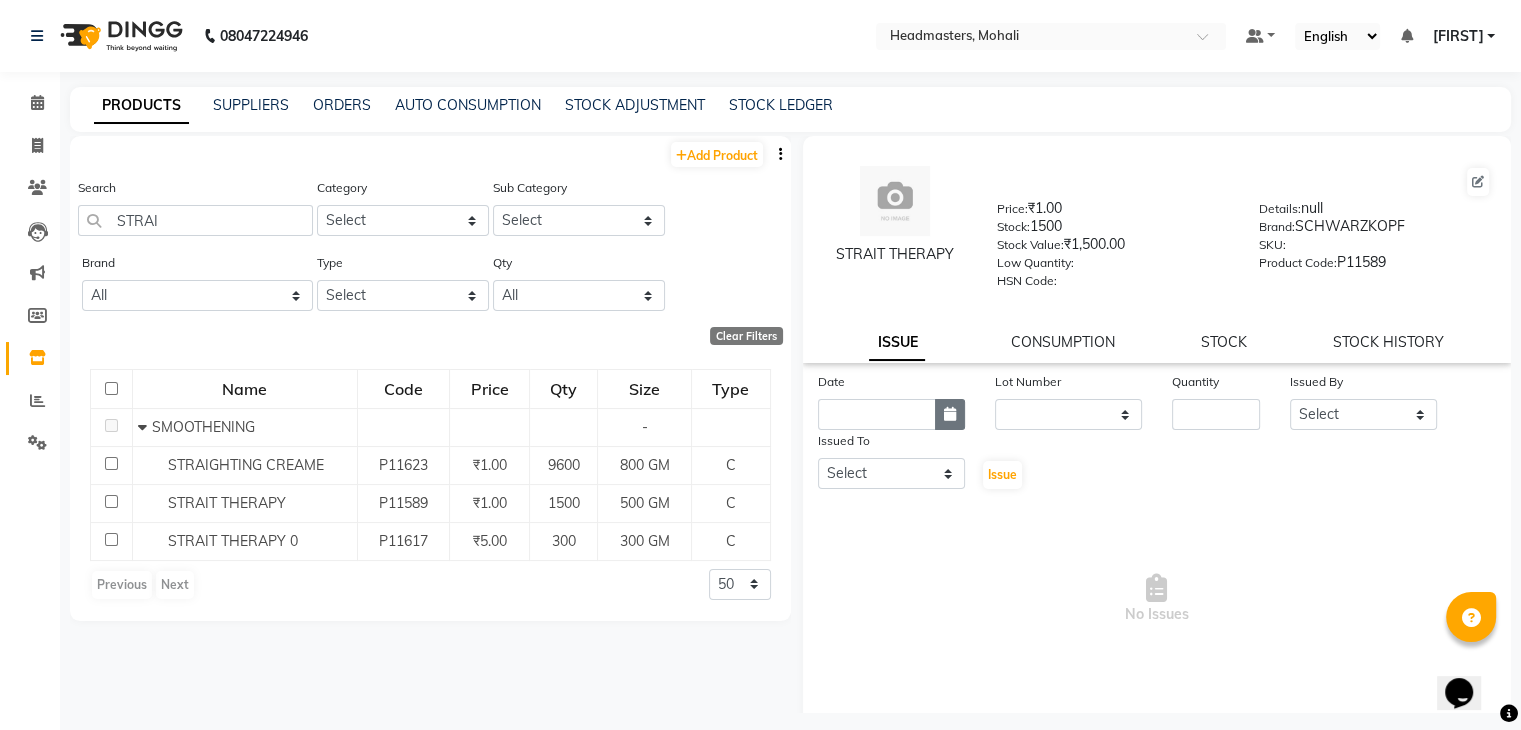 click 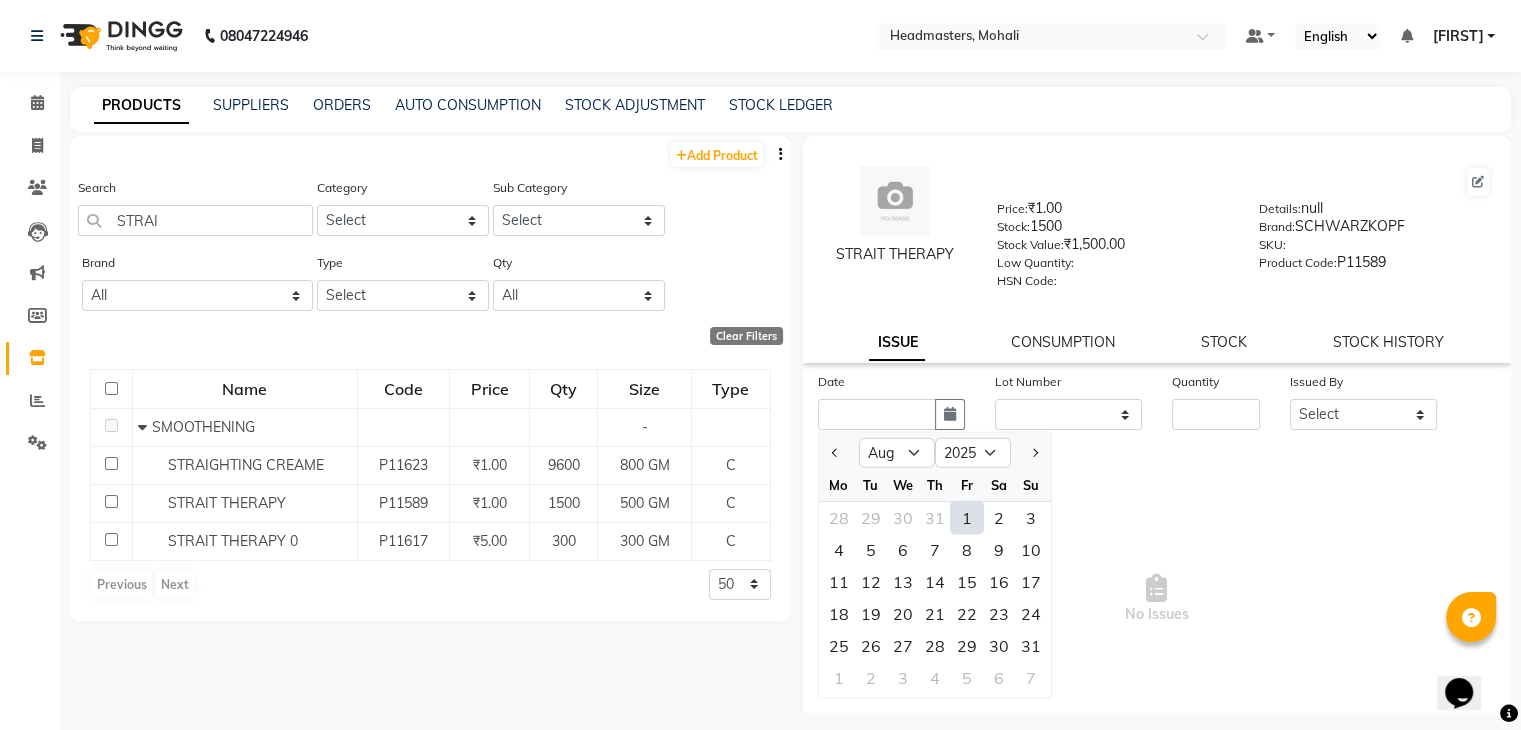 click on "1" 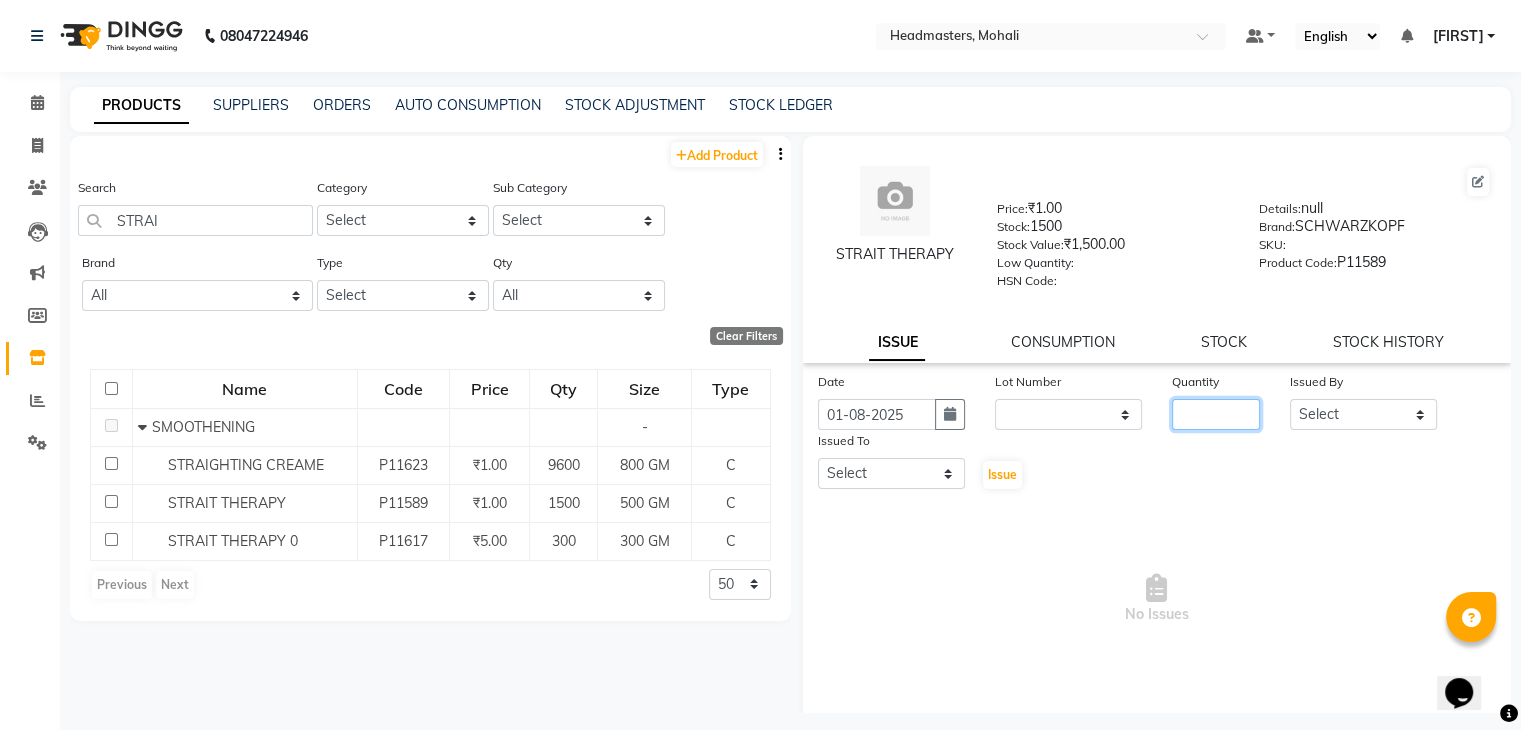 click 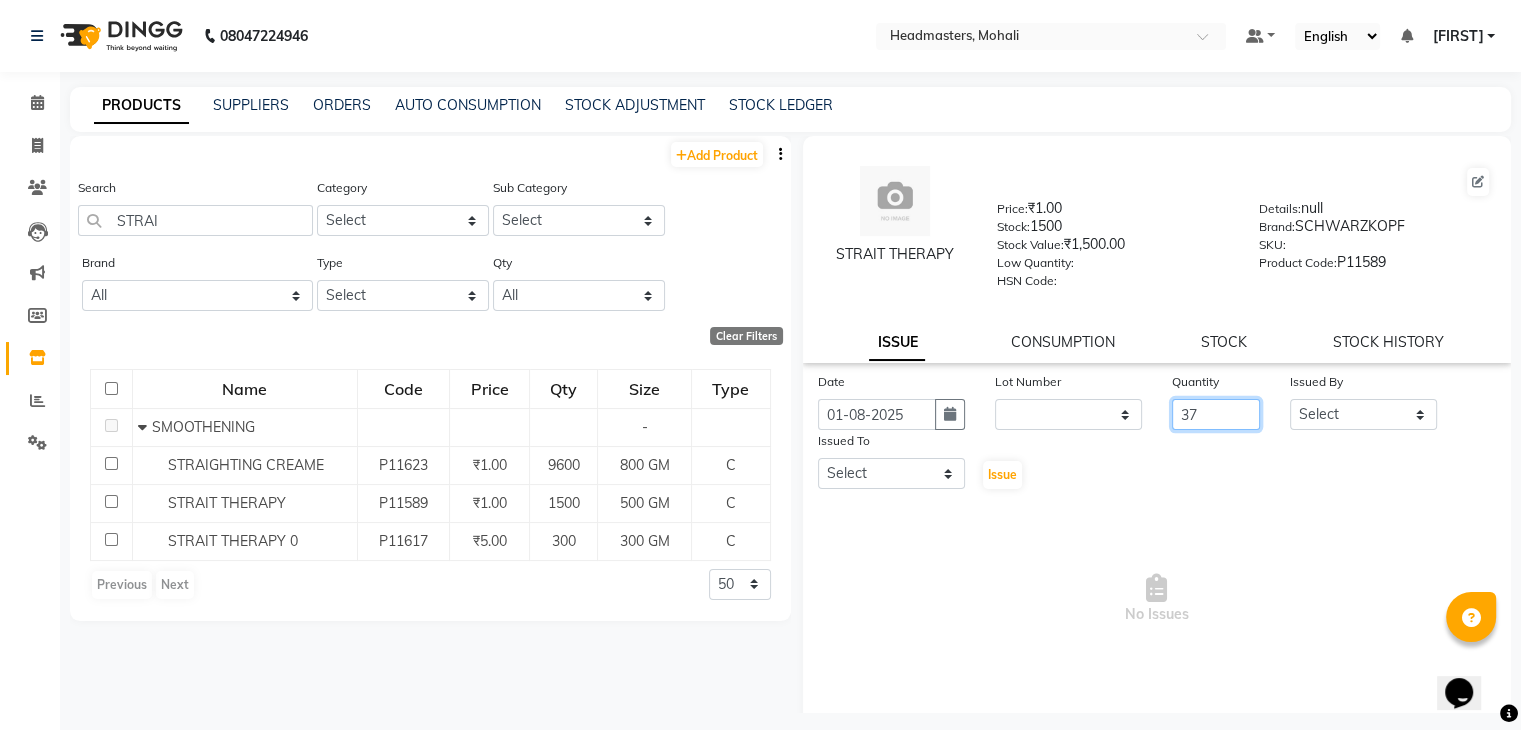 type on "37" 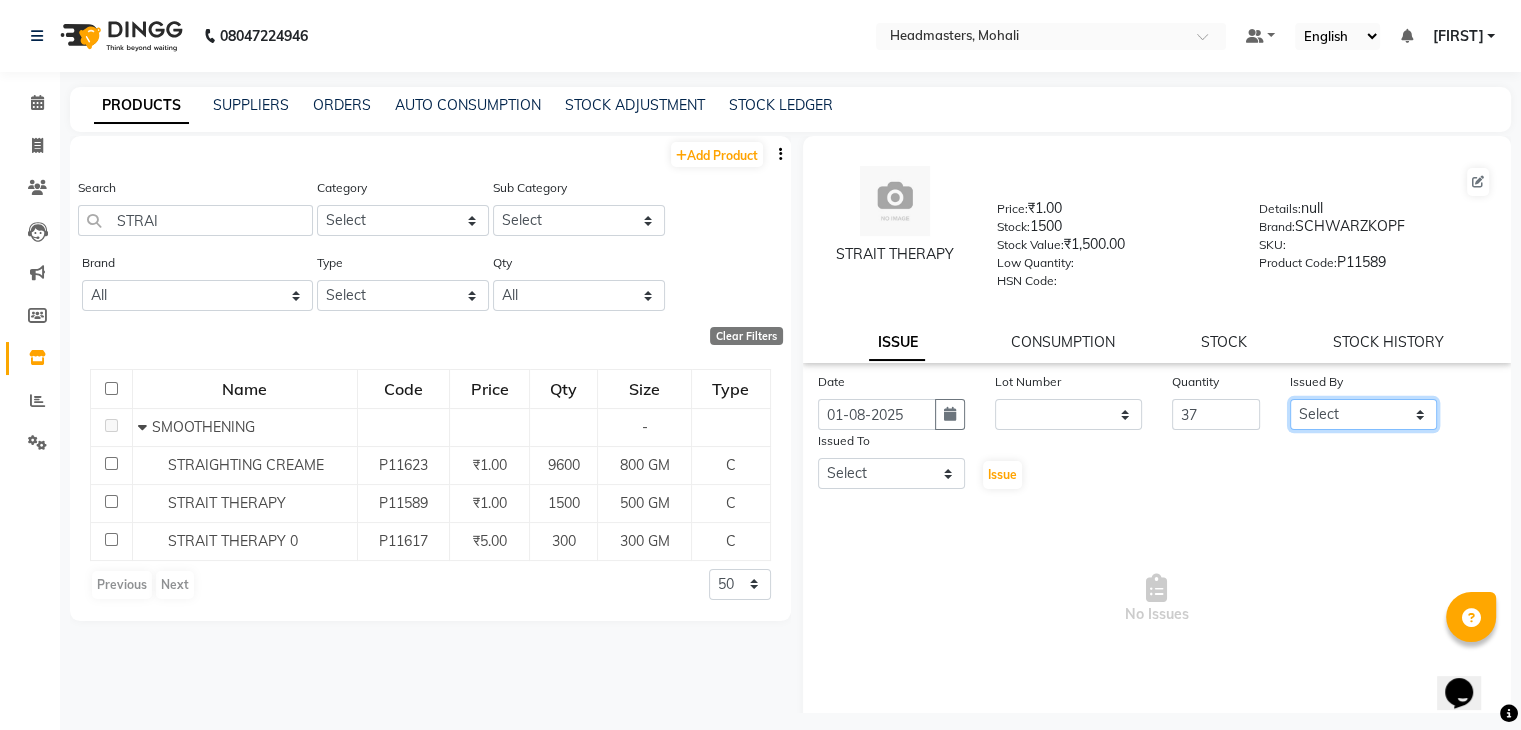 click on "Select [NAME] [NAME] [NAME] [NAME] [NAME] [NAME] [NAME] [NAME] [NAME] [NAME] [NAME] [NAME] [NAME] [NAME] [NAME] [NAME] [NAME] [NAME] [NAME] [NAME] [NAME] [NAME] [NAME] [NAME] [NAME] [NAME] [NAME] [NAME] [NAME] [NAME] [NAME] [NAME] [NAME] [NAME] [NAME] [NAME]" 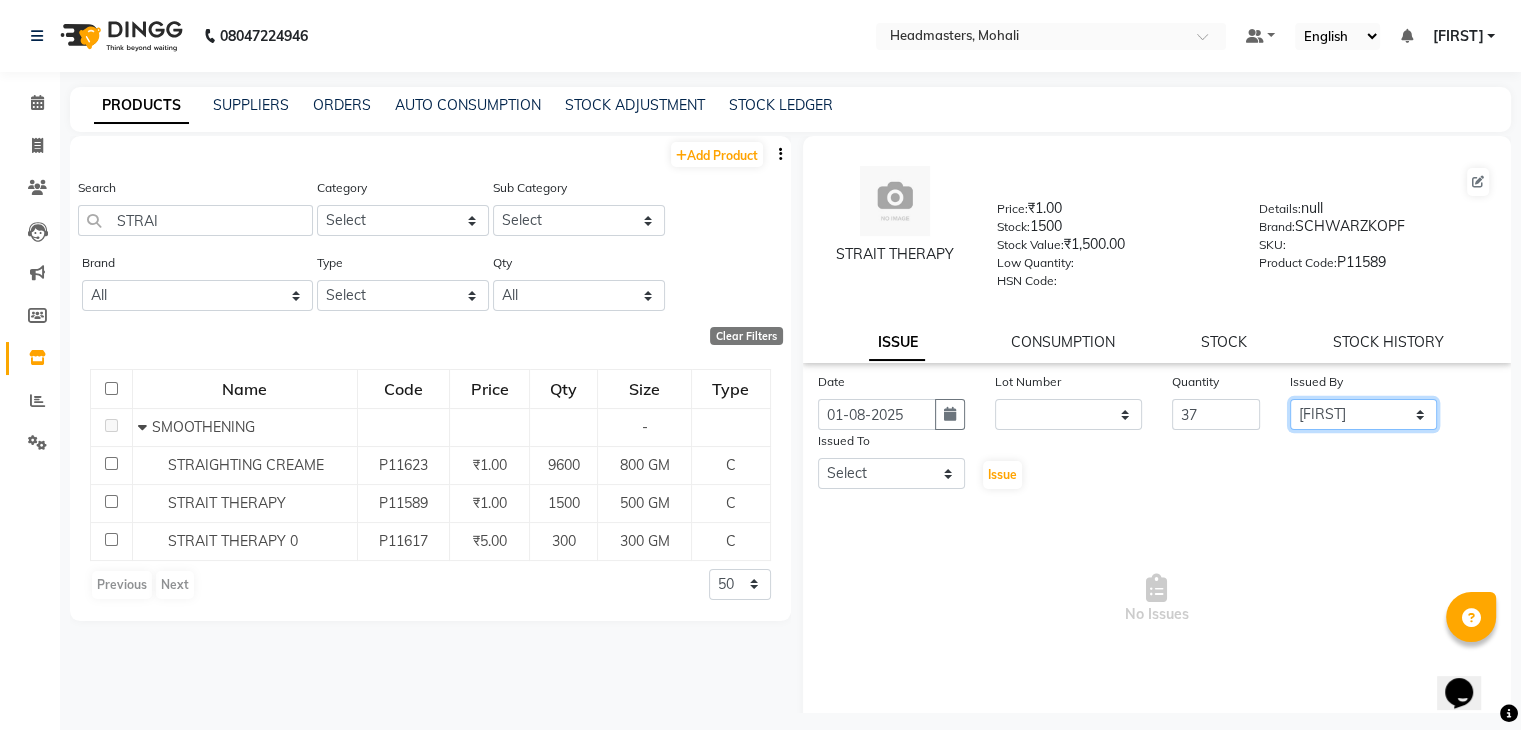click on "Select [NAME] [NAME] [NAME] [NAME] [NAME] [NAME] [NAME] [NAME] [NAME] [NAME] [NAME] [NAME] [NAME] [NAME] [NAME] [NAME] [NAME] [NAME] [NAME] [NAME] [NAME] [NAME] [NAME] [NAME] [NAME] [NAME] [NAME] [NAME] [NAME] [NAME] [NAME] [NAME] [NAME] [NAME] [NAME] [NAME]" 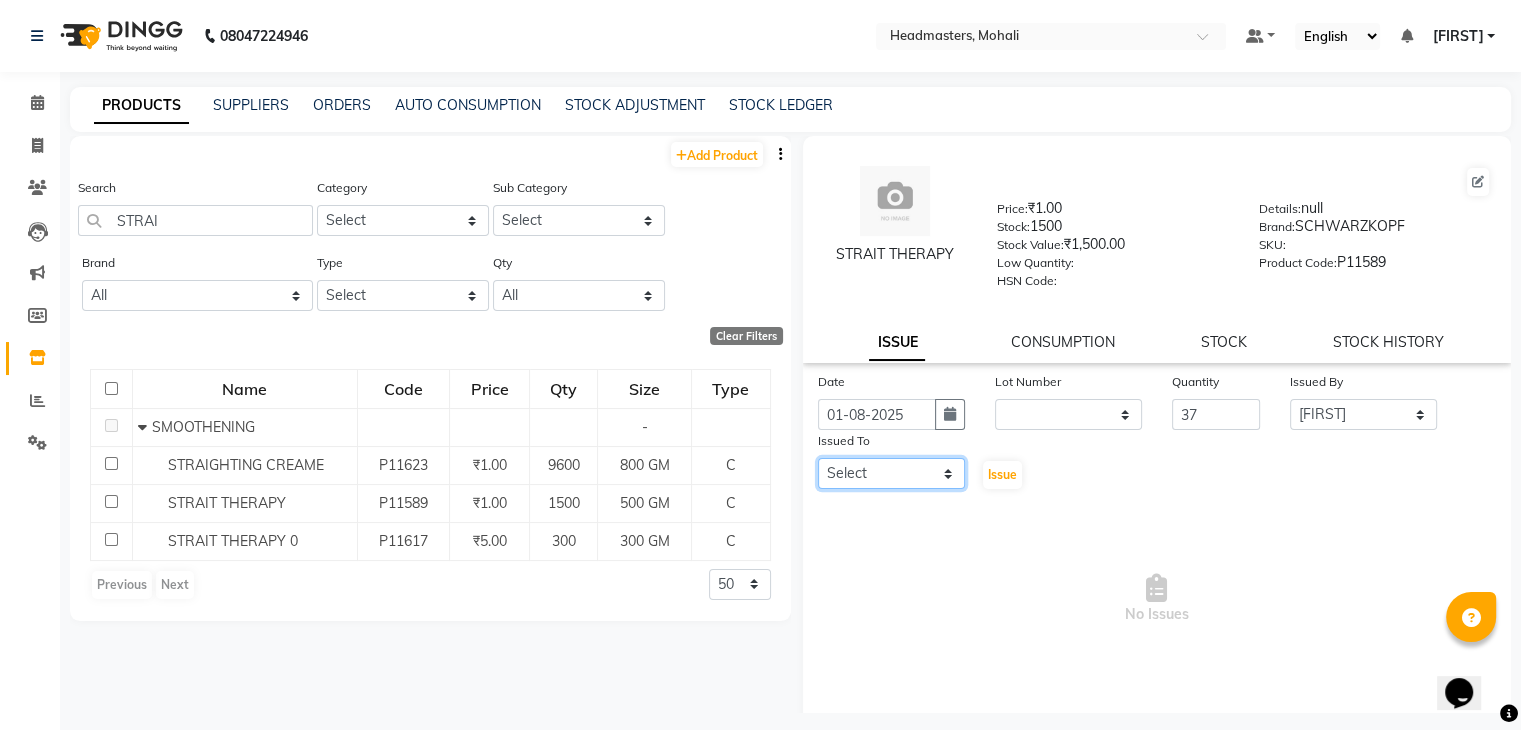 click on "Select [NAME] [NAME] [NAME] [NAME] [NAME] [NAME] [NAME] [NAME] [NAME] [NAME] [NAME] [NAME] [NAME] [NAME] [NAME] [NAME] [NAME] [NAME] [NAME] [NAME] [NAME] [NAME] [NAME] [NAME] [NAME] [NAME] [NAME] [NAME] [NAME] [NAME] [NAME] [NAME] [NAME] [NAME] [NAME] [NAME]" 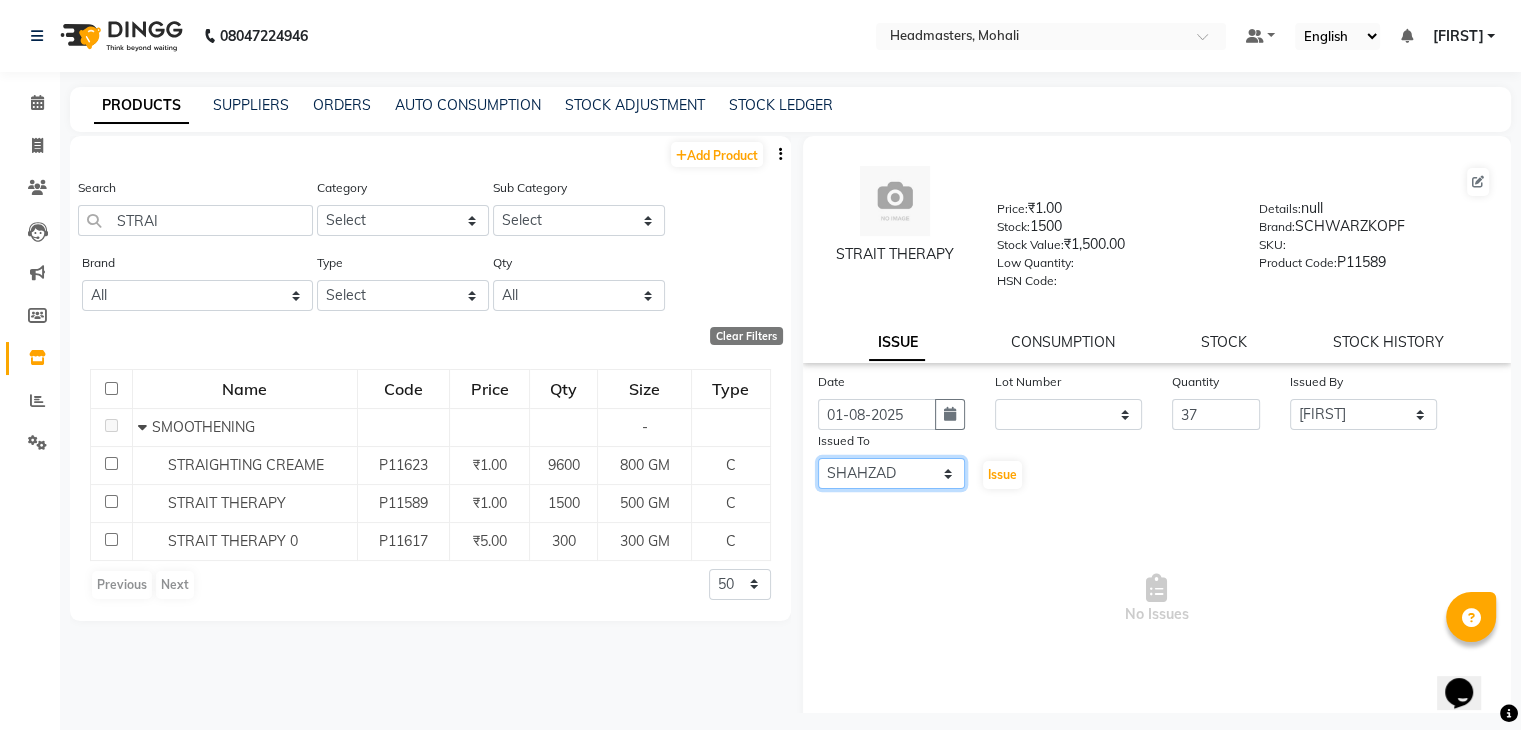 click on "Select [NAME] [NAME] [NAME] [NAME] [NAME] [NAME] [NAME] [NAME] [NAME] [NAME] [NAME] [NAME] [NAME] [NAME] [NAME] [NAME] [NAME] [NAME] [NAME] [NAME] [NAME] [NAME] [NAME] [NAME] [NAME] [NAME] [NAME] [NAME] [NAME] [NAME] [NAME] [NAME] [NAME] [NAME] [NAME] [NAME]" 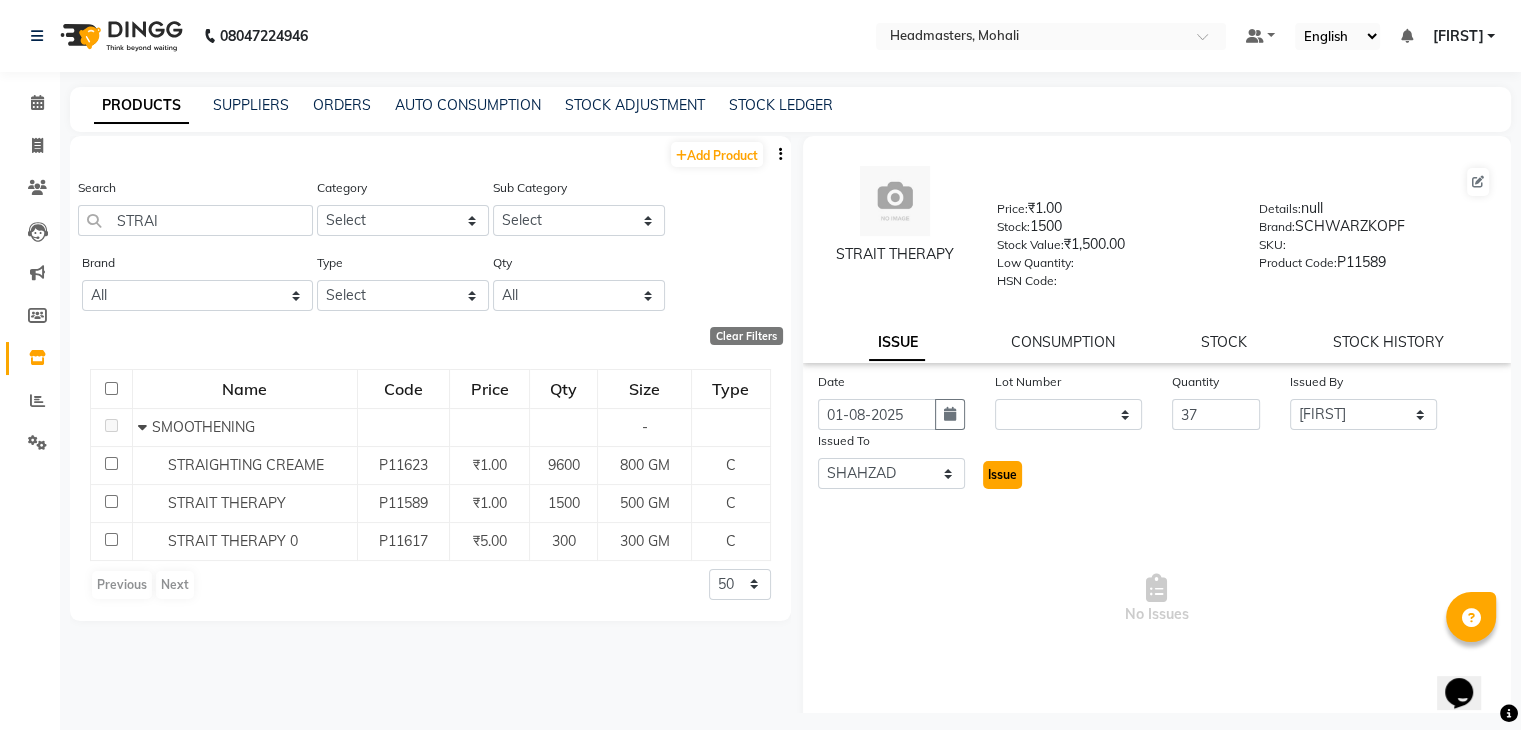 click on "Issue" 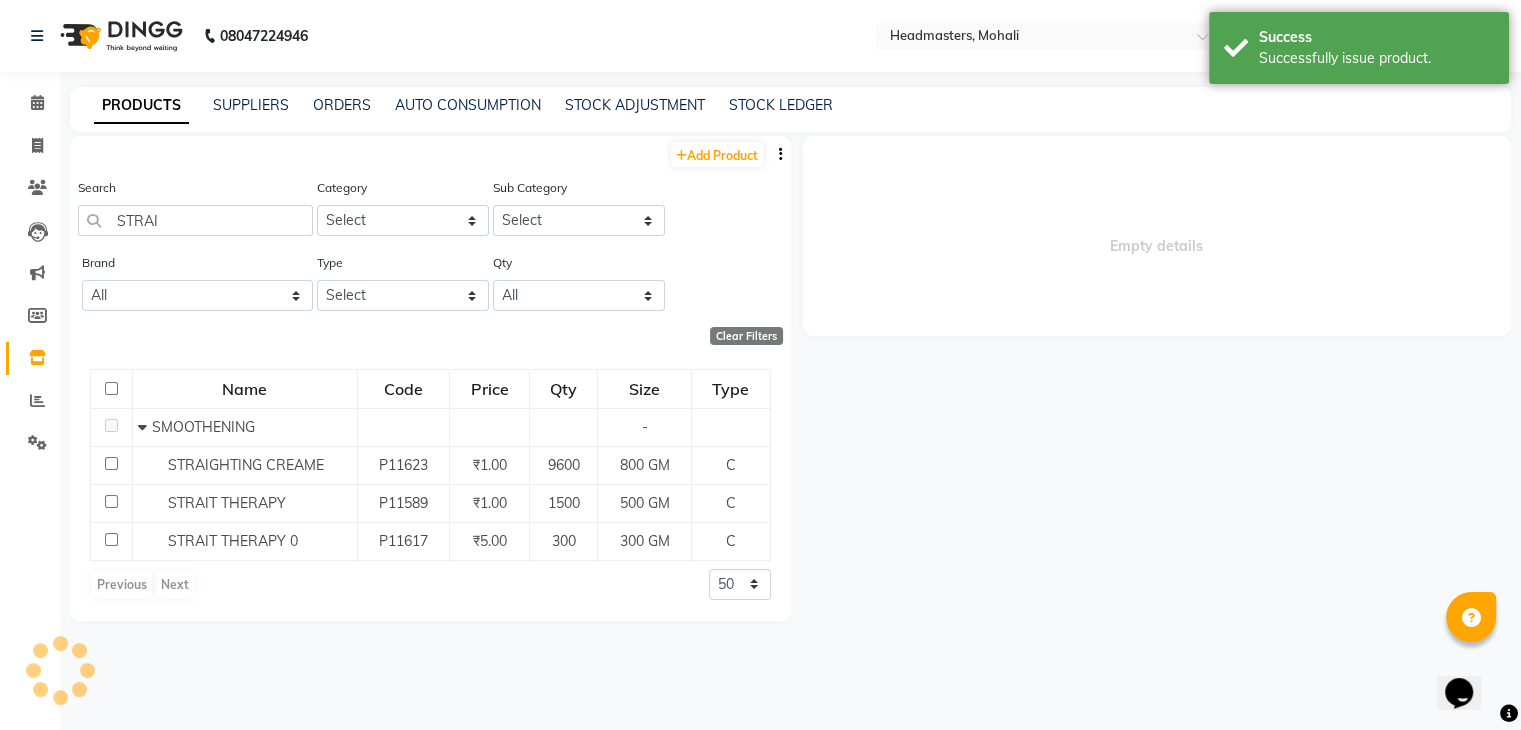 select 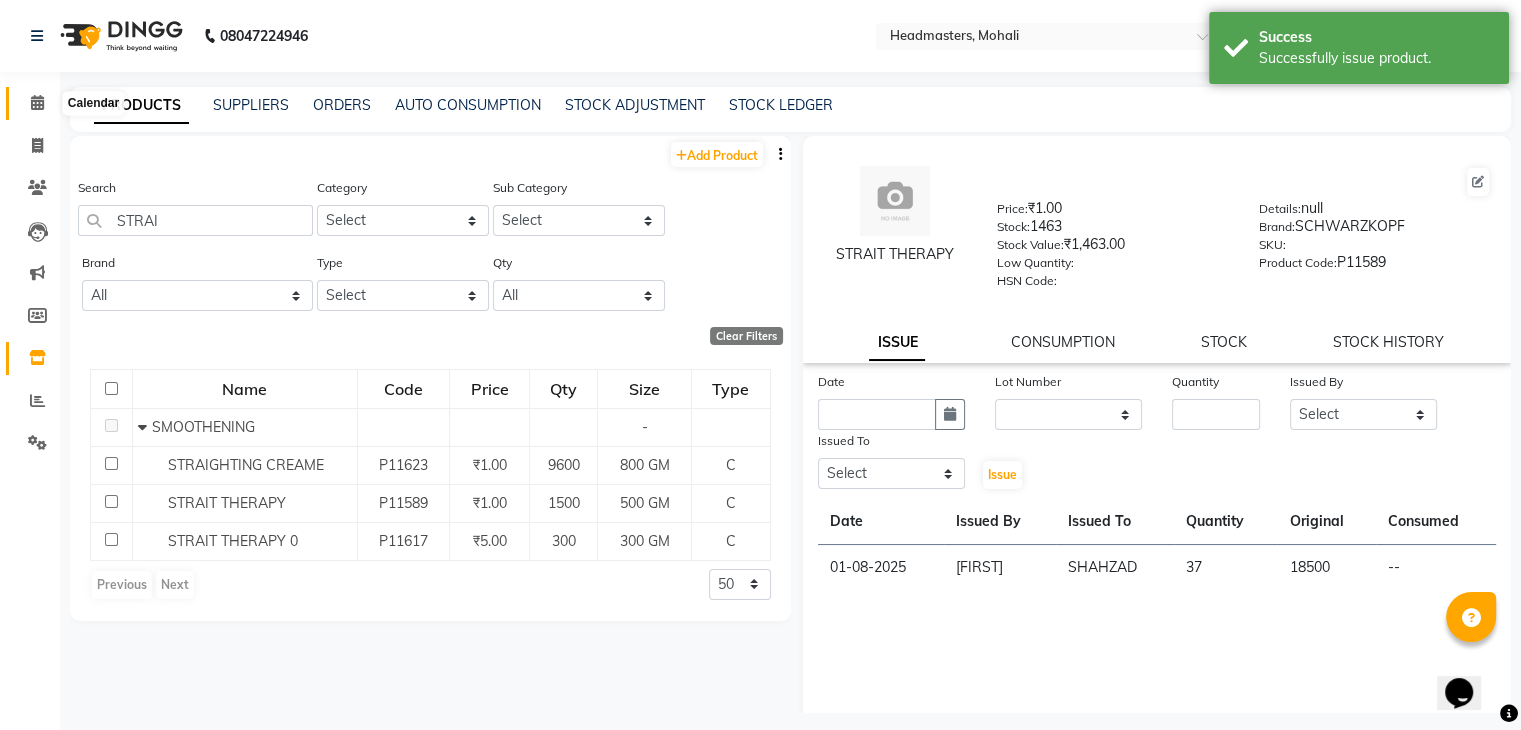 click 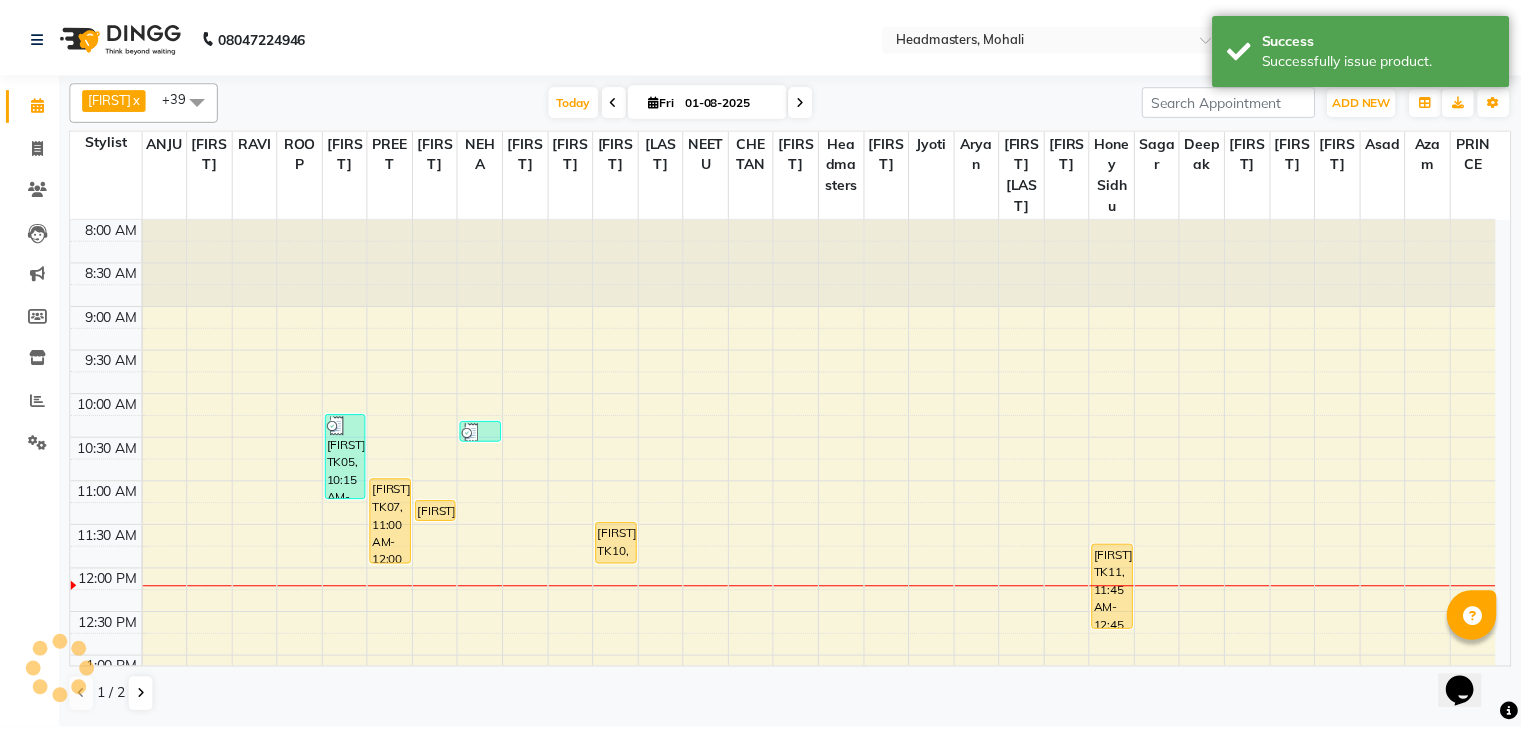 scroll, scrollTop: 0, scrollLeft: 0, axis: both 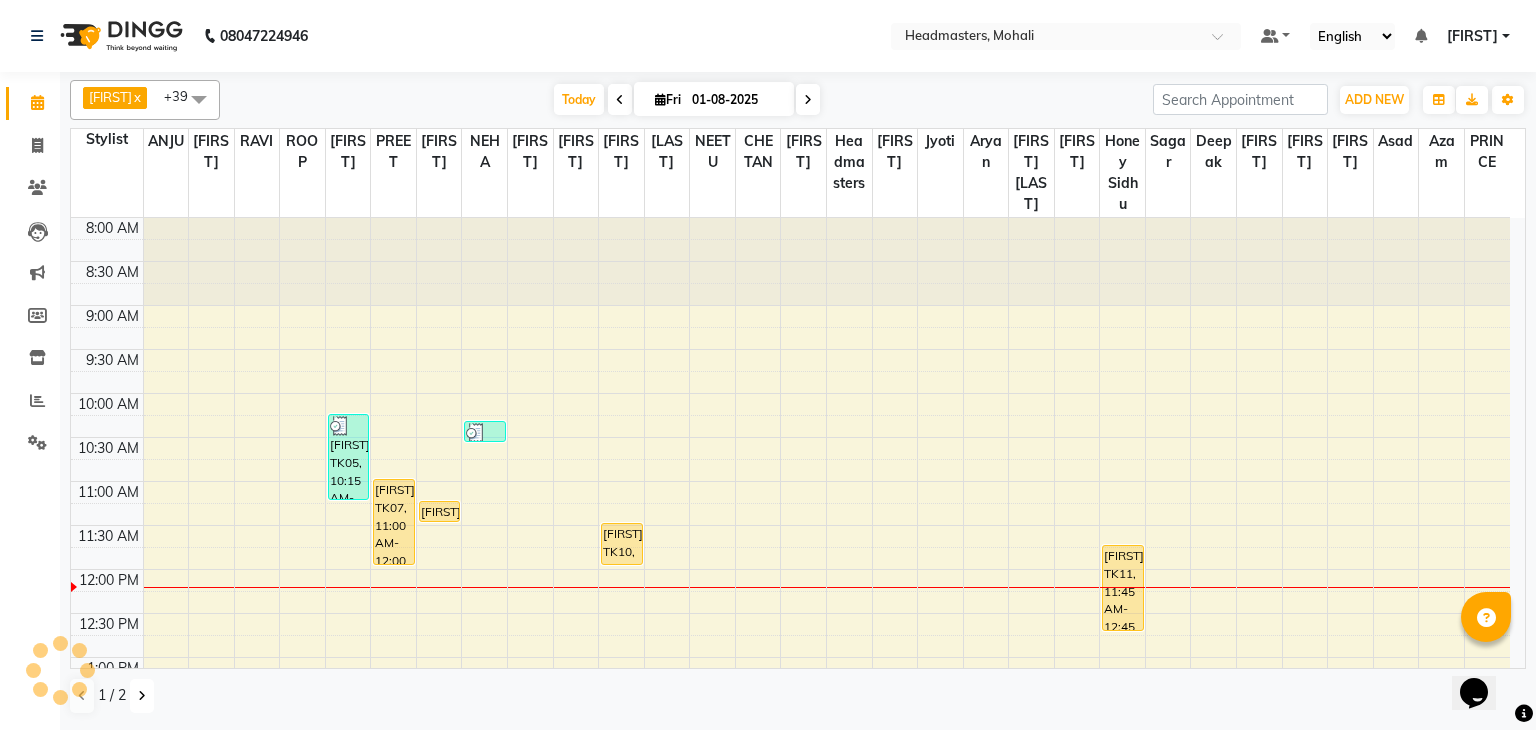 click at bounding box center [142, 696] 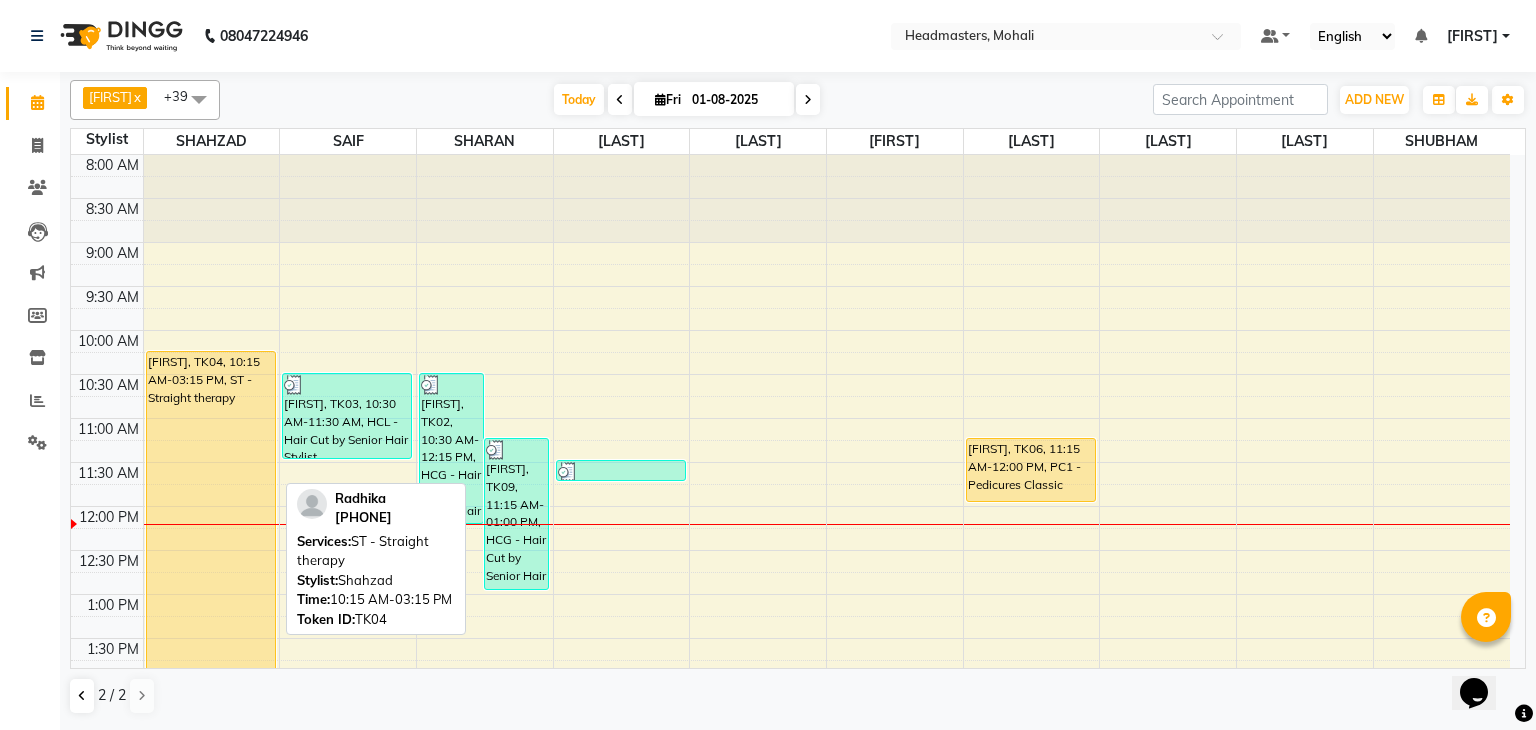 click on "[FIRST], TK04, 10:15 AM-03:15 PM, ST  - Straight therapy" at bounding box center (211, 568) 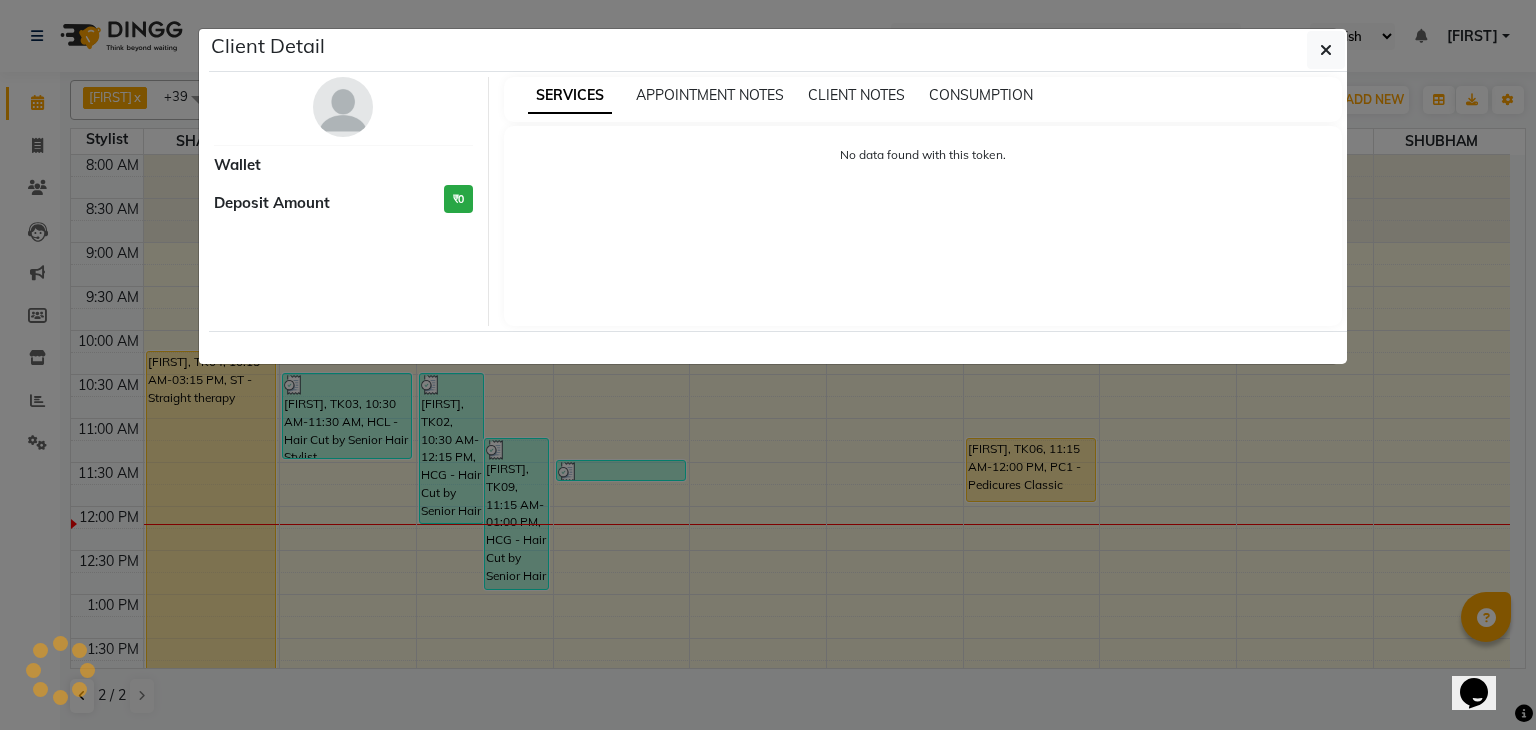 select on "1" 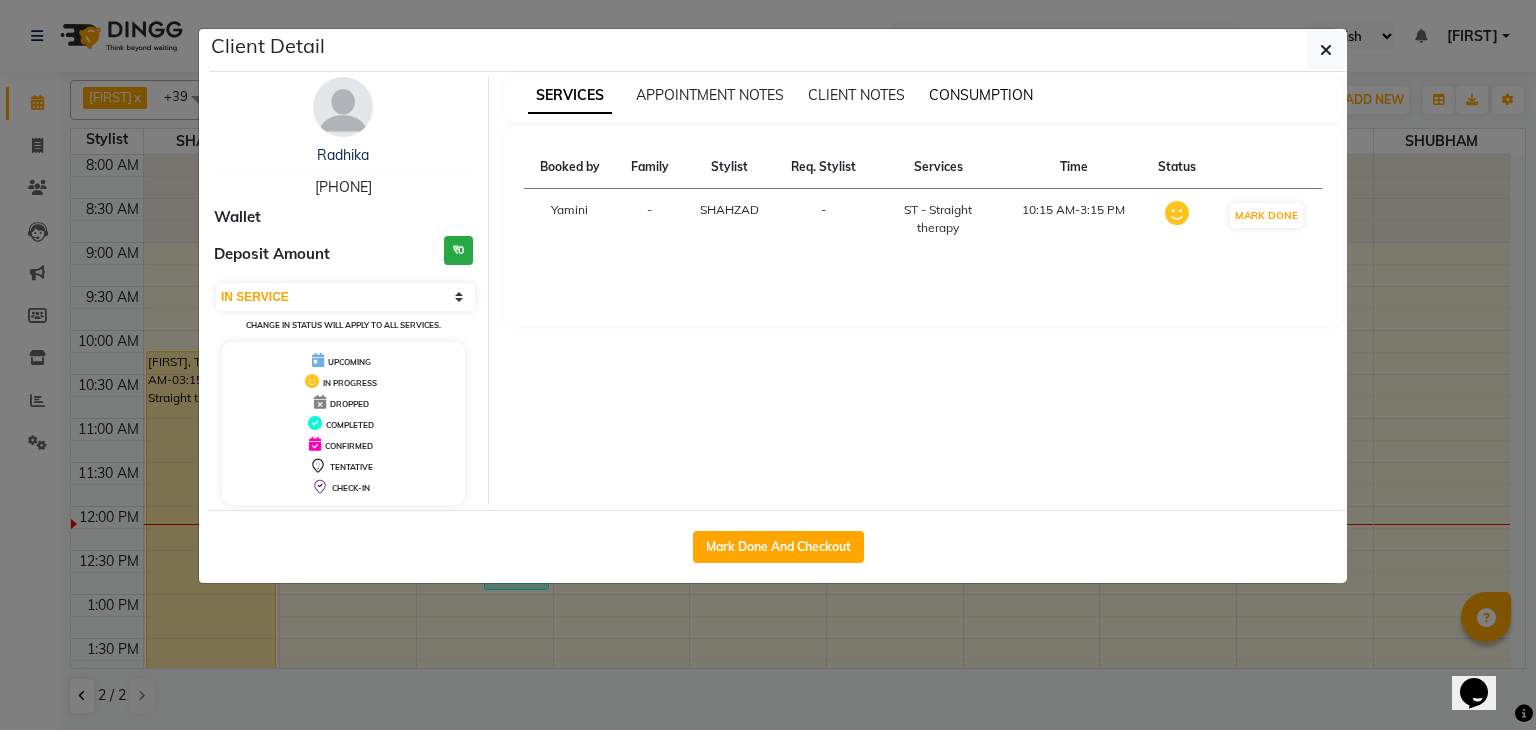 click on "CONSUMPTION" at bounding box center (981, 95) 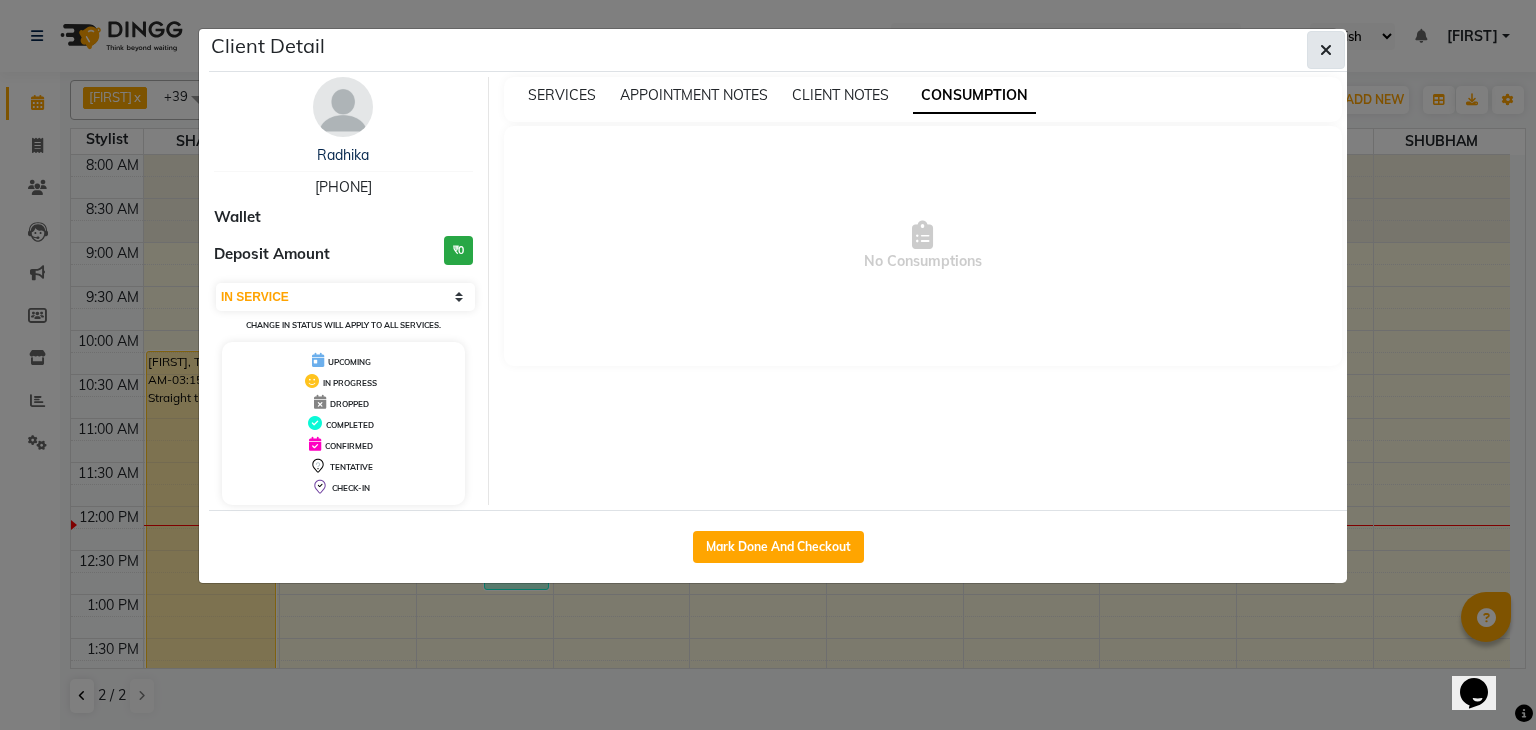 click 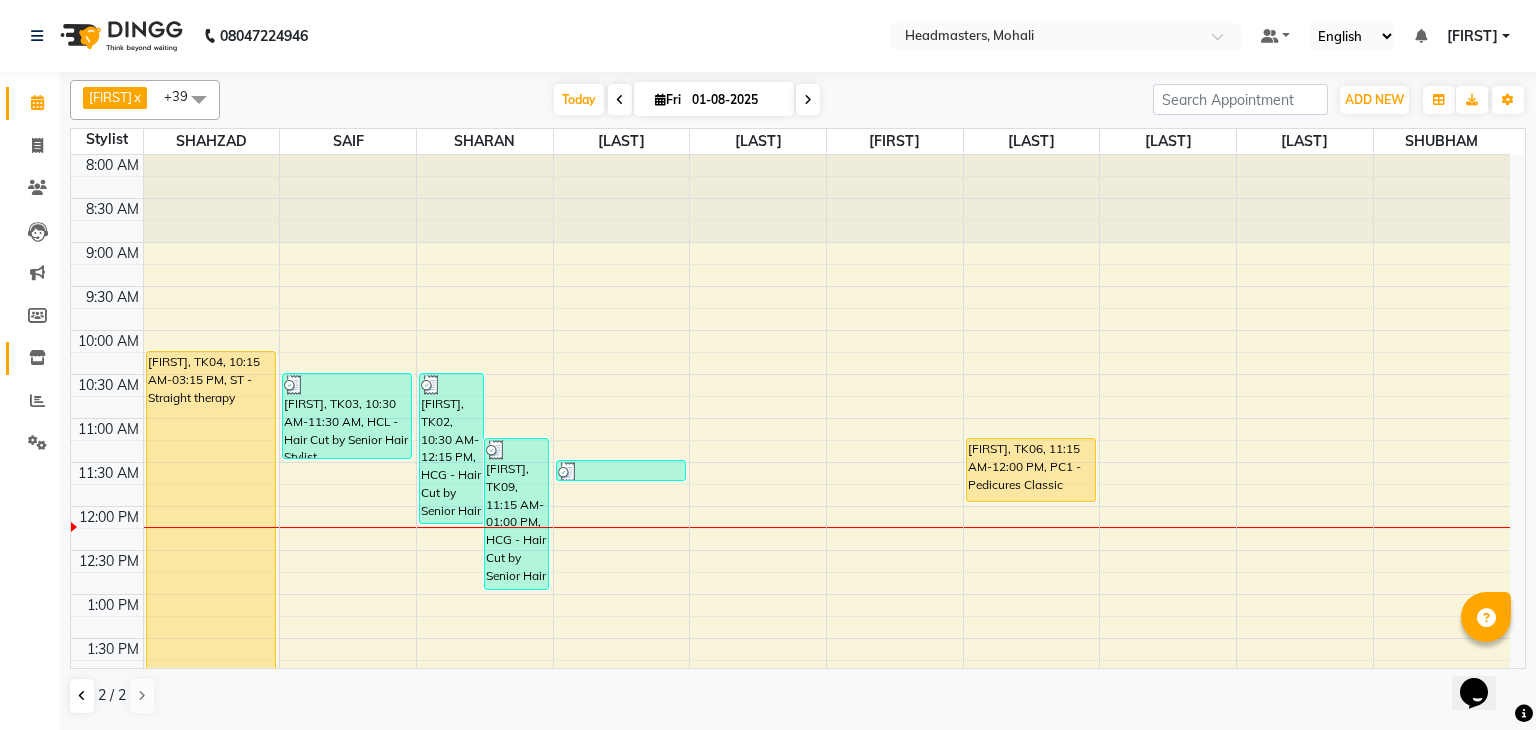 click on "Inventory" 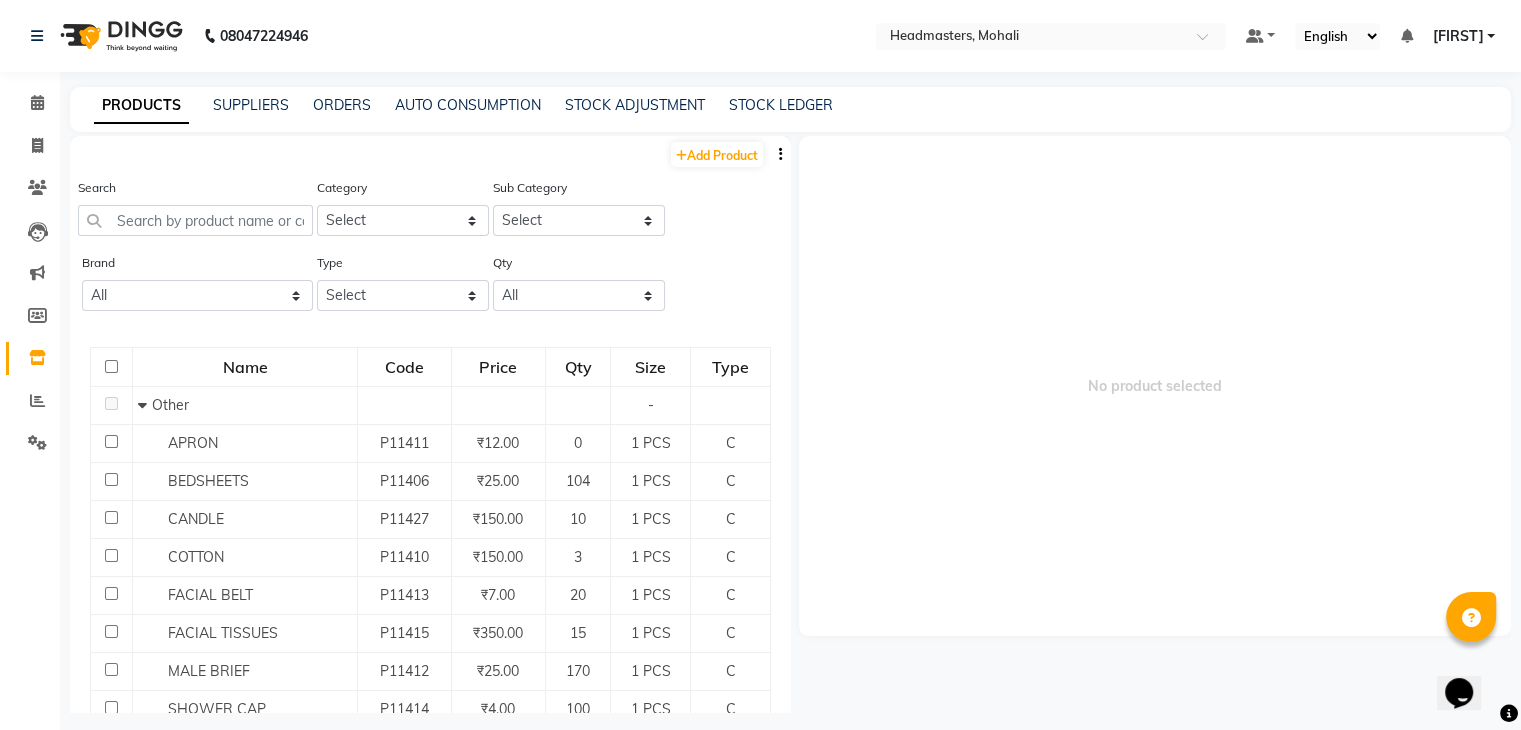 click on "Inventory" 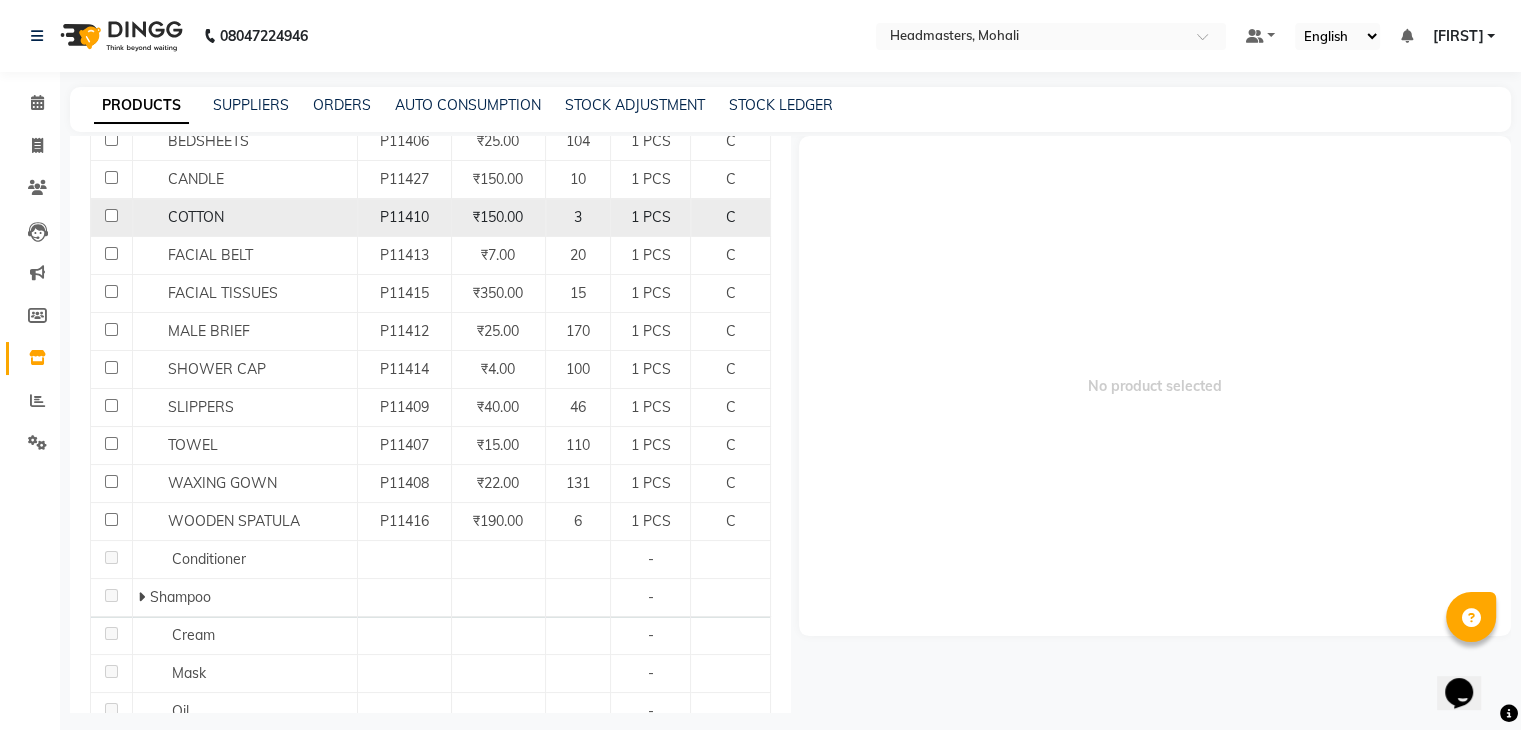 scroll, scrollTop: 340, scrollLeft: 0, axis: vertical 